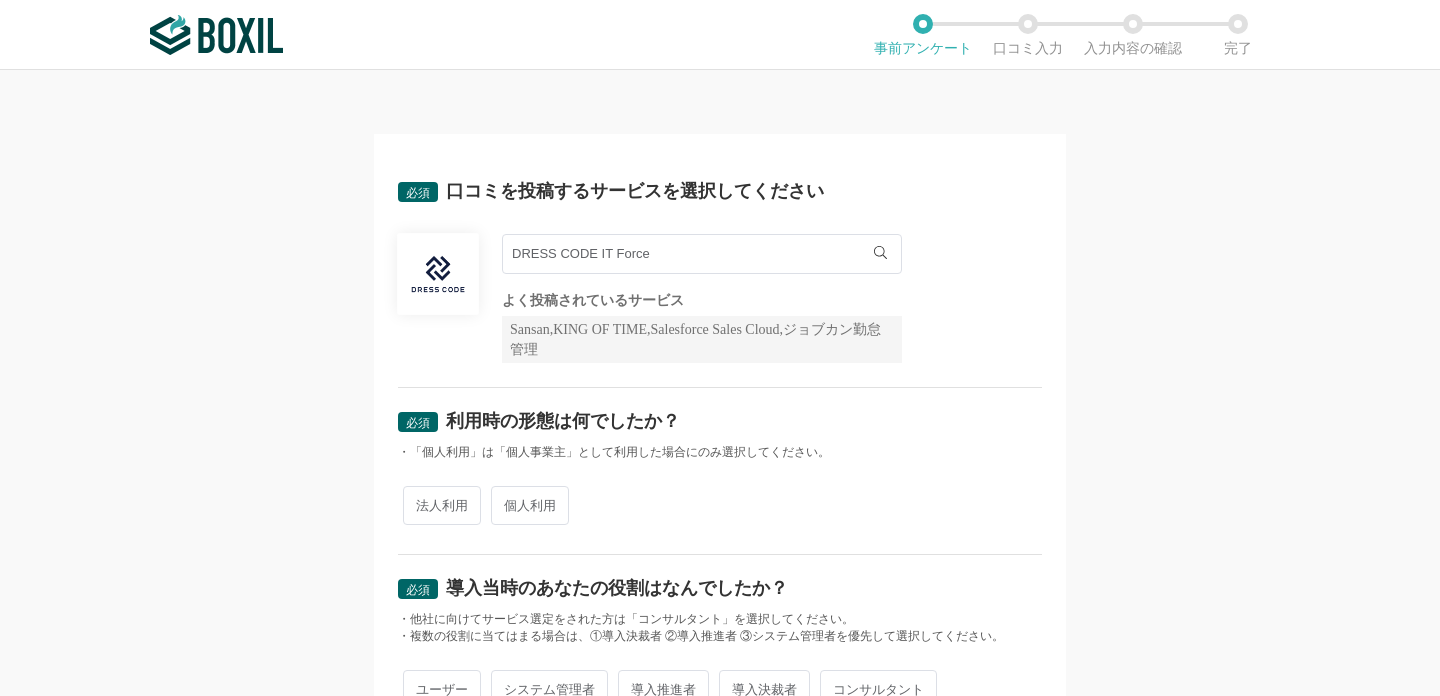 scroll, scrollTop: 0, scrollLeft: 0, axis: both 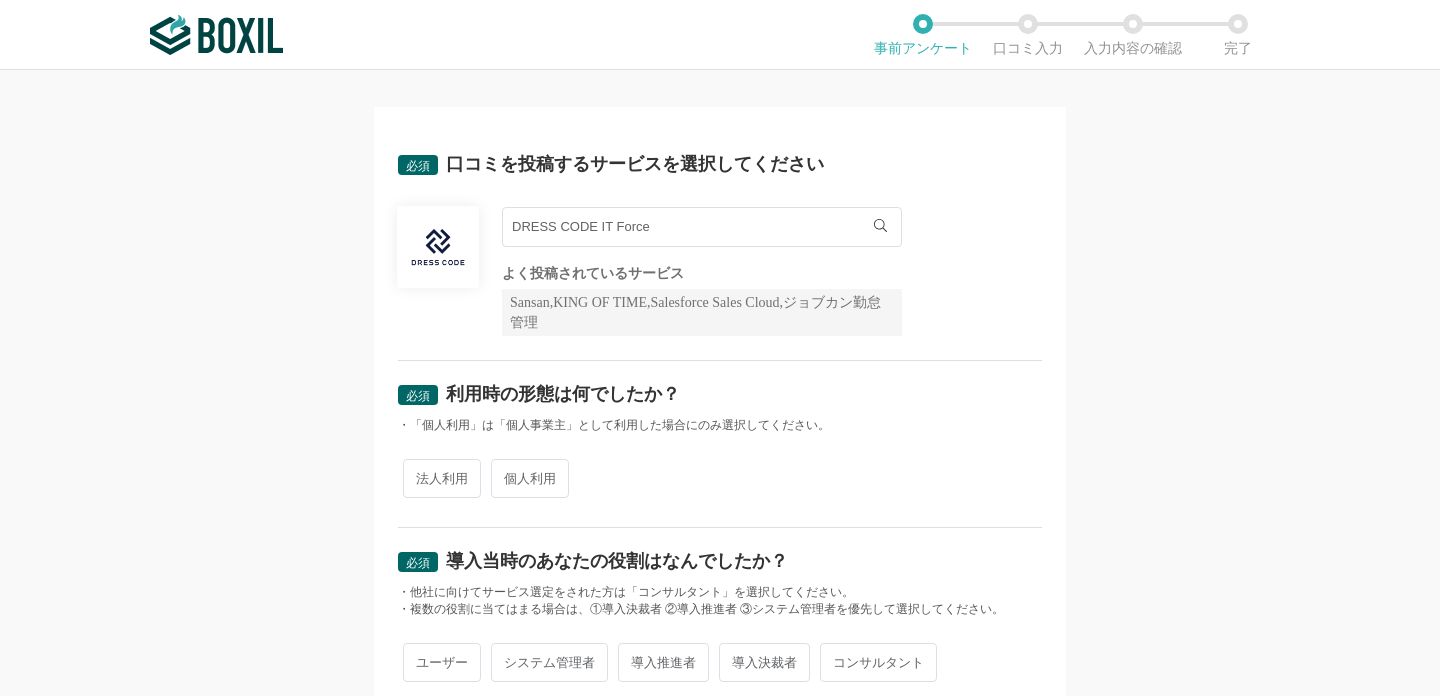 click on "法人利用" at bounding box center (442, 478) 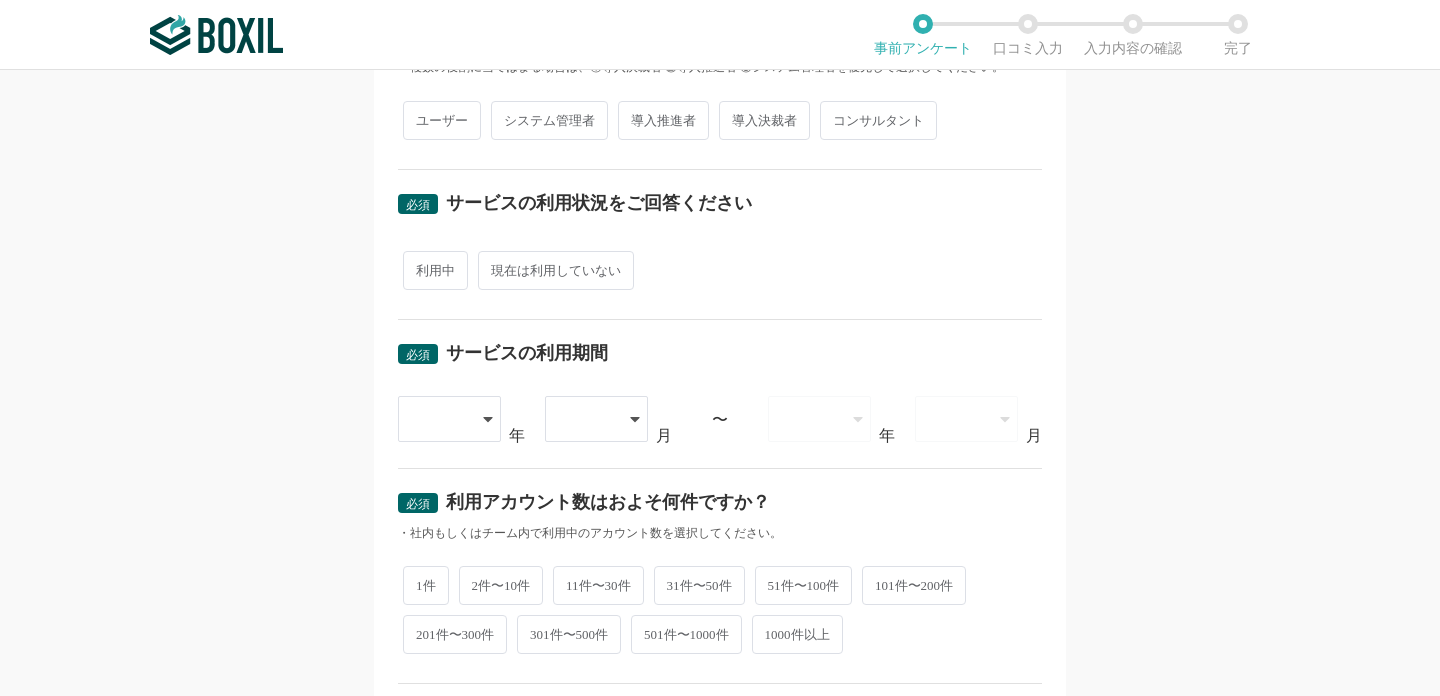 scroll, scrollTop: 567, scrollLeft: 0, axis: vertical 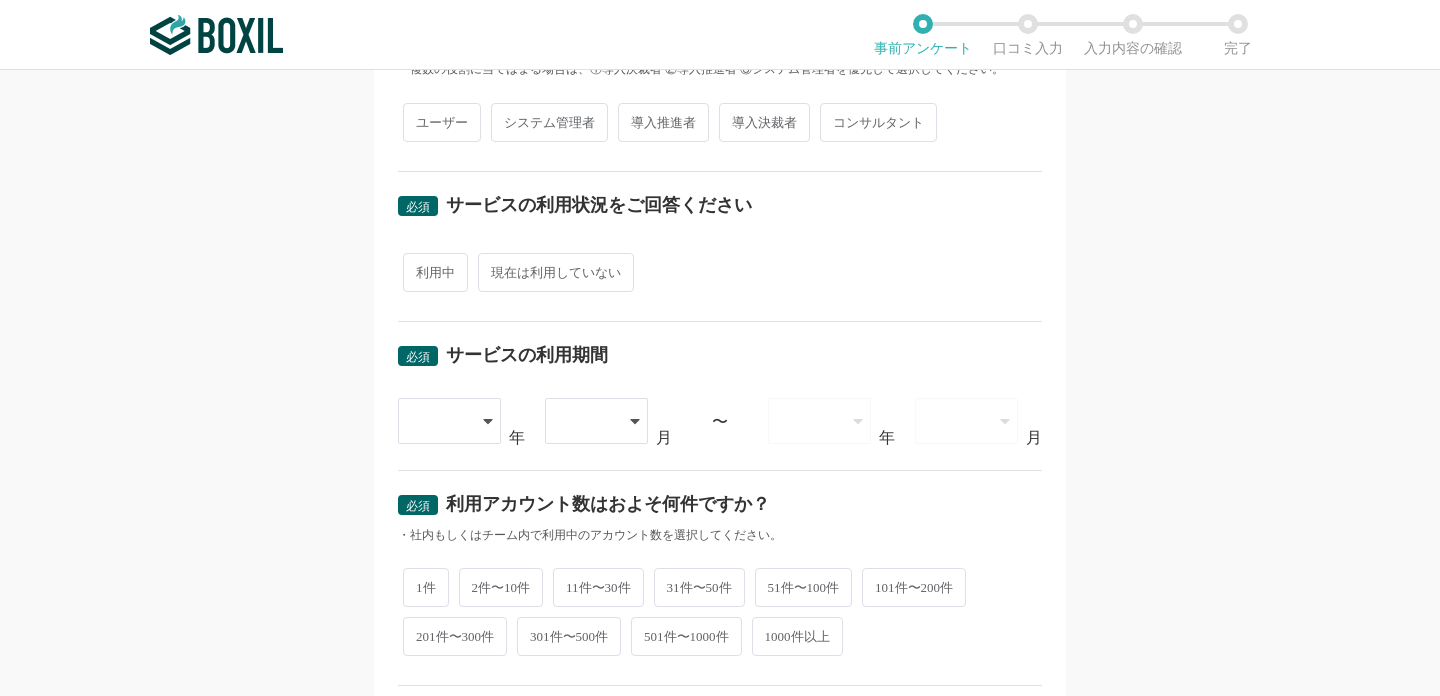 click at bounding box center (439, 421) 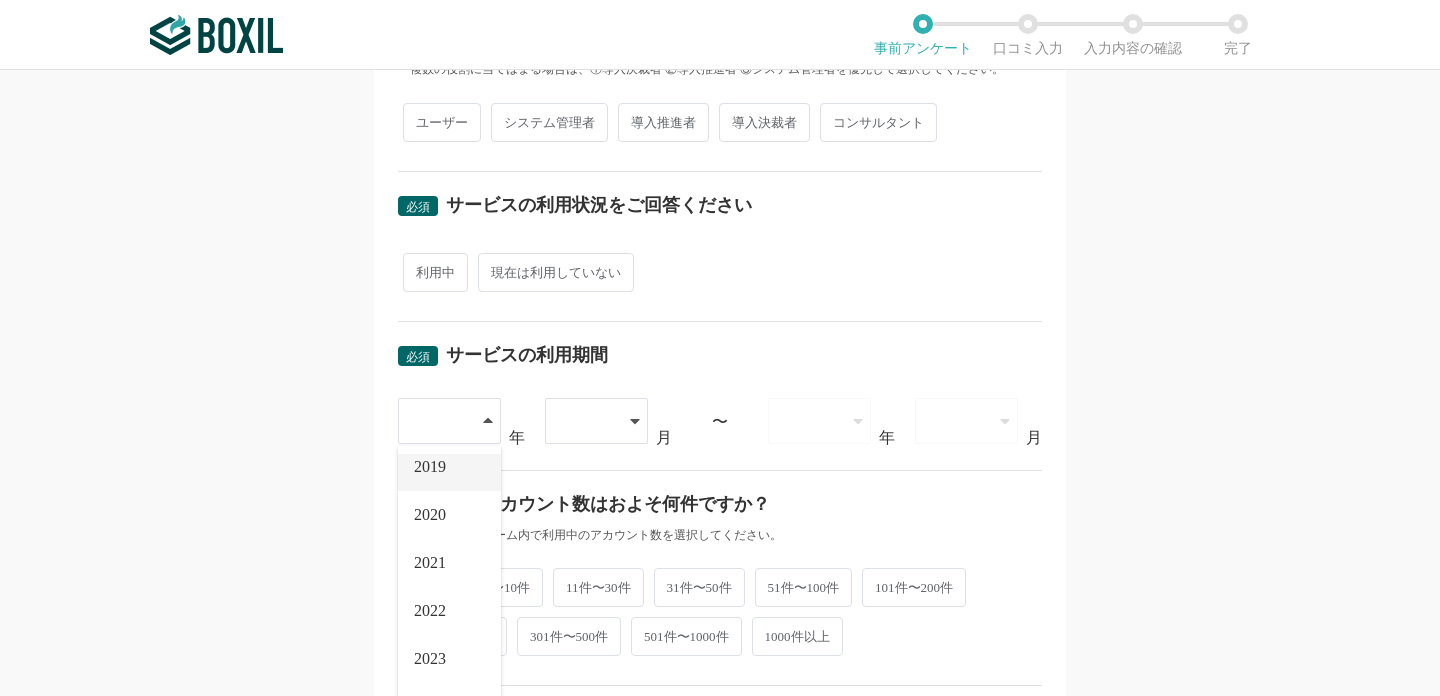 scroll, scrollTop: 228, scrollLeft: 0, axis: vertical 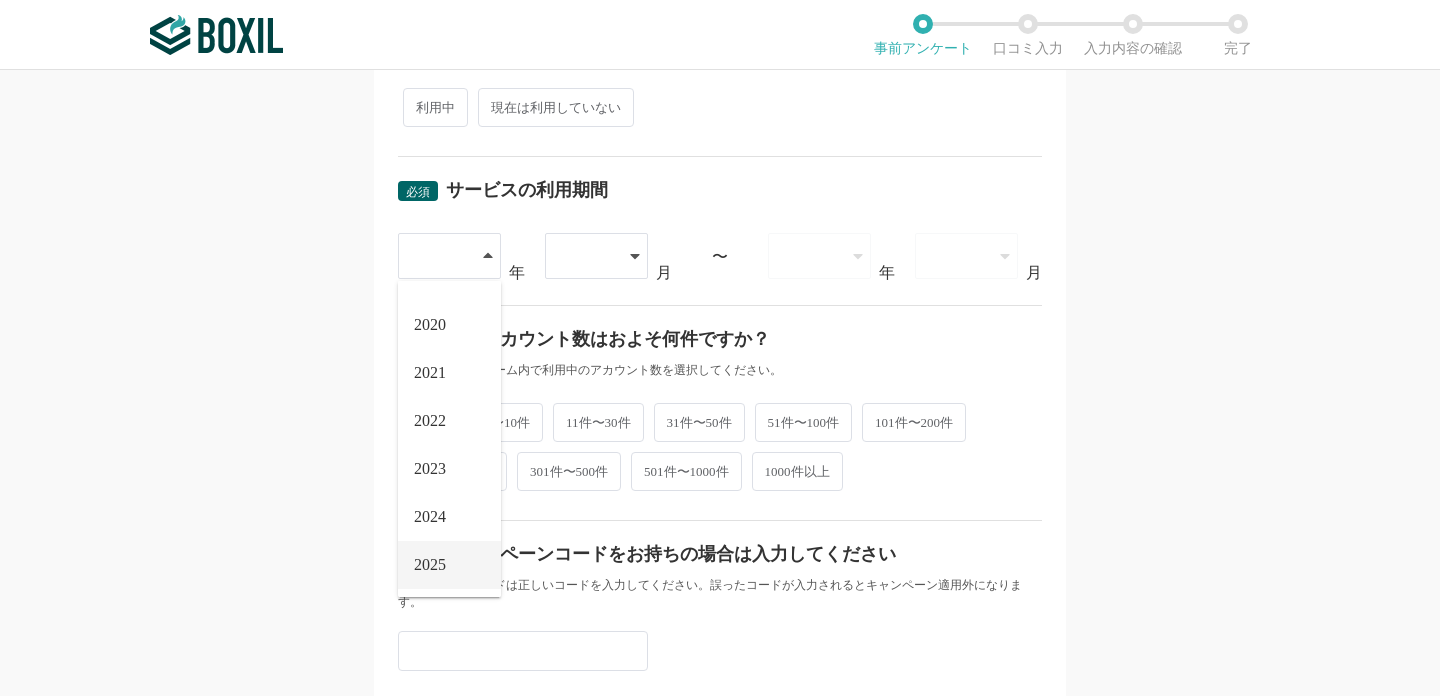 click on "2025" at bounding box center (449, 565) 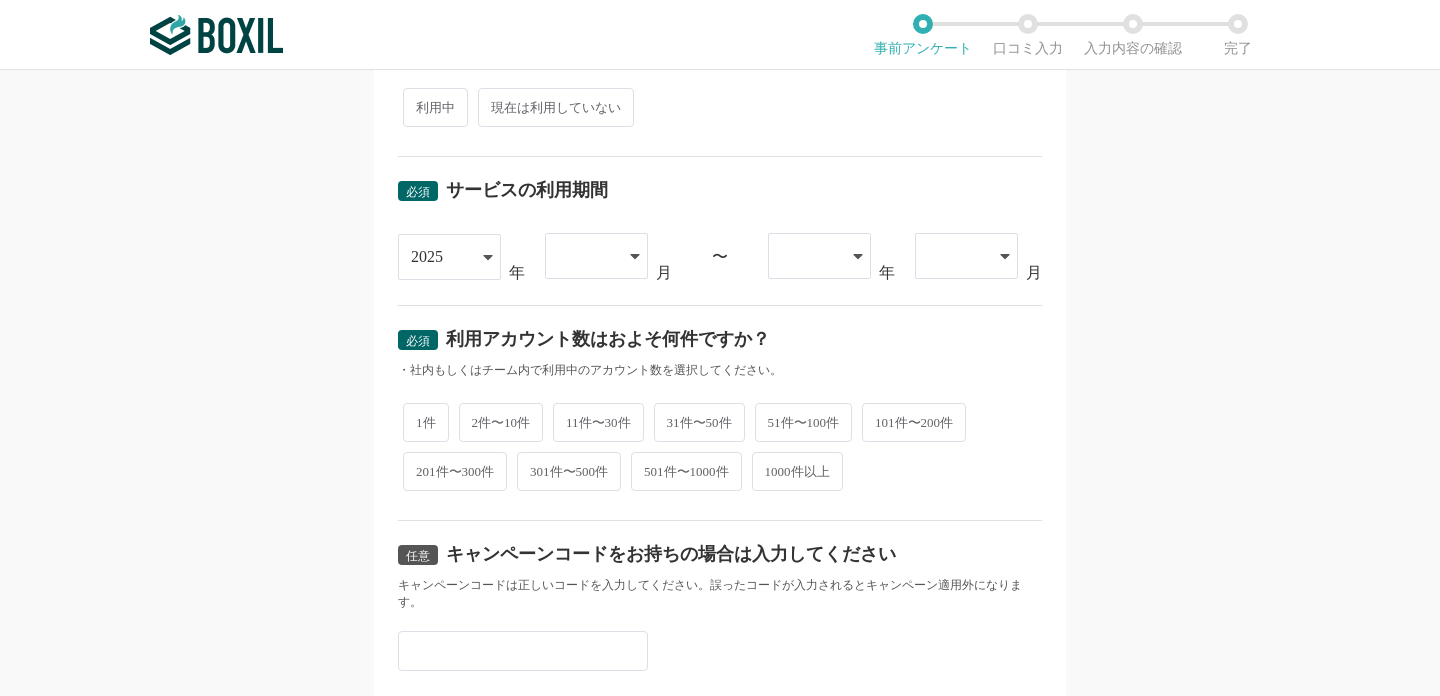 click at bounding box center (586, 256) 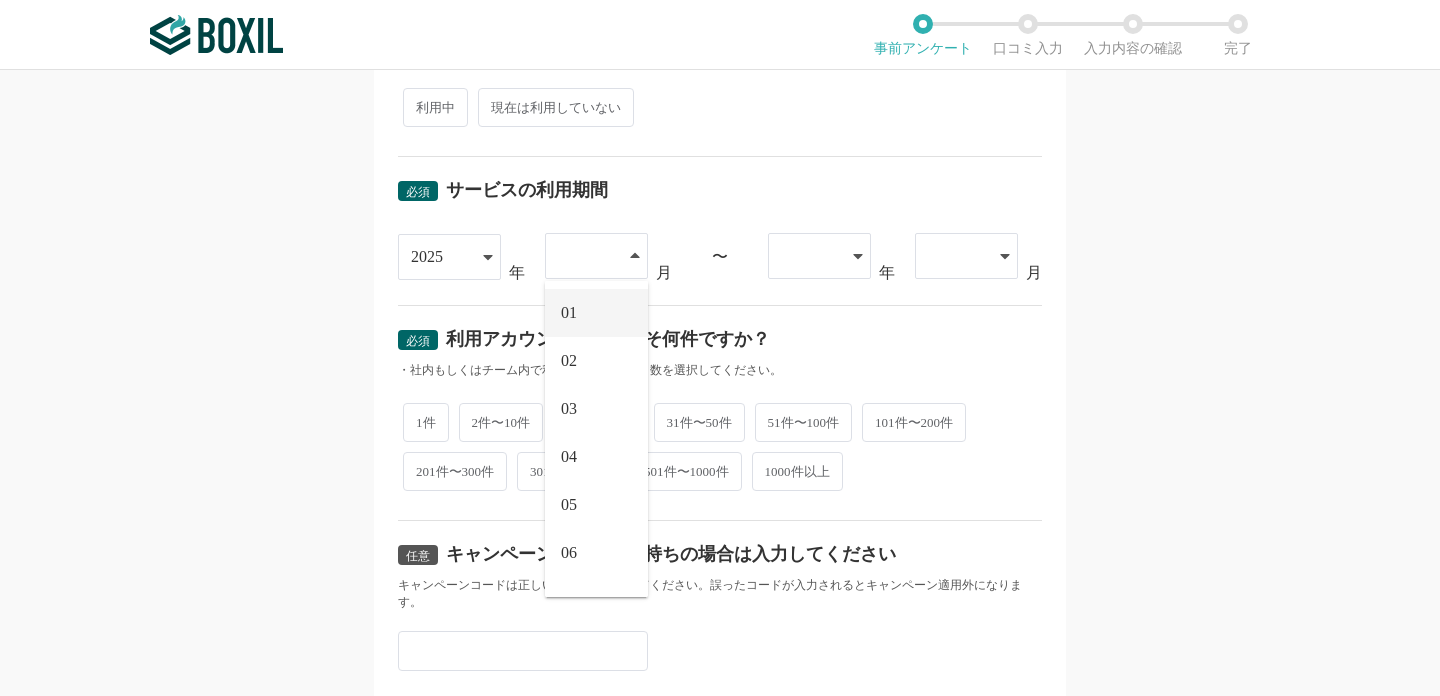 click on "01" at bounding box center (596, 313) 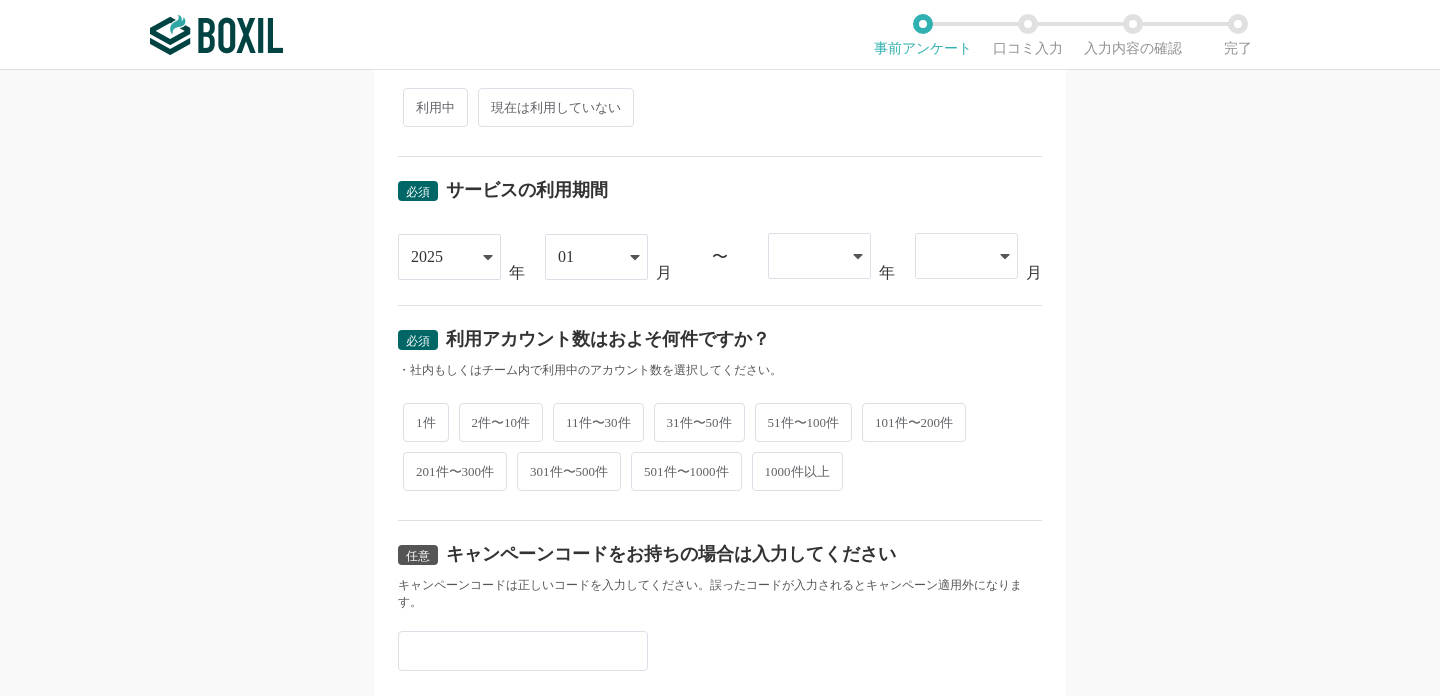click on "必須 利用アカウント数はおよそ何件ですか？" at bounding box center [720, 346] 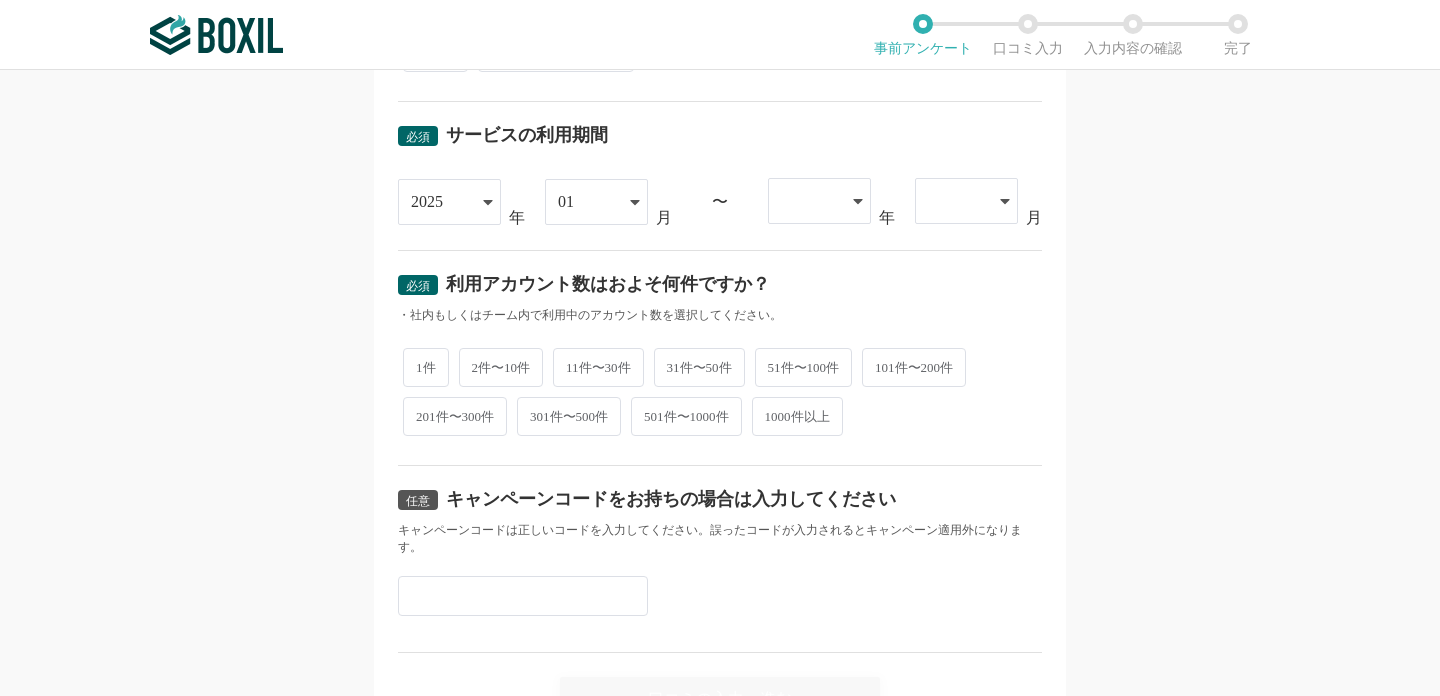 scroll, scrollTop: 789, scrollLeft: 0, axis: vertical 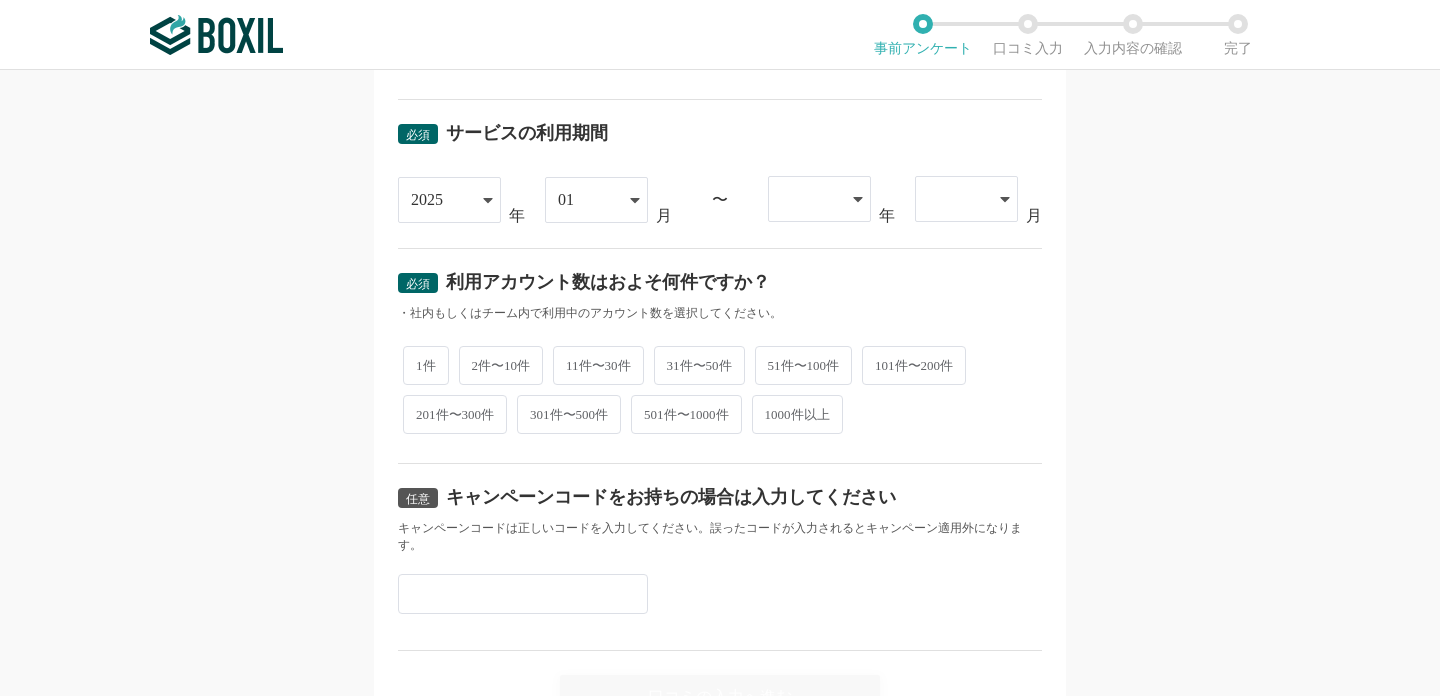 click on "11件〜30件" at bounding box center (598, 365) 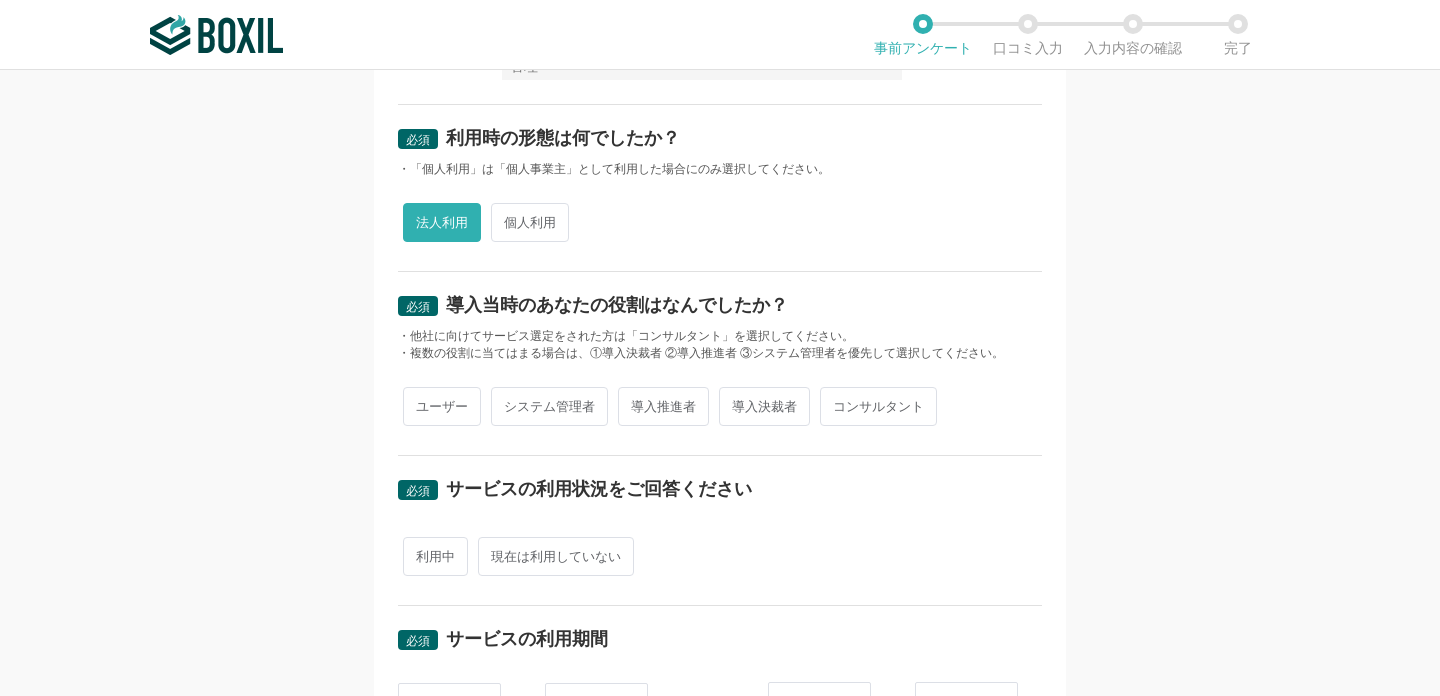 scroll, scrollTop: 285, scrollLeft: 0, axis: vertical 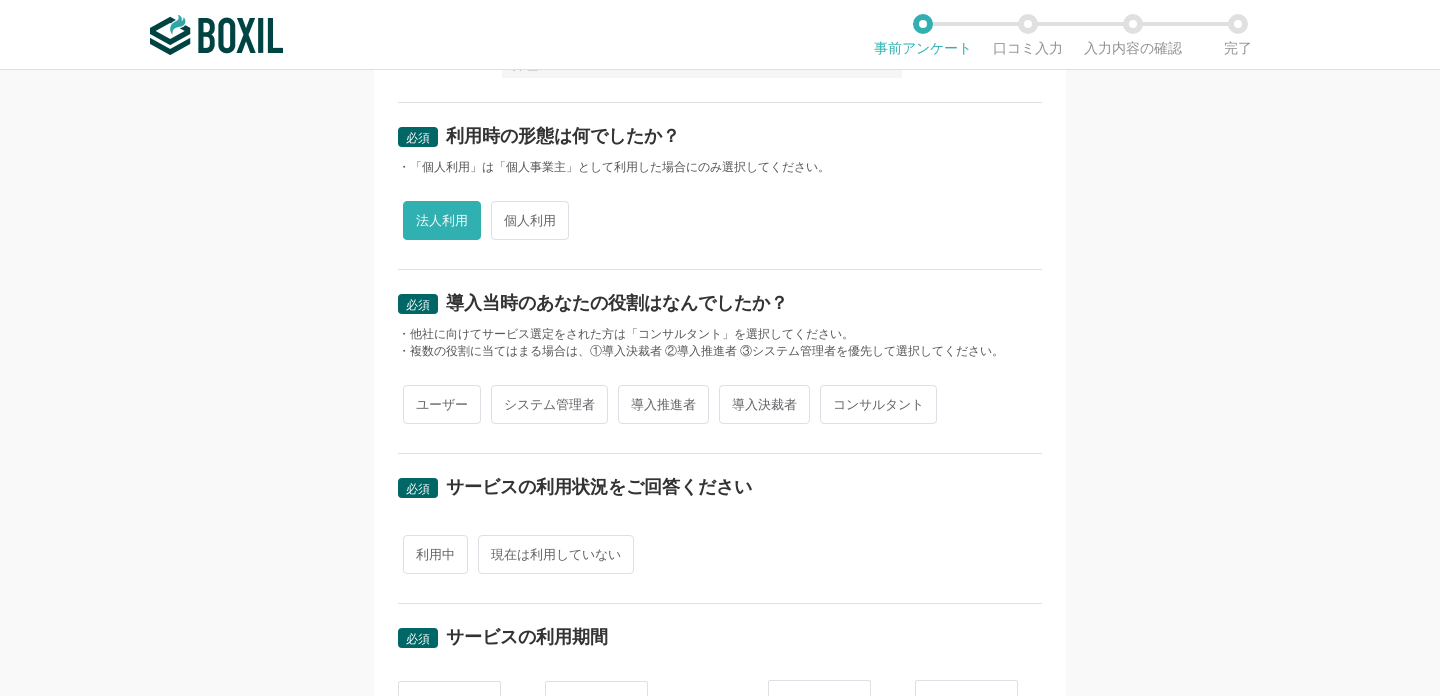 click on "利用中" at bounding box center [435, 554] 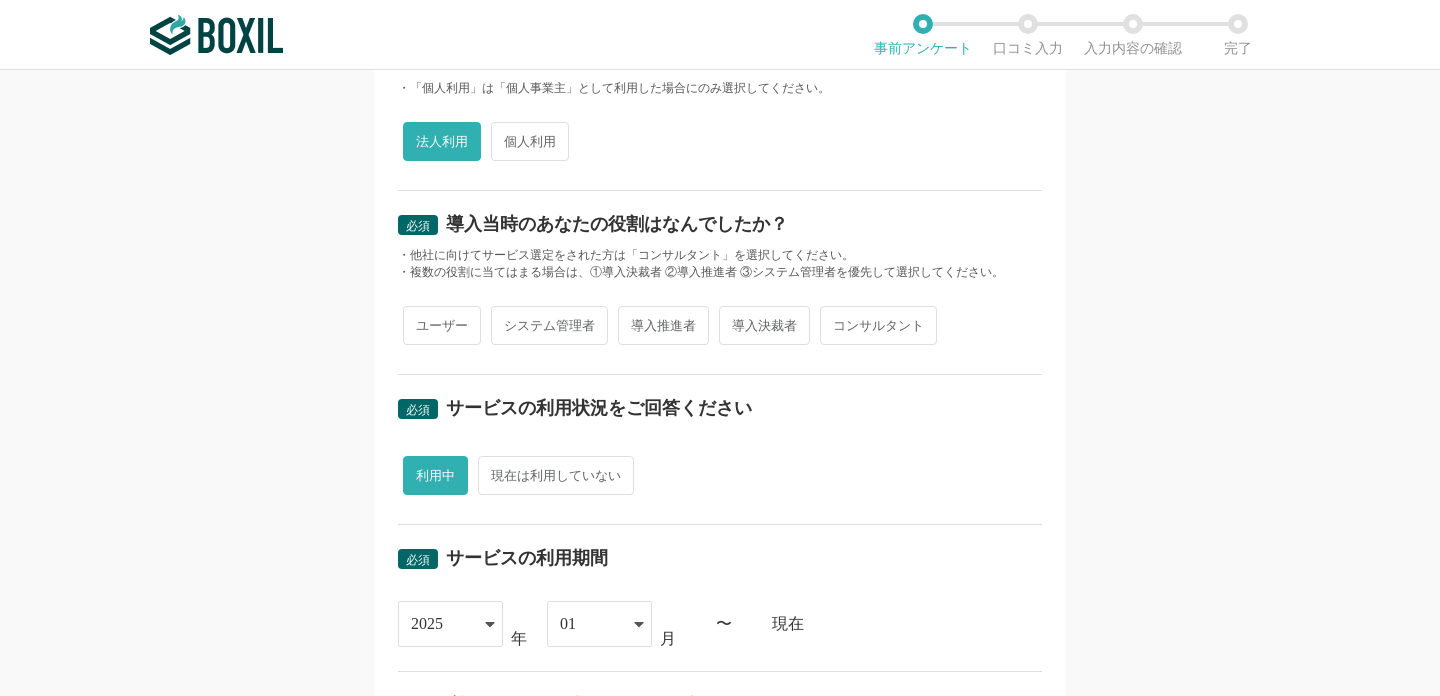 scroll, scrollTop: 360, scrollLeft: 0, axis: vertical 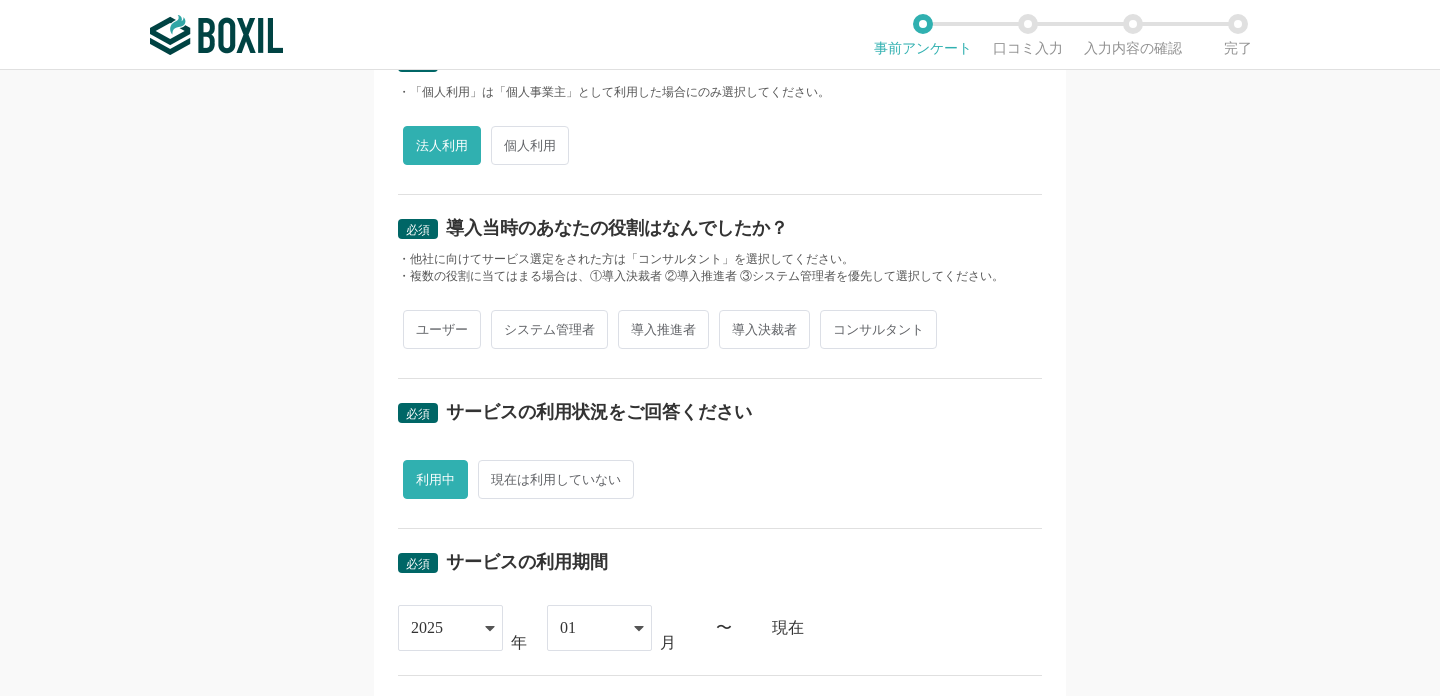 click on "導入決裁者" at bounding box center (764, 329) 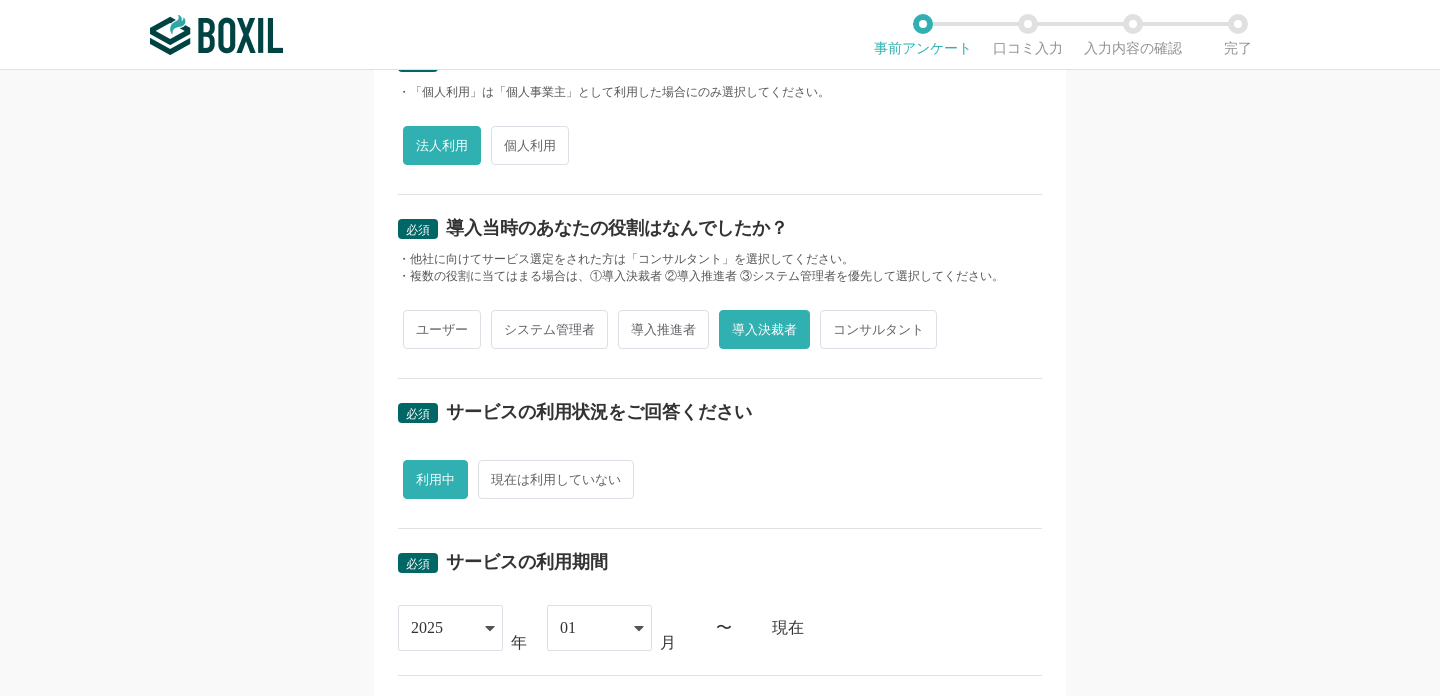 click on "導入推進者" at bounding box center (663, 329) 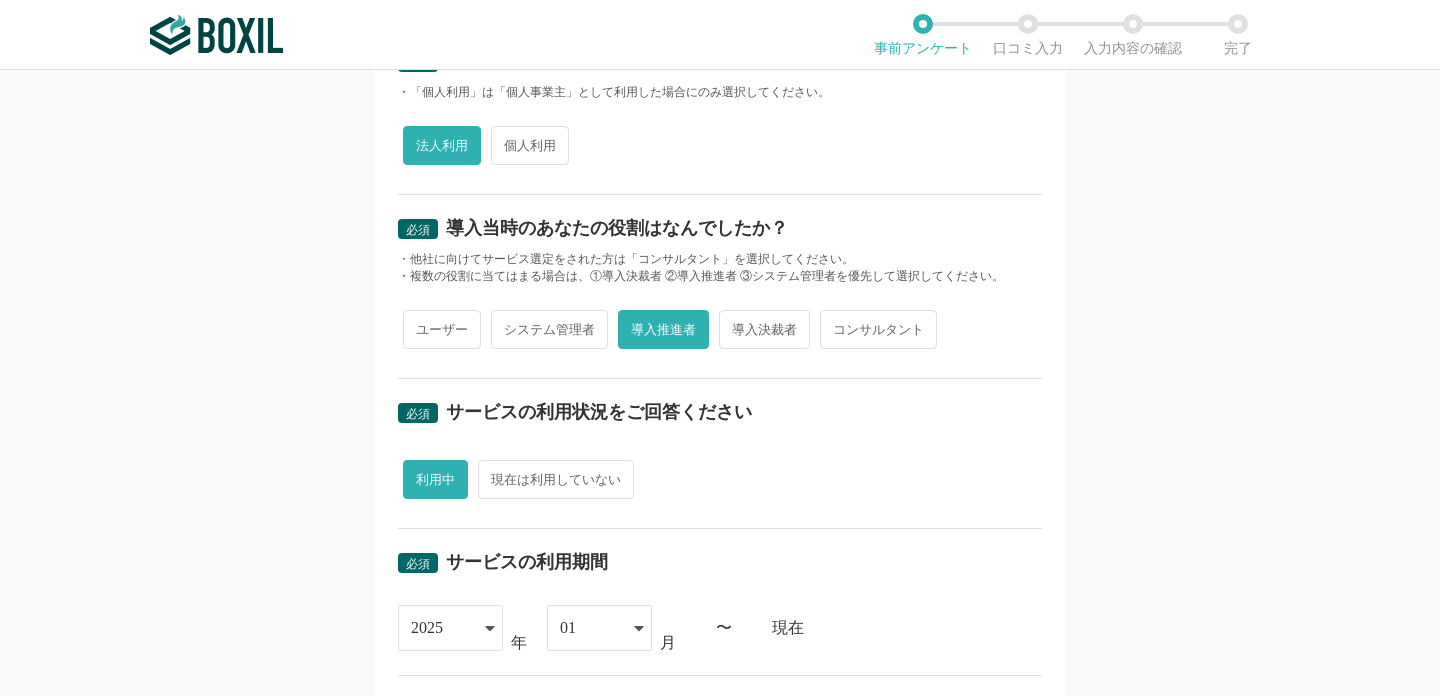 click on "導入決裁者" at bounding box center (764, 329) 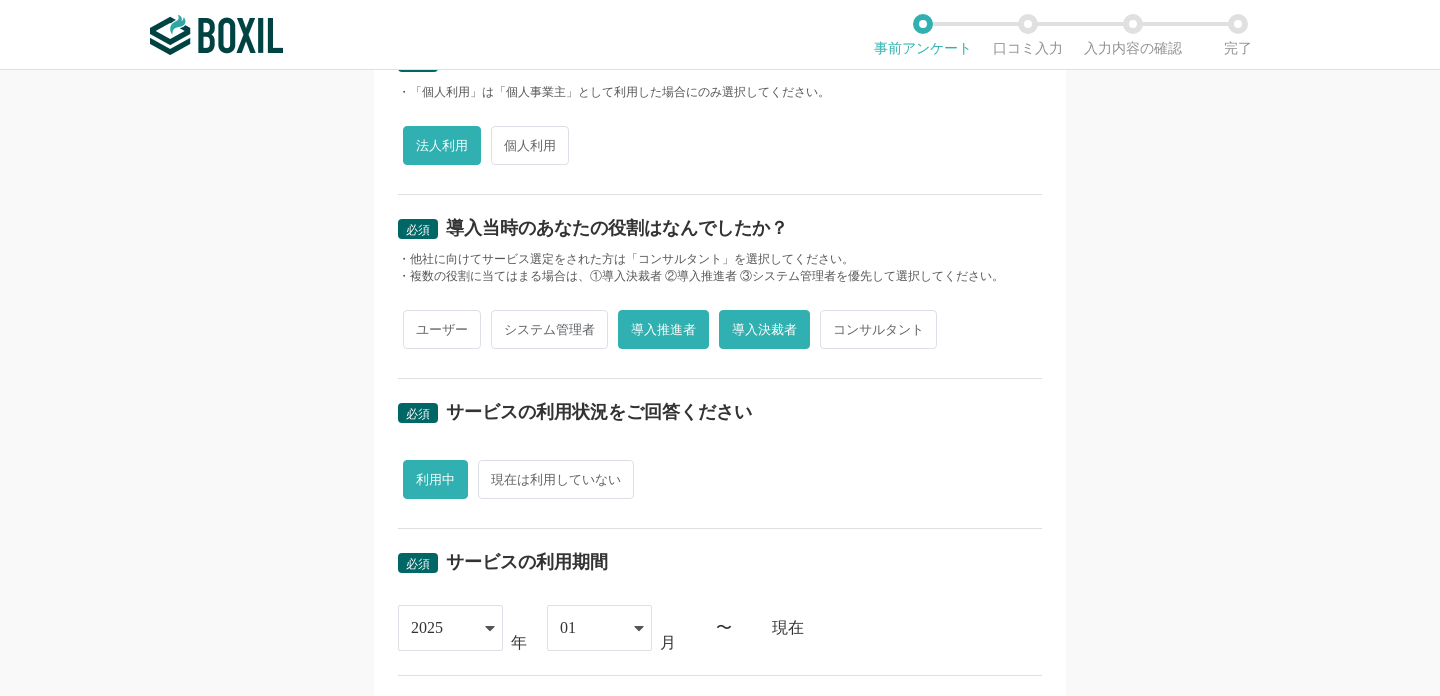 radio on "false" 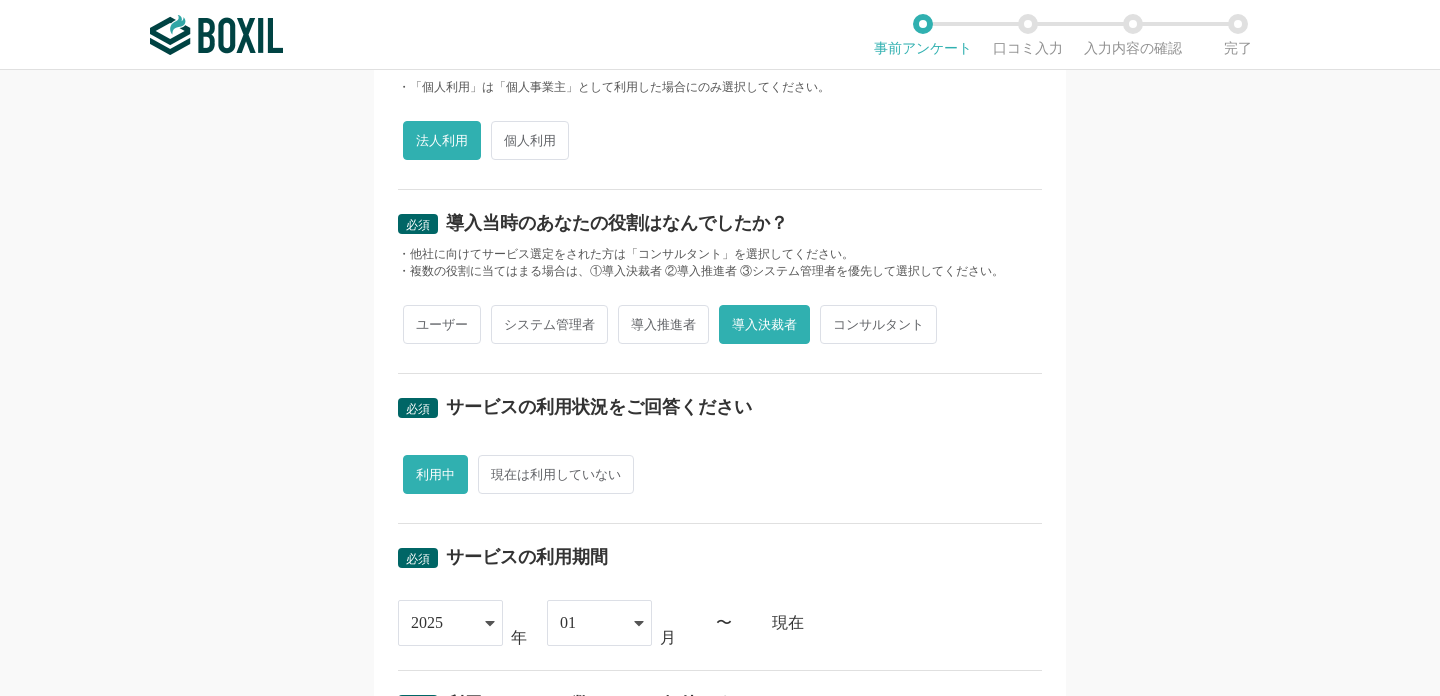 scroll, scrollTop: 881, scrollLeft: 0, axis: vertical 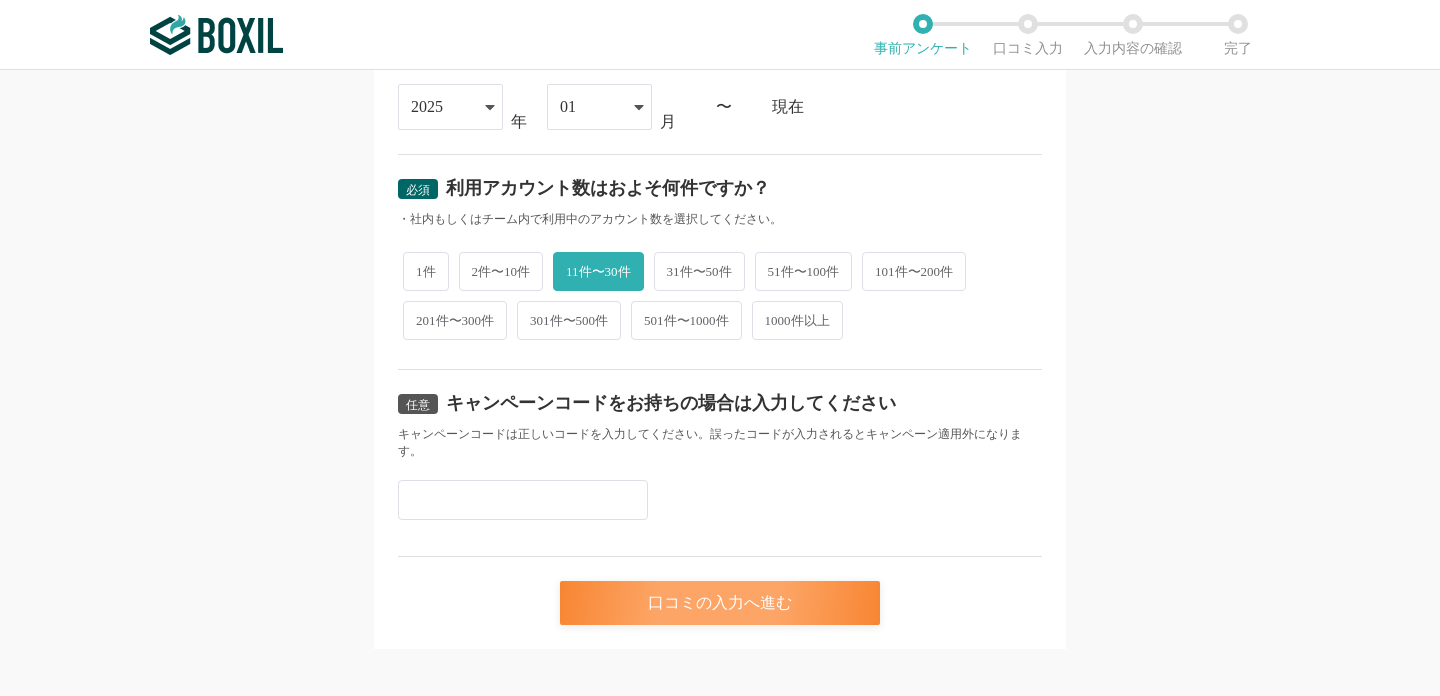 click on "口コミの入力へ進む" at bounding box center (720, 603) 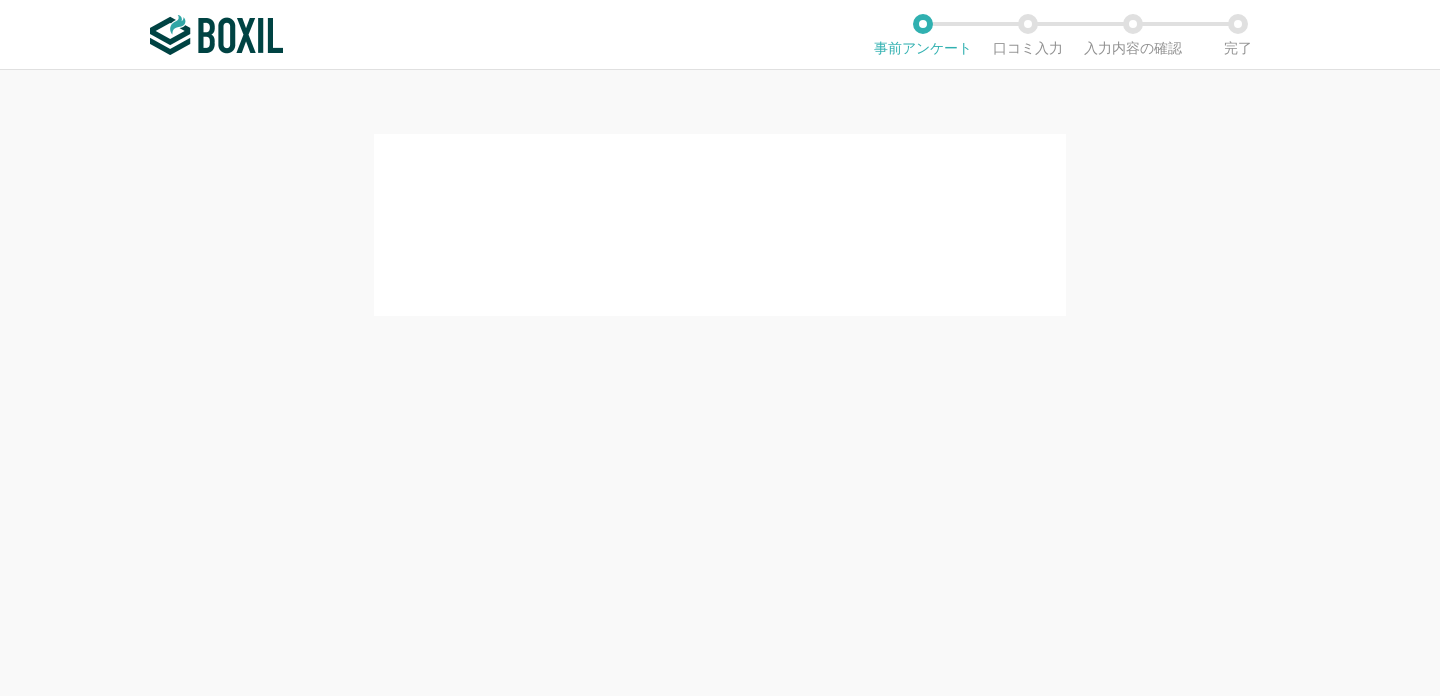 scroll, scrollTop: 0, scrollLeft: 0, axis: both 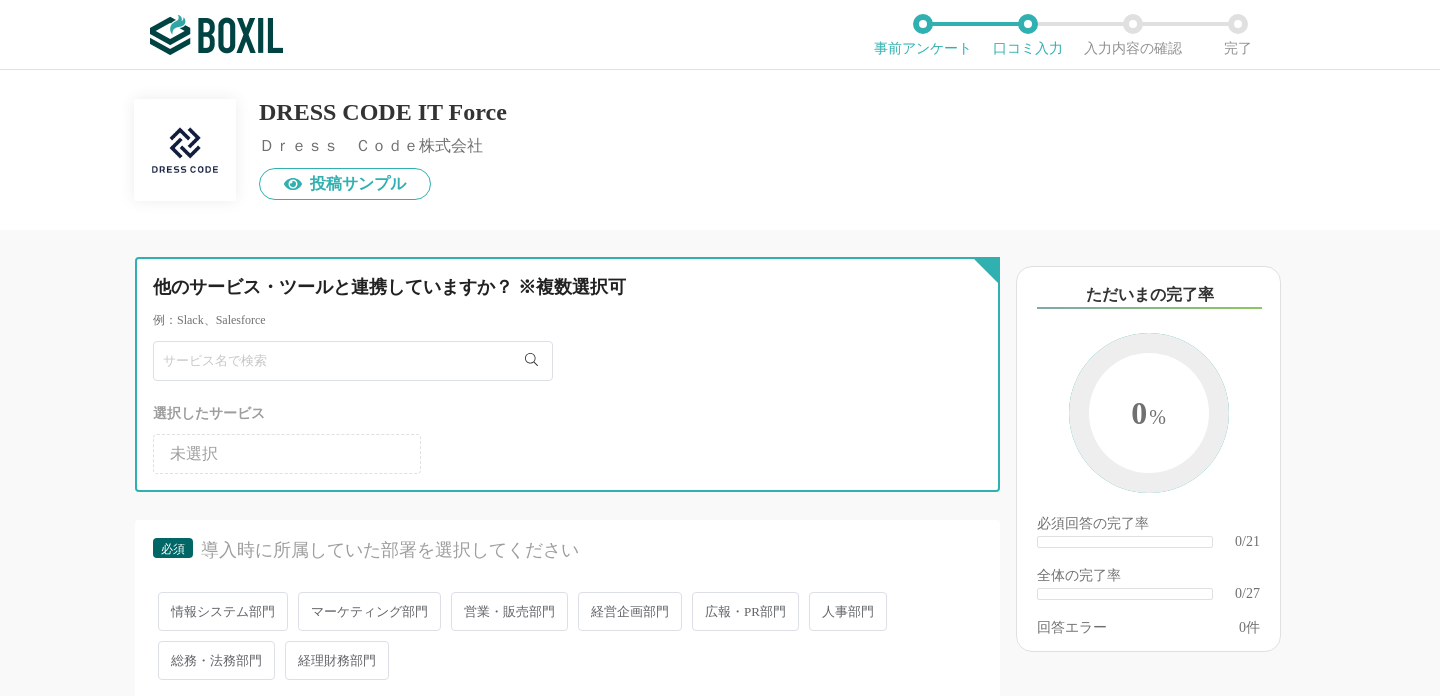 click at bounding box center (353, 361) 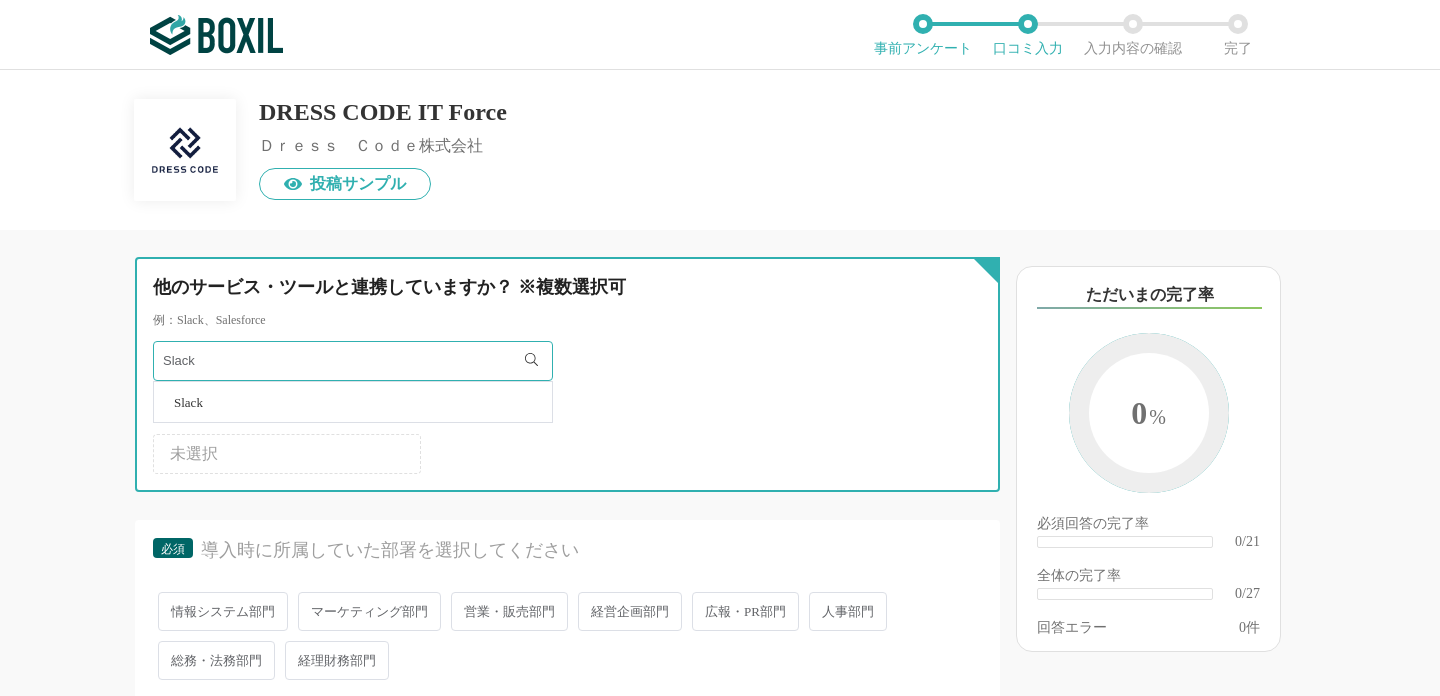 type on "Slack" 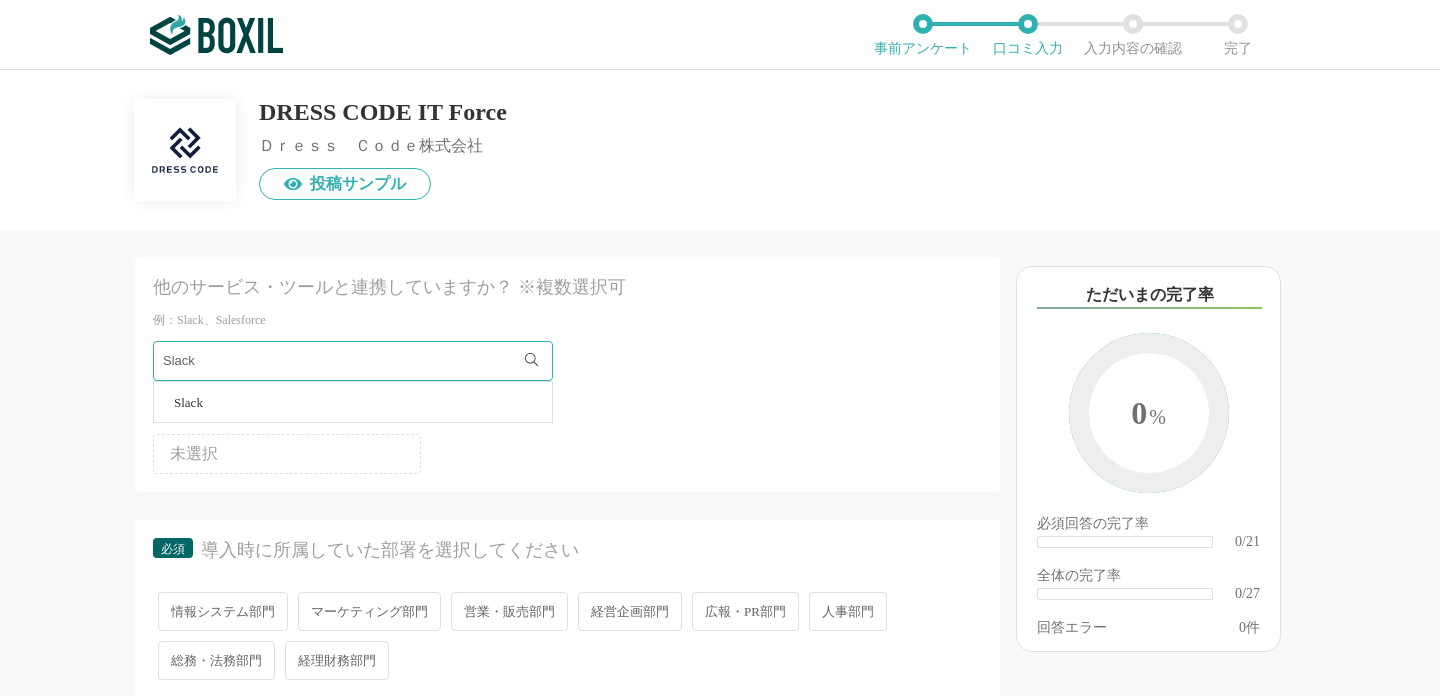 click on "Slack" at bounding box center [353, 402] 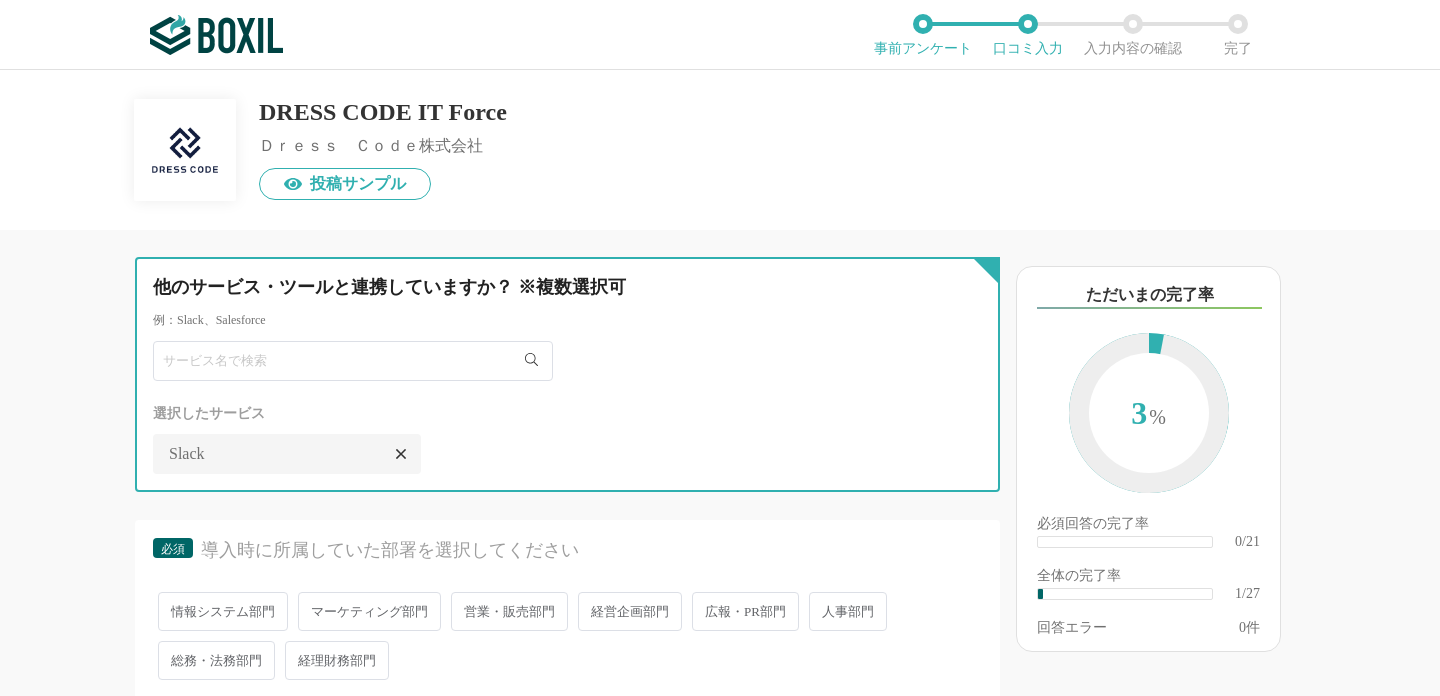 click at bounding box center [353, 361] 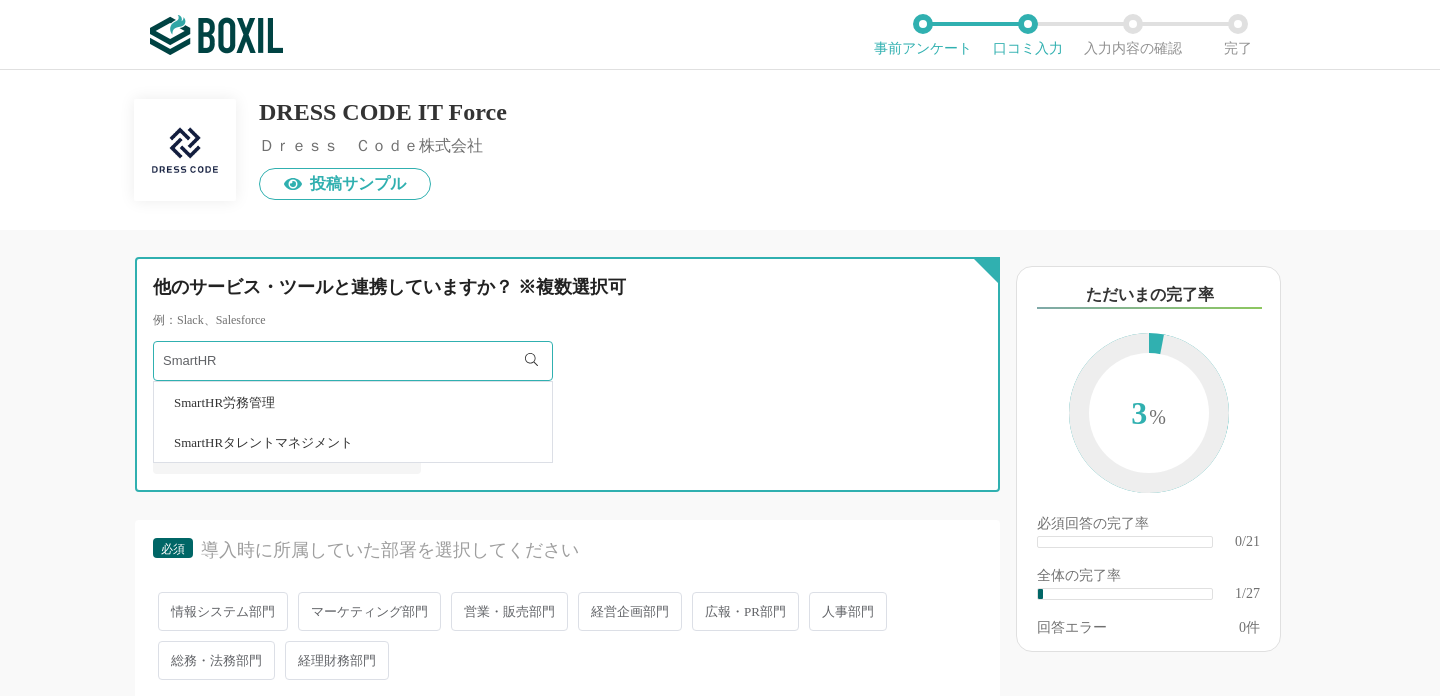 type on "SmartHR" 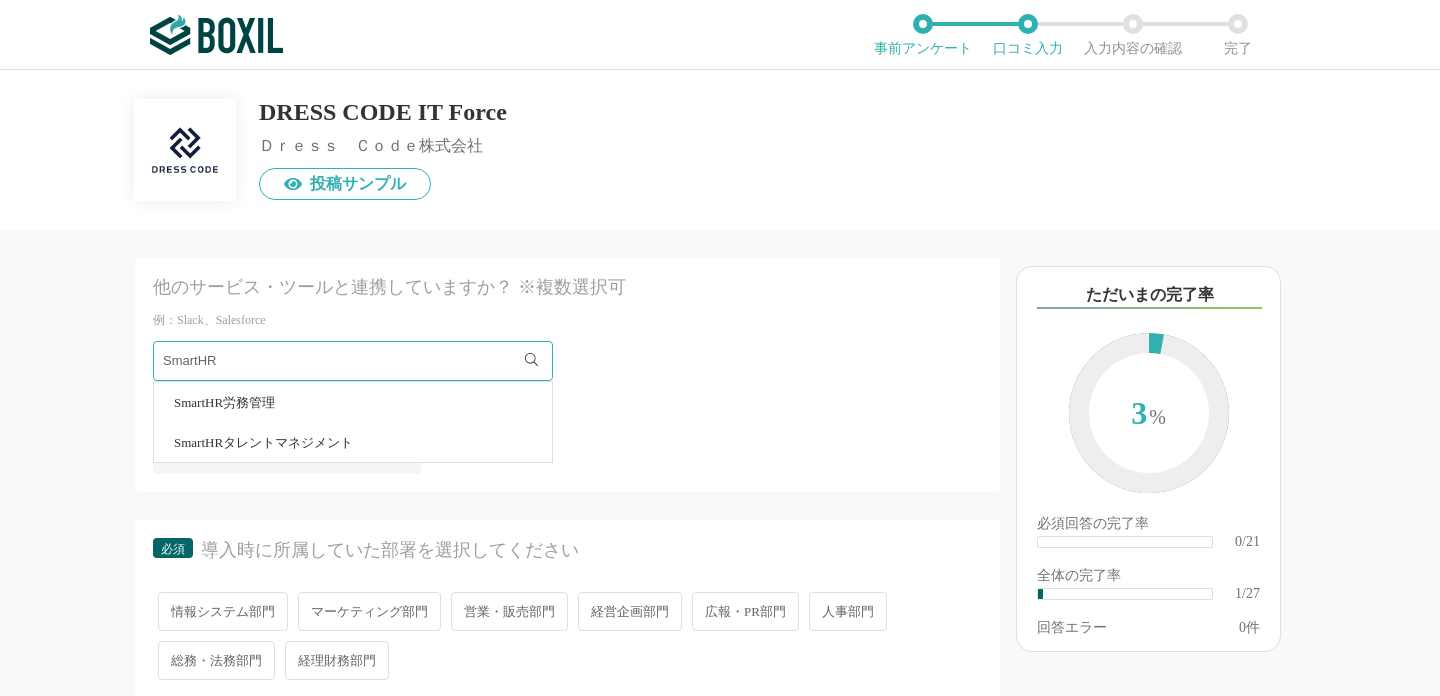 click on "SmartHR労務管理" at bounding box center [353, 402] 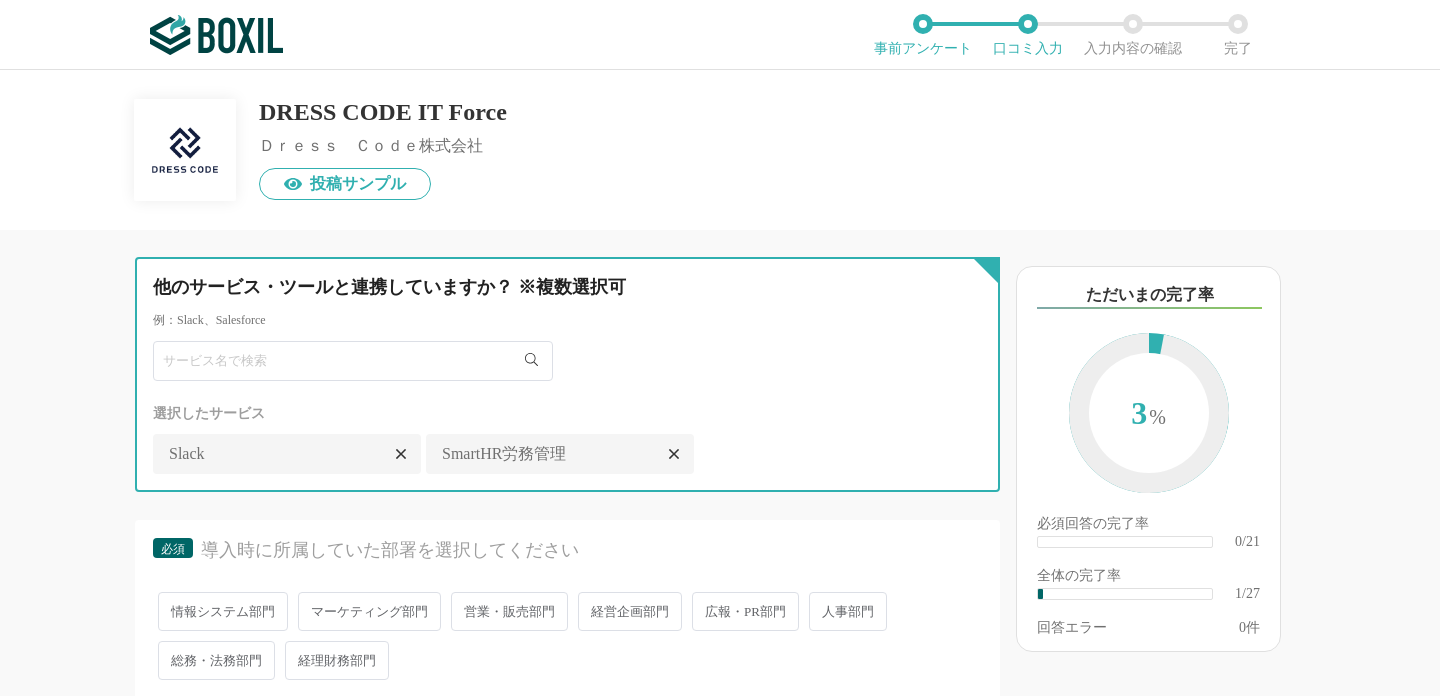 click at bounding box center [353, 361] 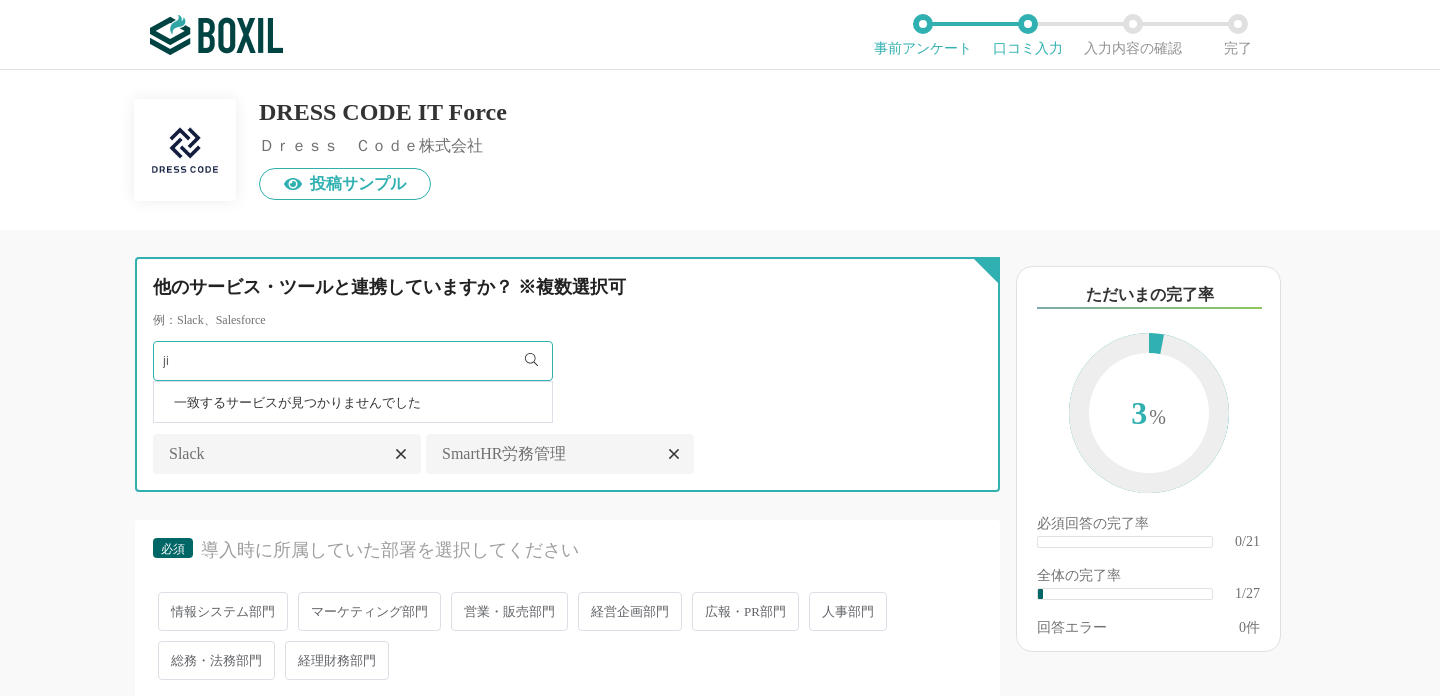 type on "j" 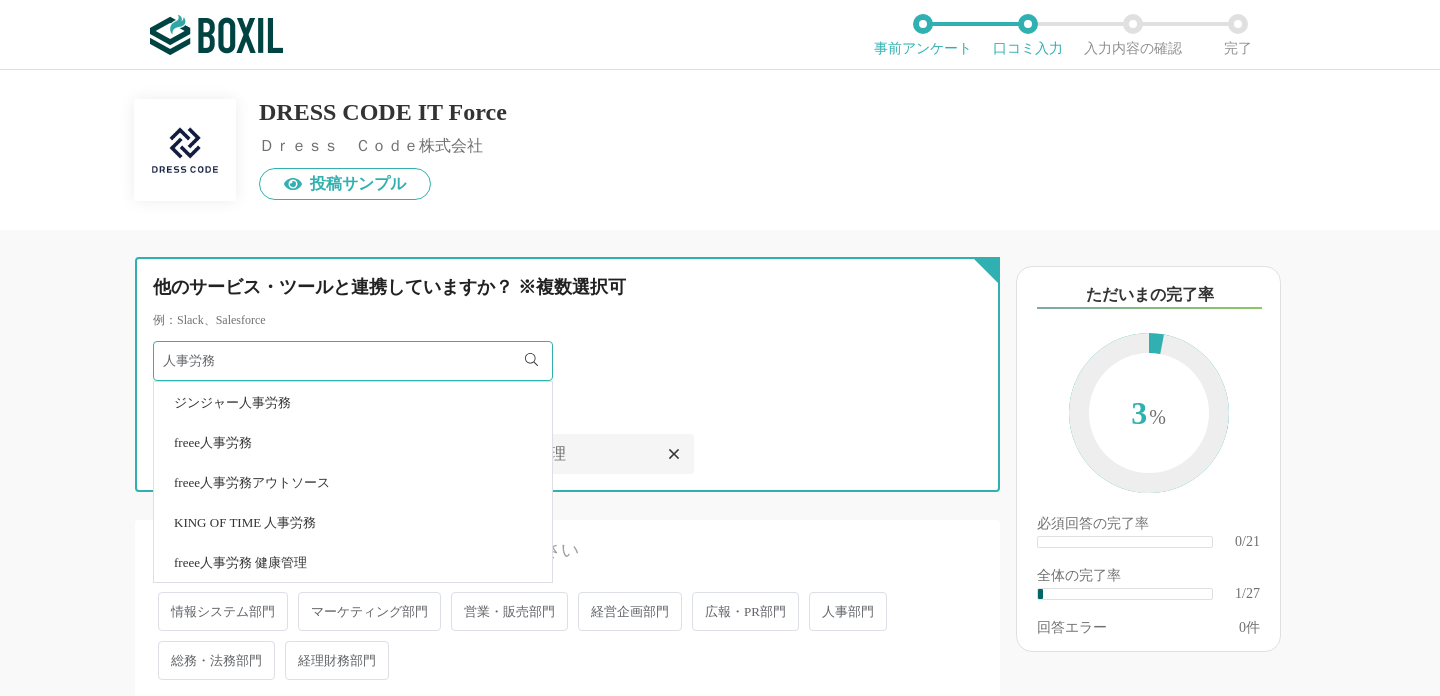 type on "人事労務" 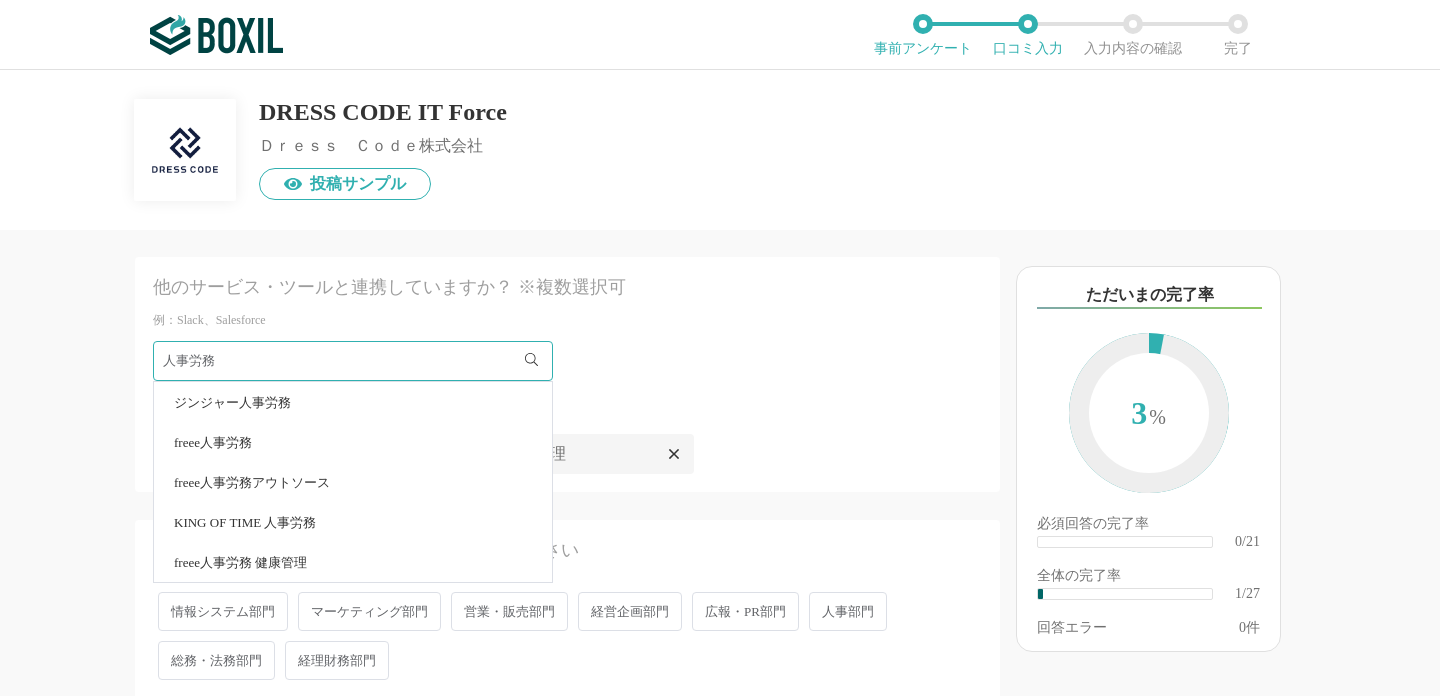 click on "freee人事労務" at bounding box center [353, 442] 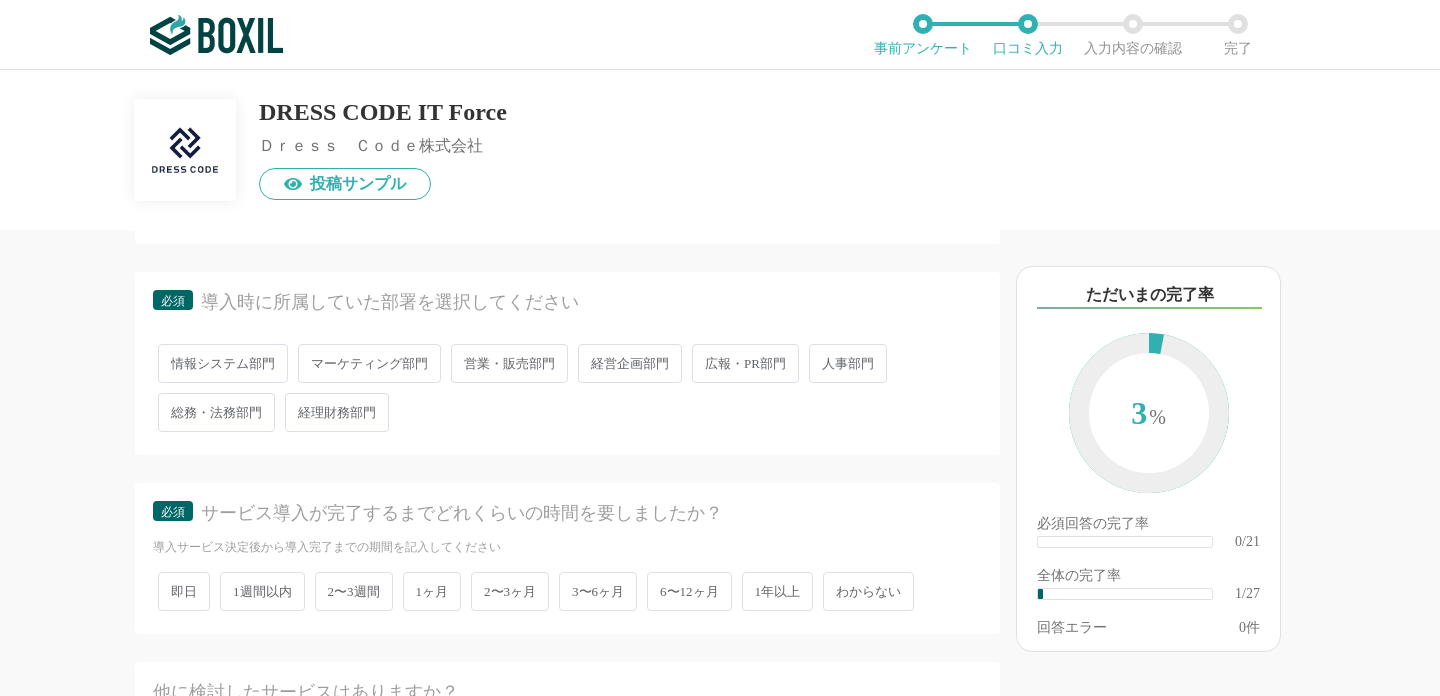 scroll, scrollTop: 269, scrollLeft: 0, axis: vertical 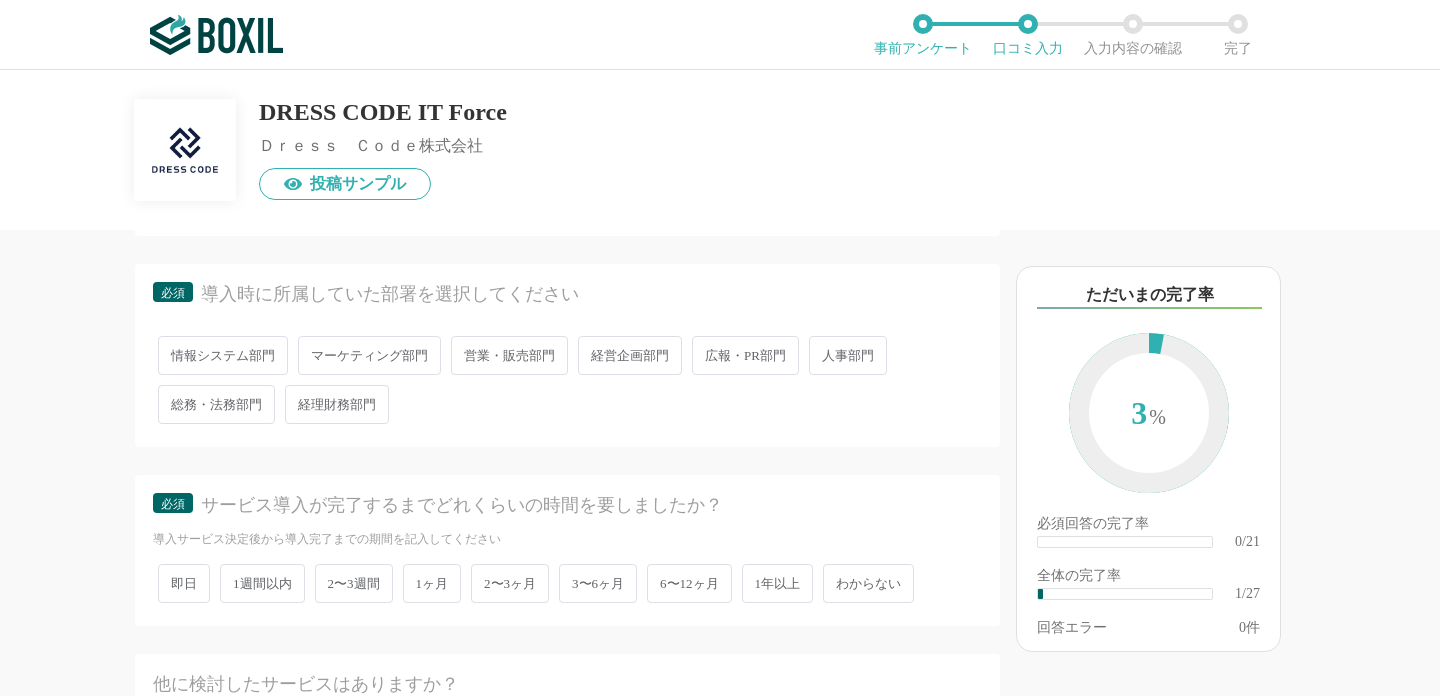 click on "総務・法務部門" at bounding box center [216, 404] 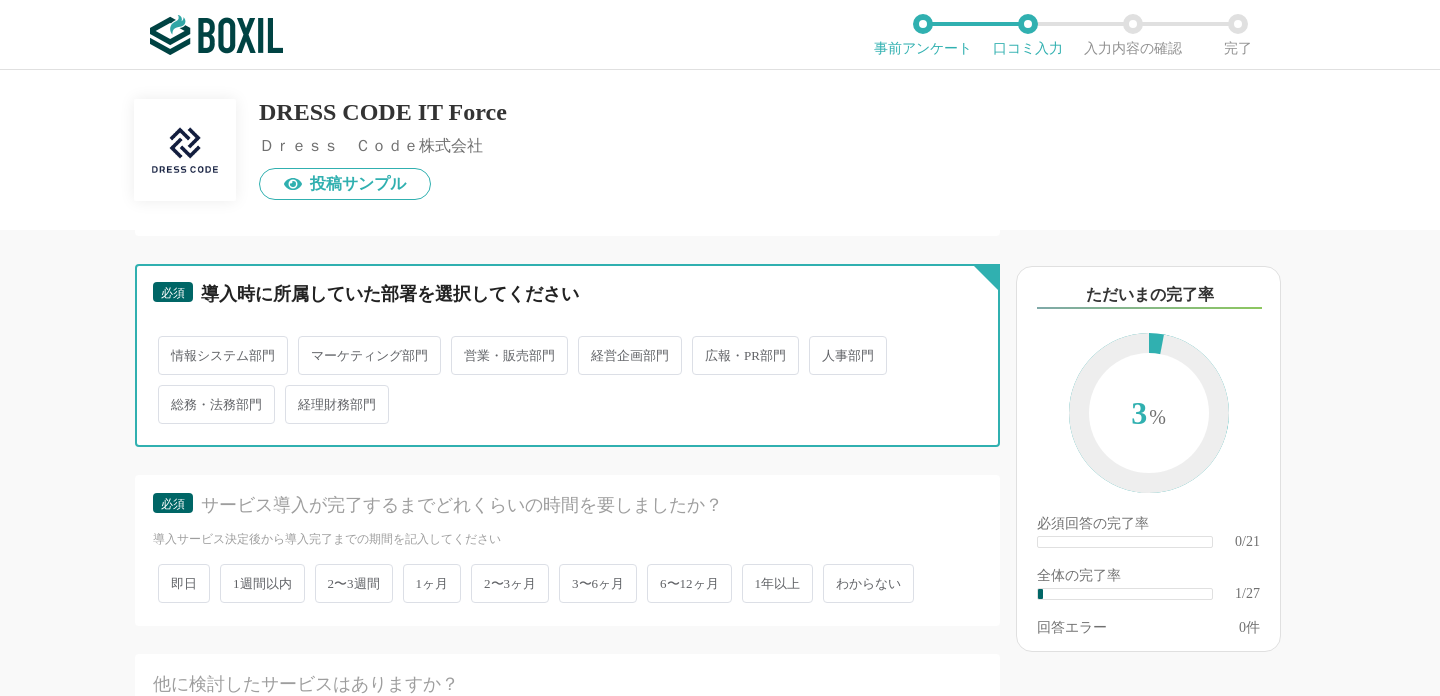 click on "総務・法務部門" at bounding box center (169, 394) 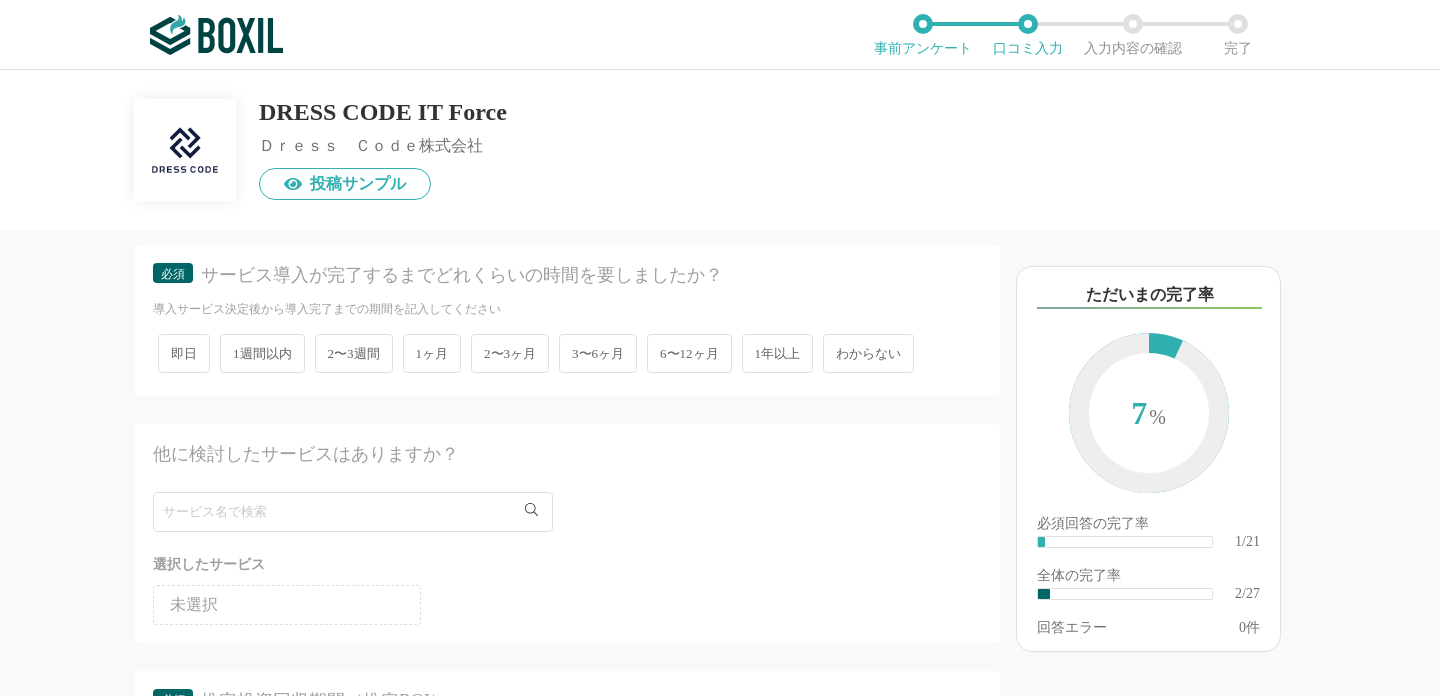 scroll, scrollTop: 501, scrollLeft: 0, axis: vertical 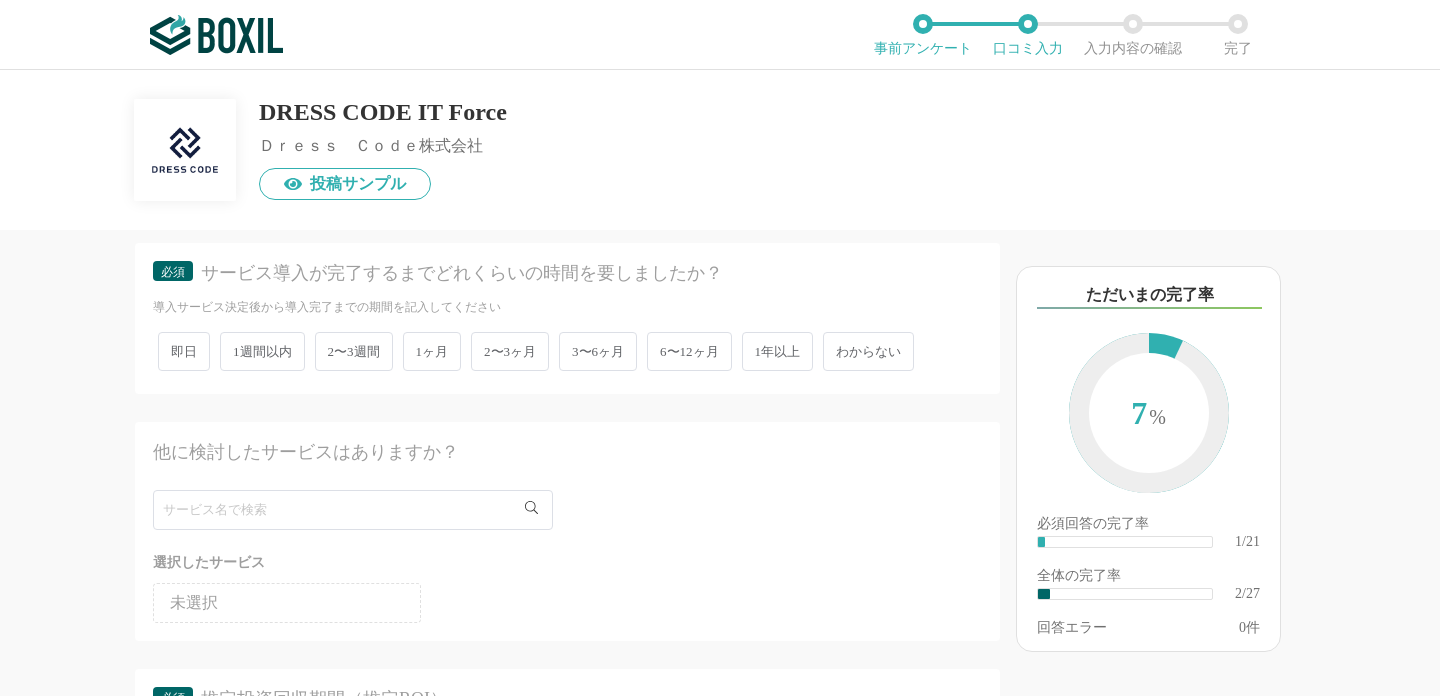 click on "2〜3ヶ月" at bounding box center (510, 351) 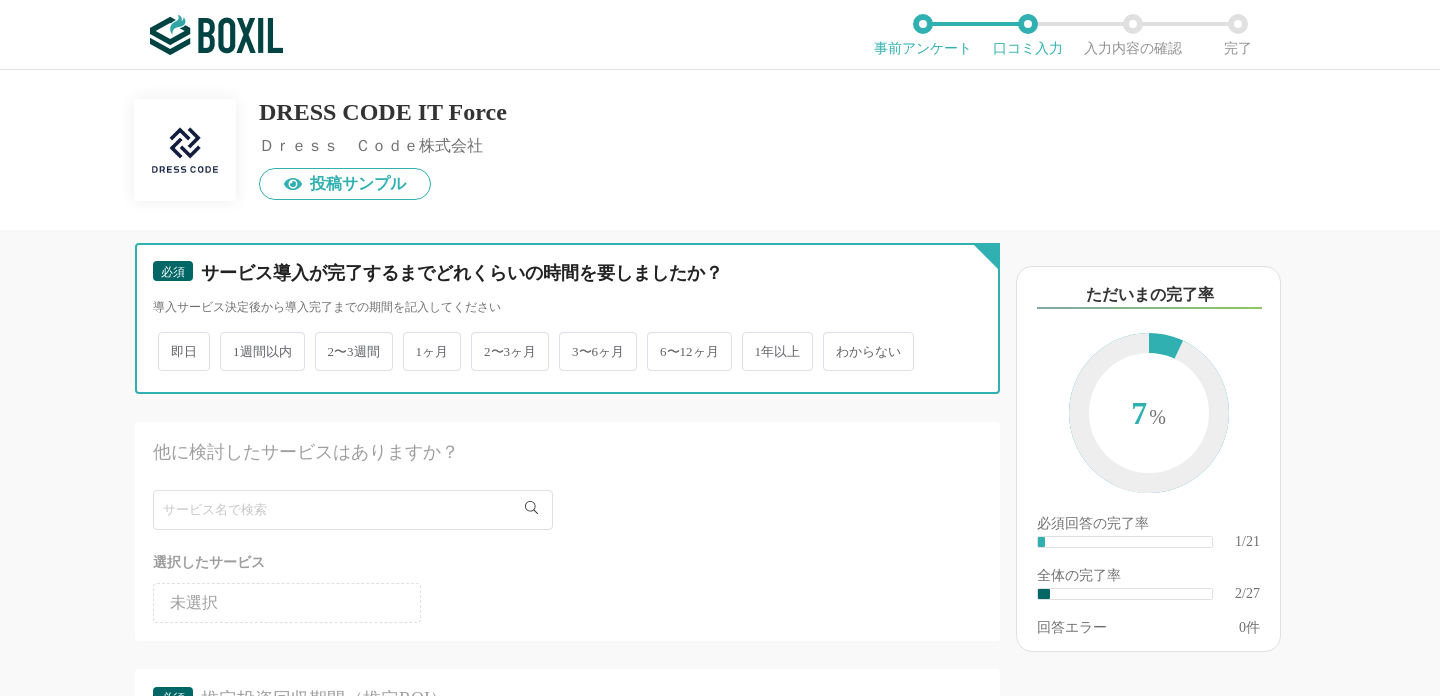 click on "2〜3ヶ月" at bounding box center [482, 341] 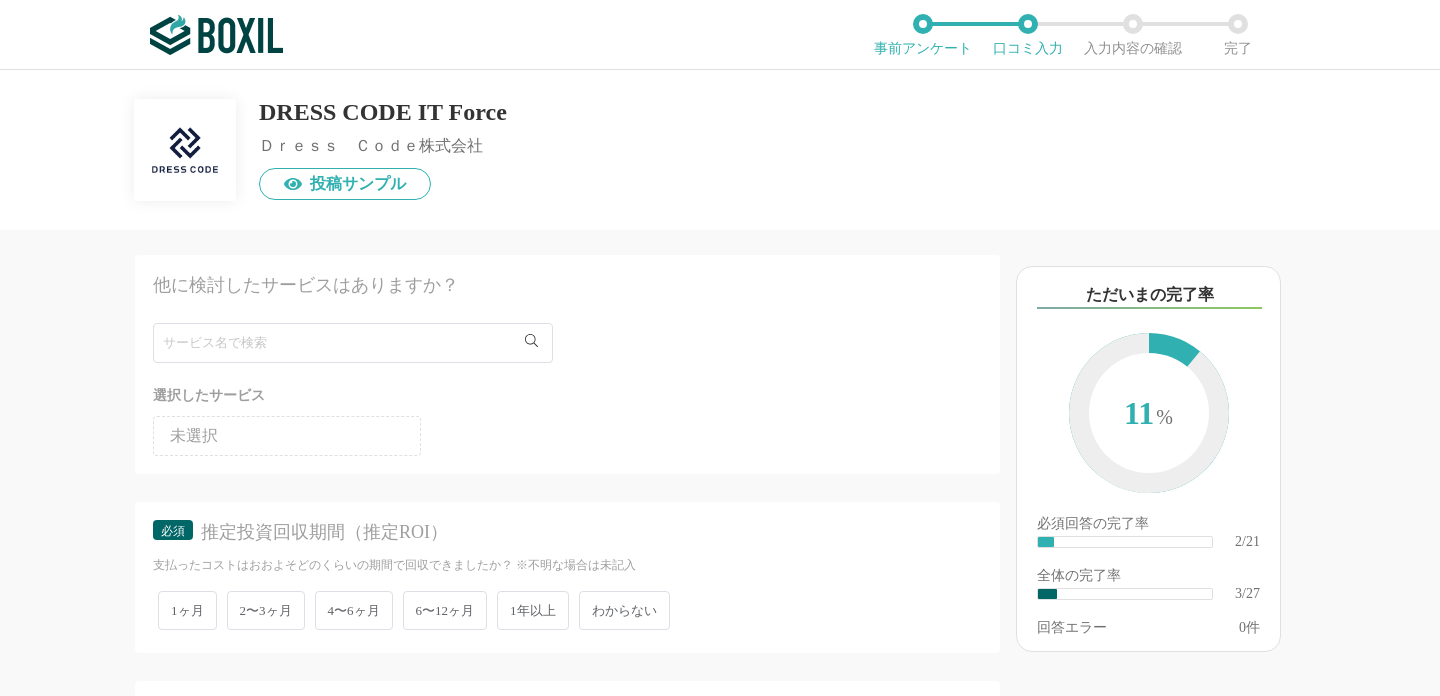 scroll, scrollTop: 725, scrollLeft: 0, axis: vertical 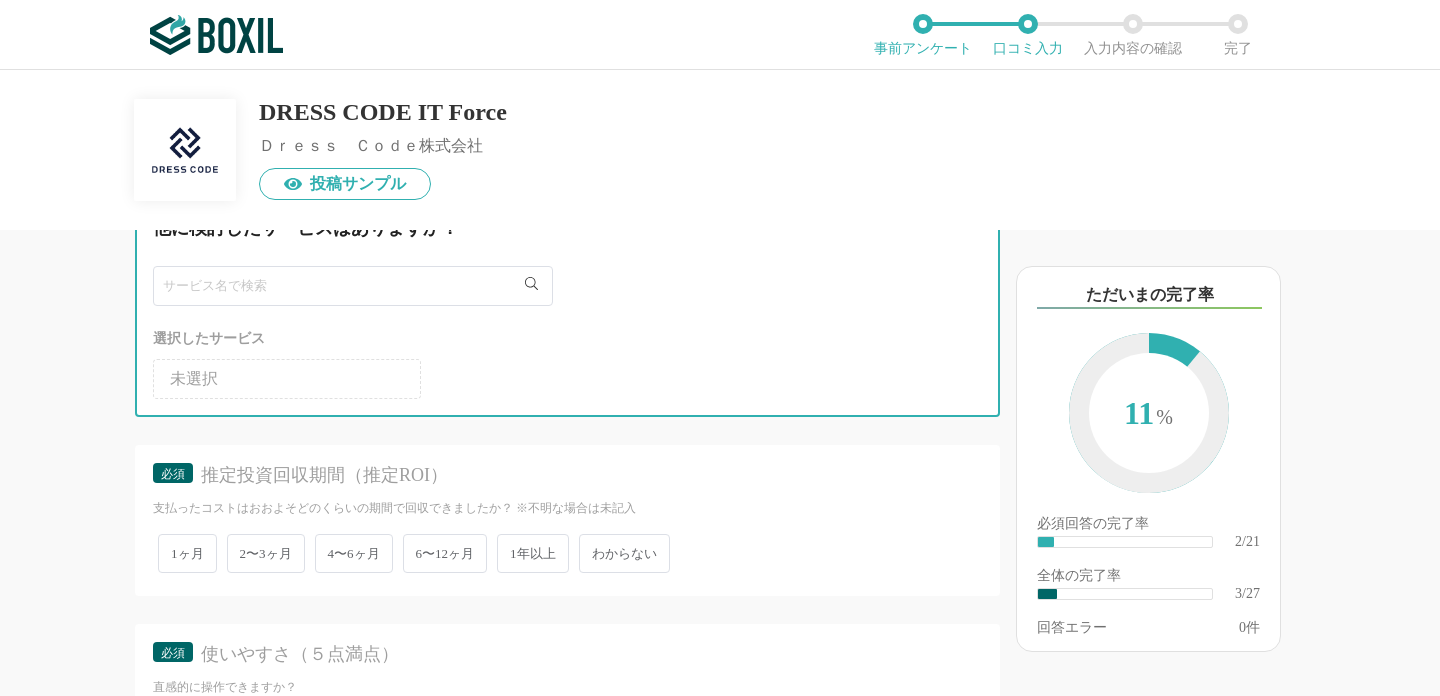 click at bounding box center (353, 286) 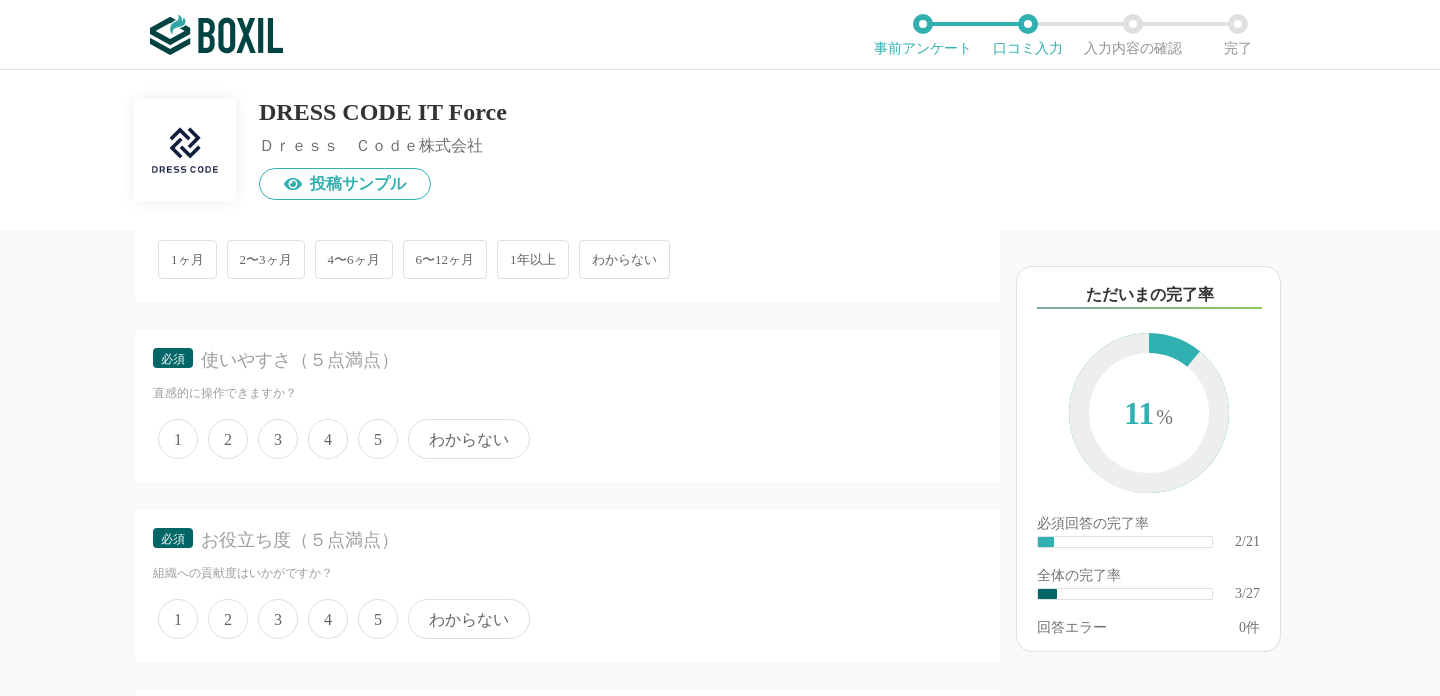 scroll, scrollTop: 1022, scrollLeft: 0, axis: vertical 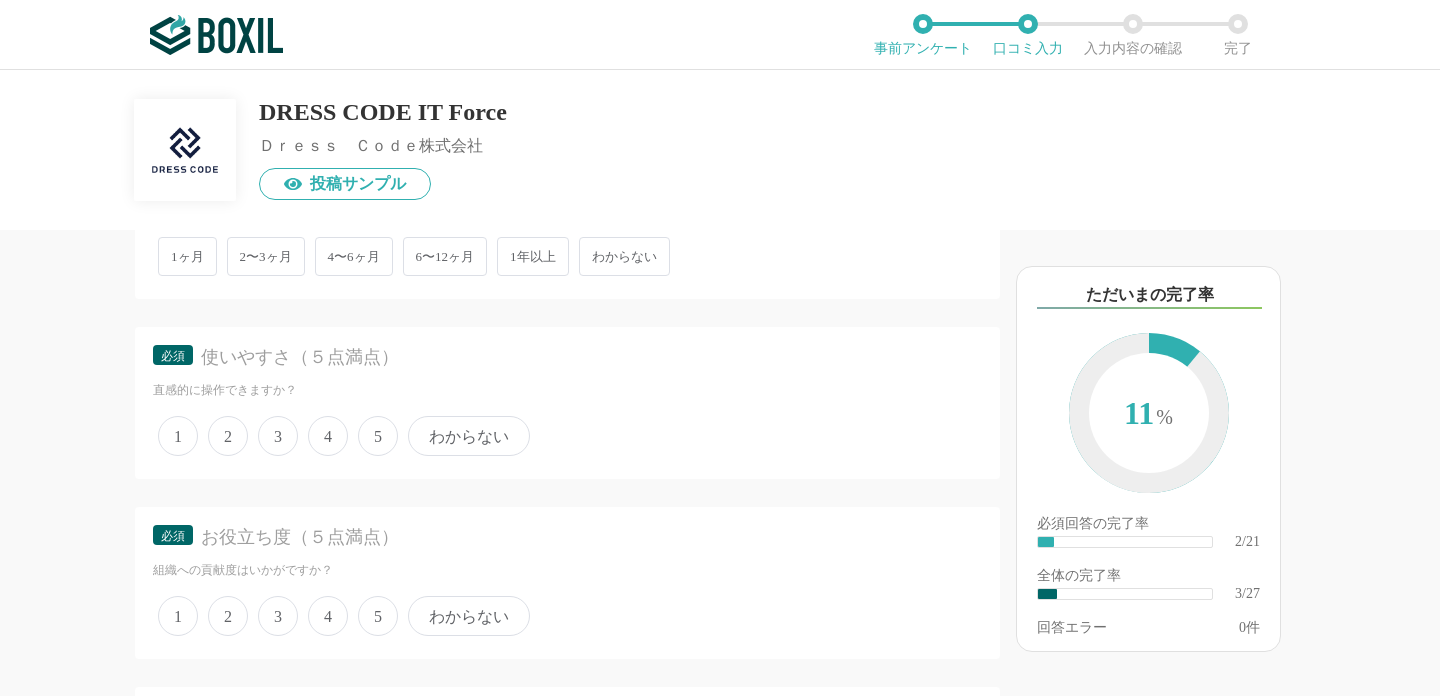 click on "5" at bounding box center [378, 436] 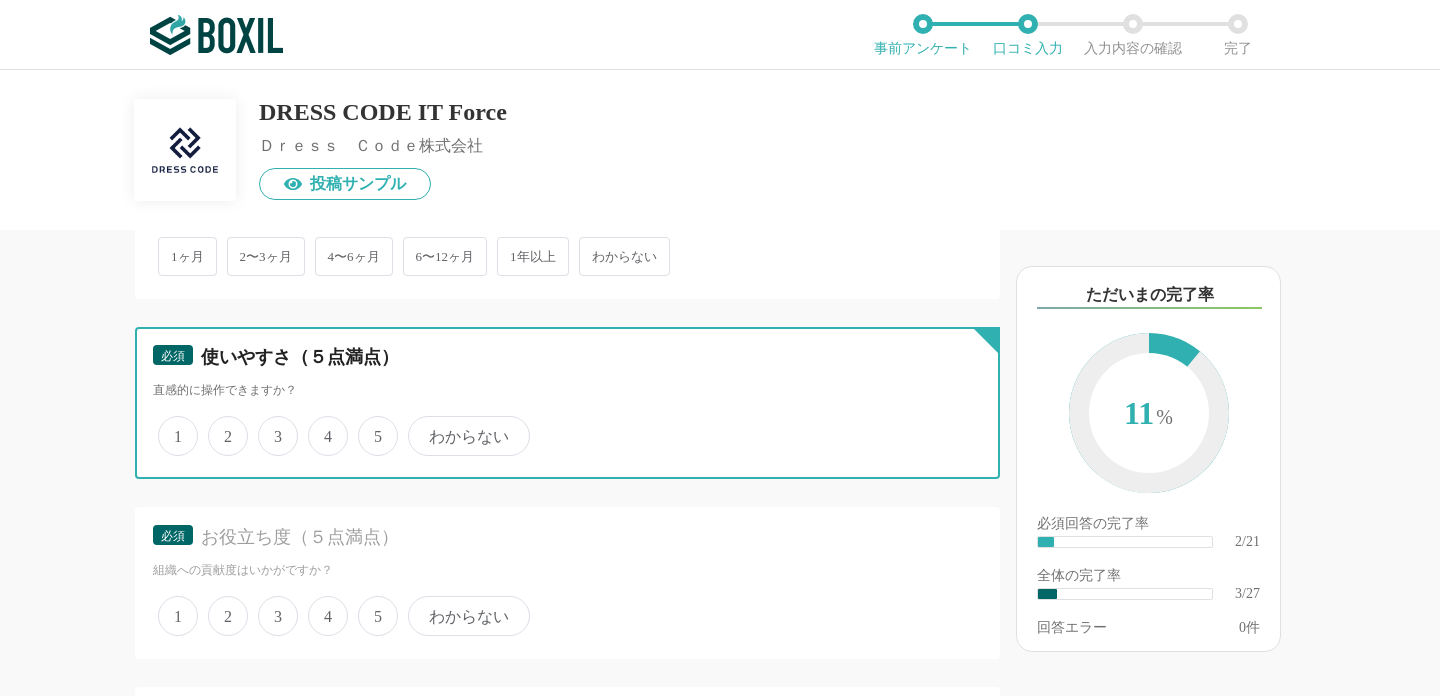 click on "5" at bounding box center [369, 425] 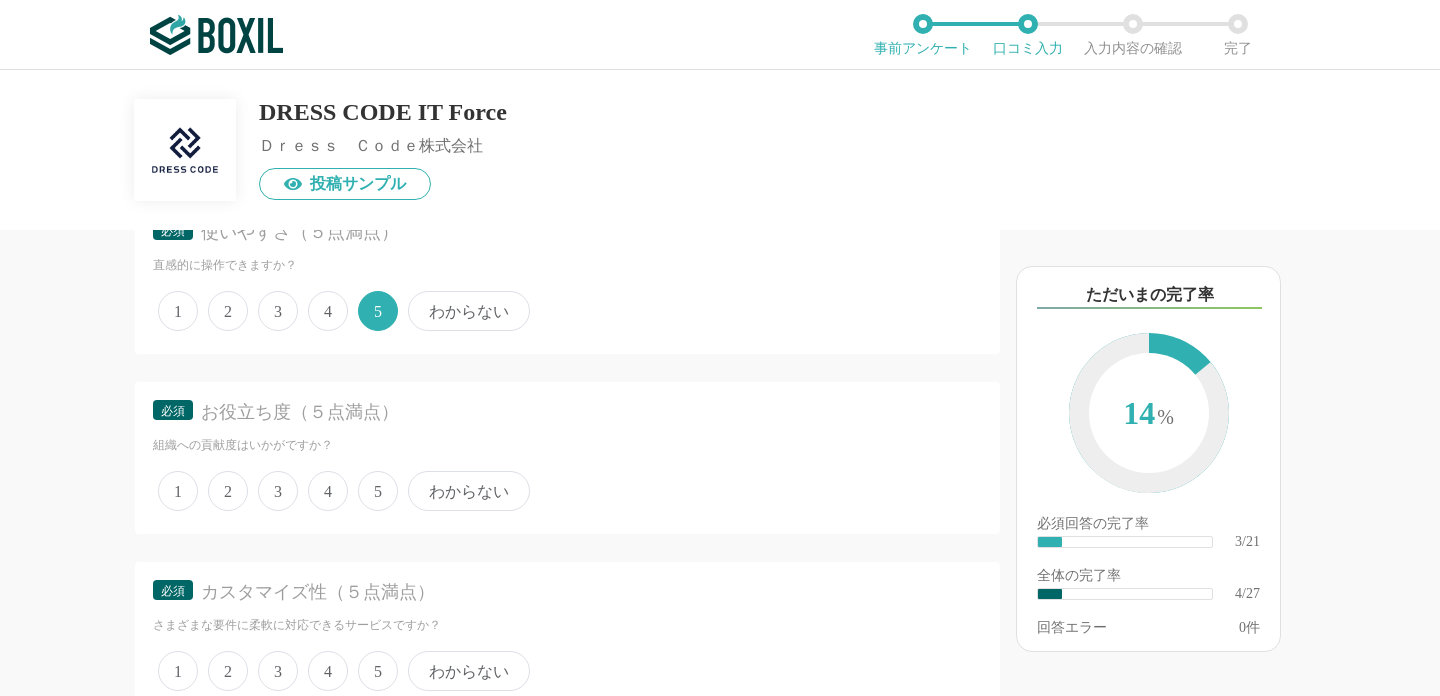 click on "5" at bounding box center [378, 491] 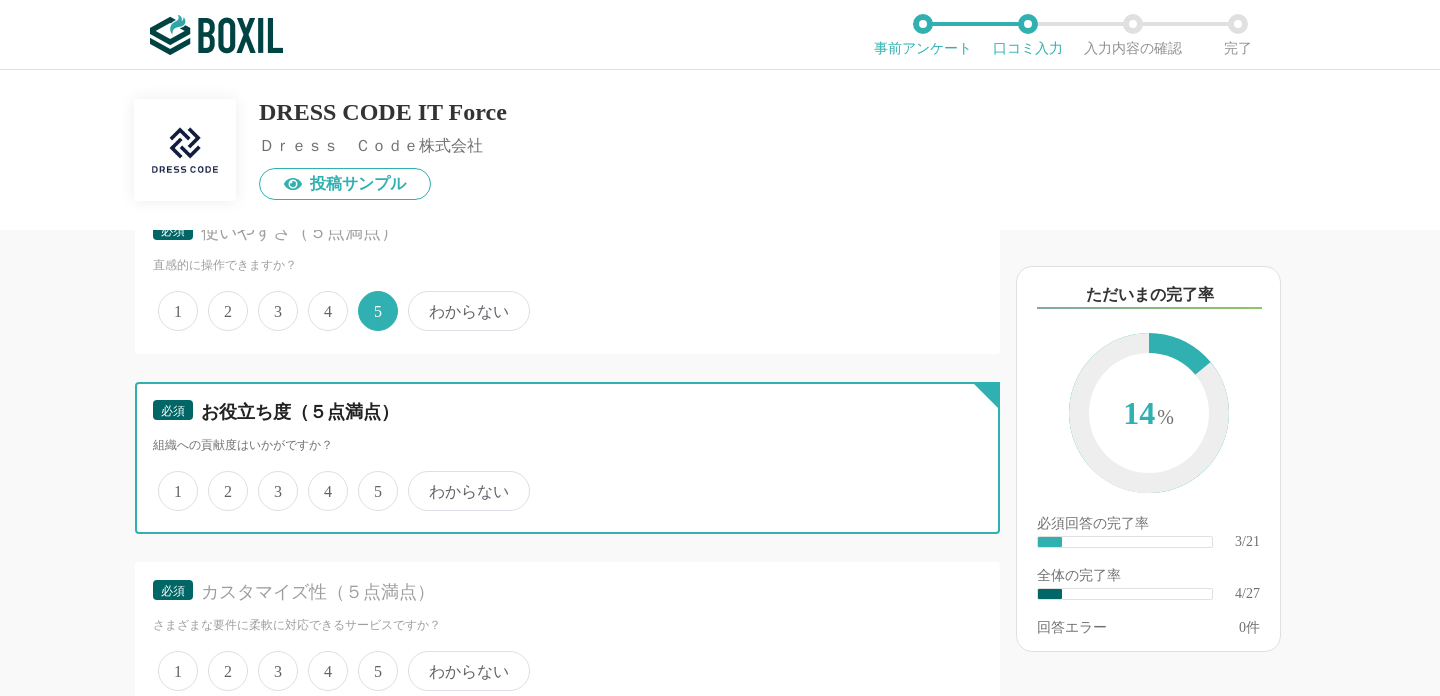 click on "5" at bounding box center [369, 480] 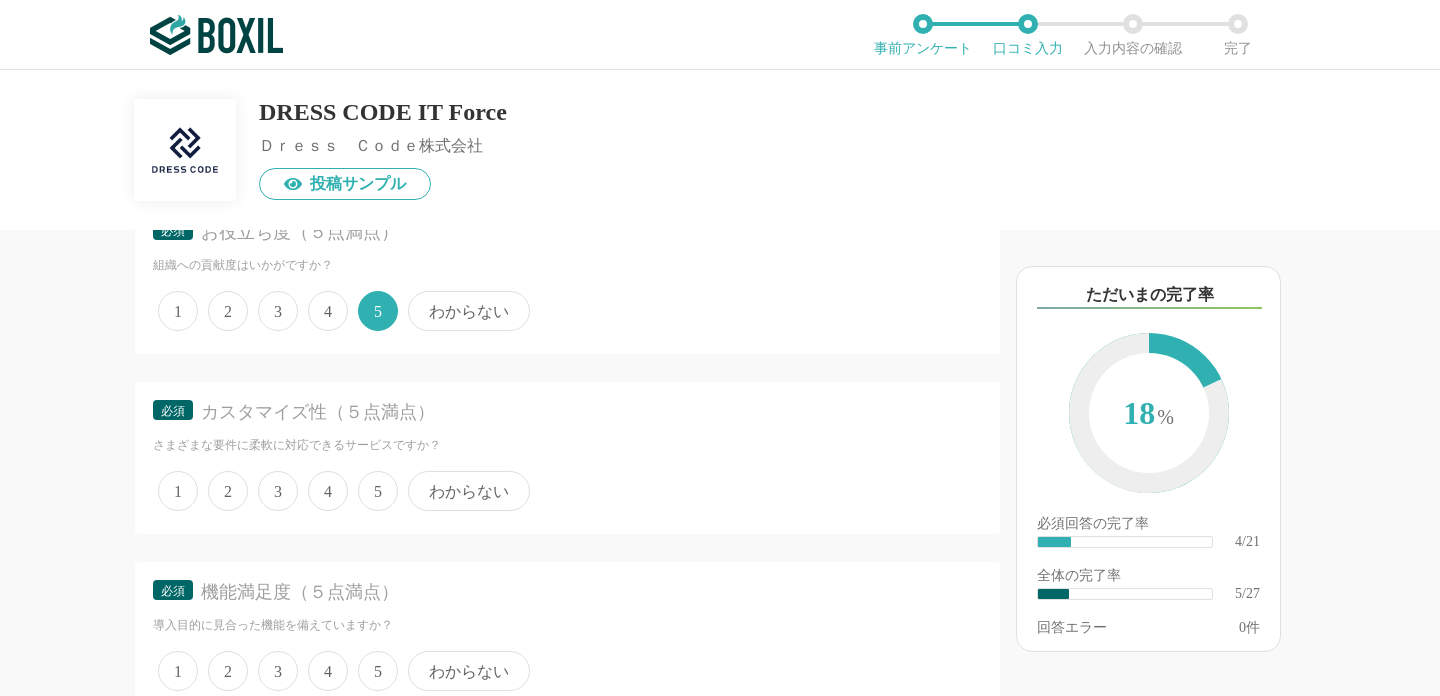 click on "1 2 3 4 5 わからない" at bounding box center [567, 491] 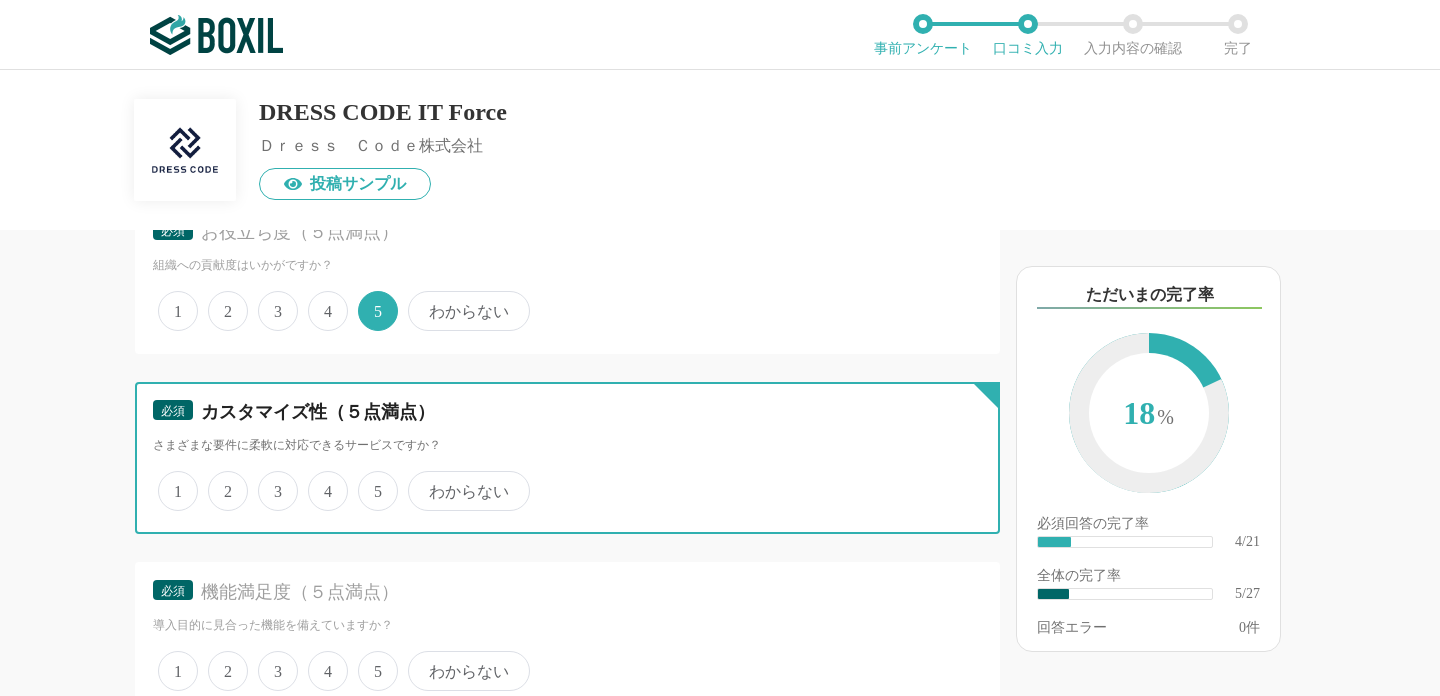 click on "5" at bounding box center [369, 480] 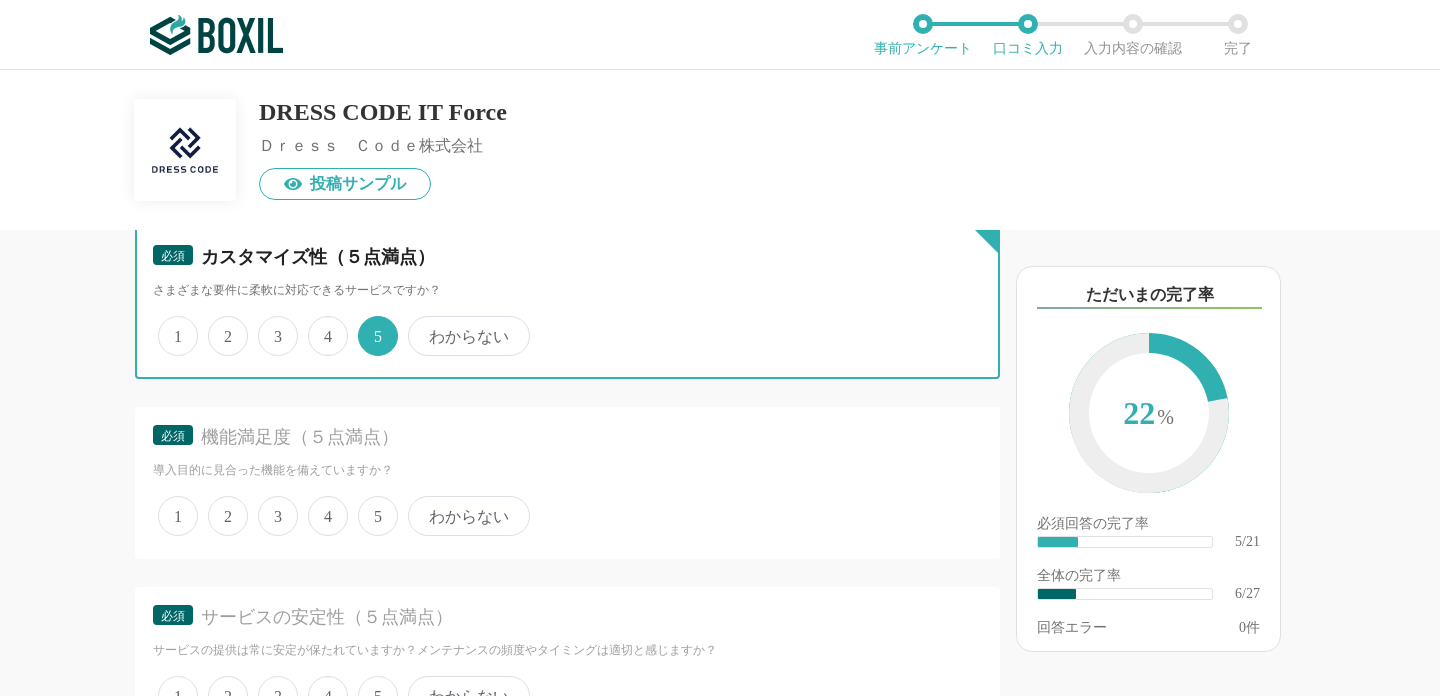 scroll, scrollTop: 1740, scrollLeft: 0, axis: vertical 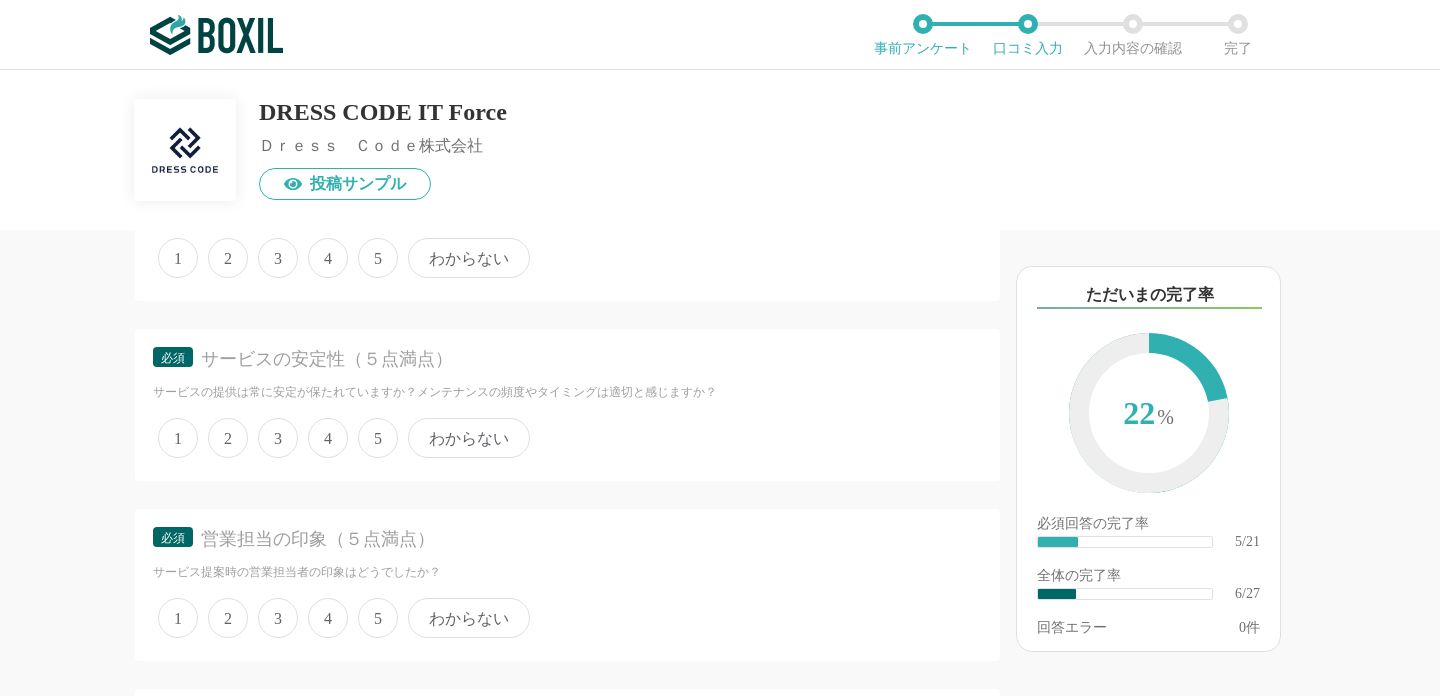 click on "5" at bounding box center [378, 258] 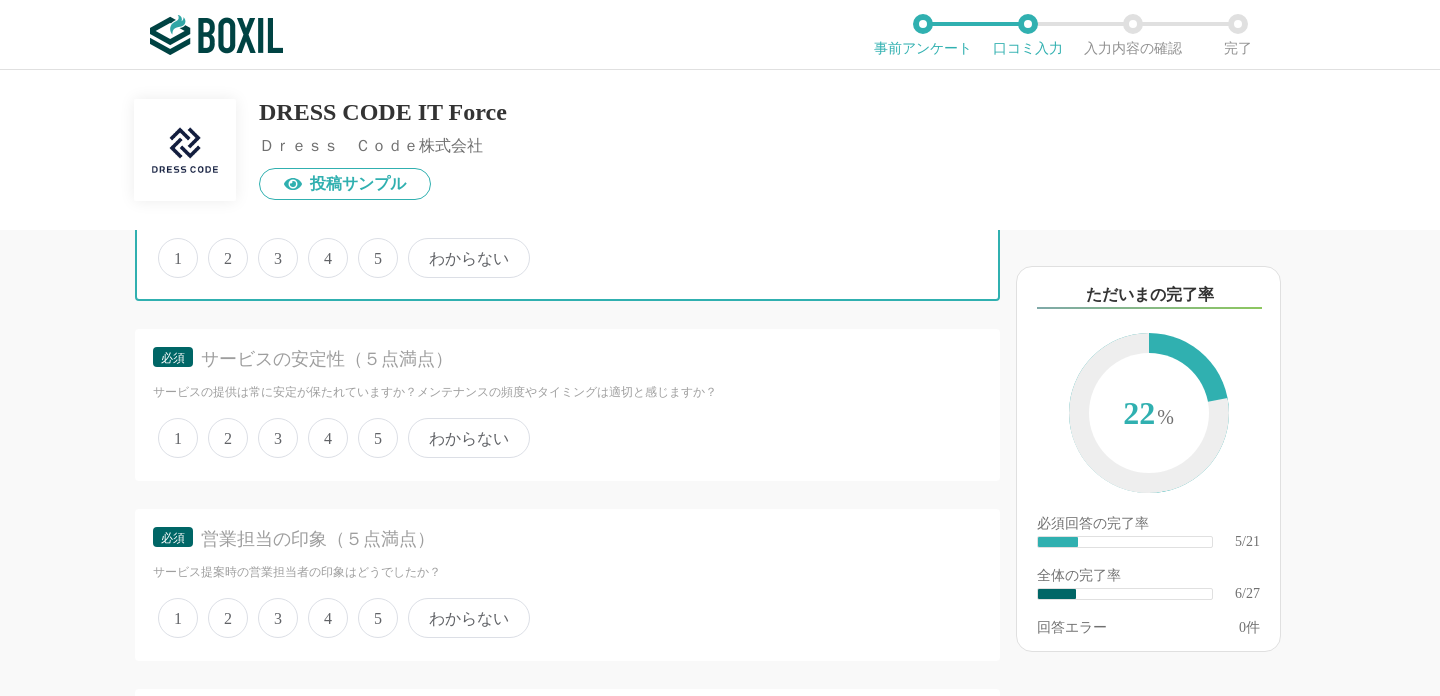 click on "5" at bounding box center (369, 247) 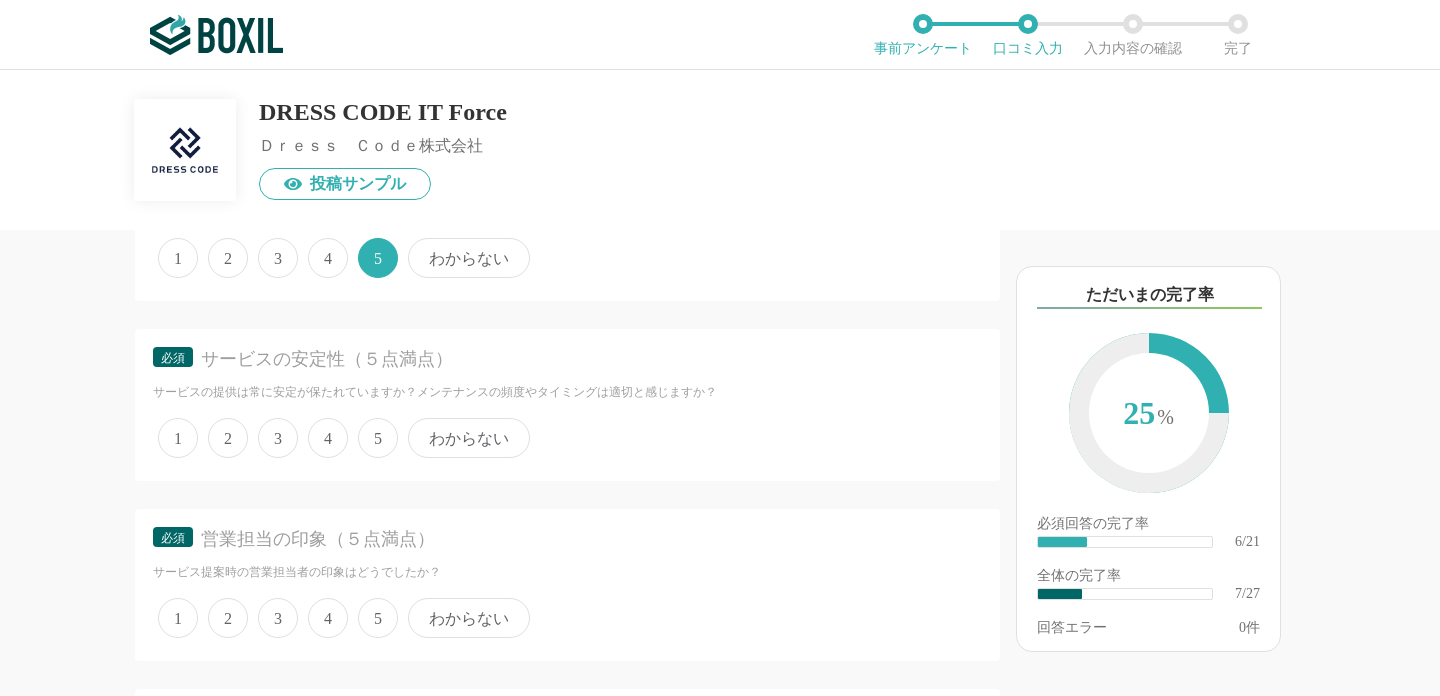 click on "1 2 3 4 5 わからない" at bounding box center [567, 438] 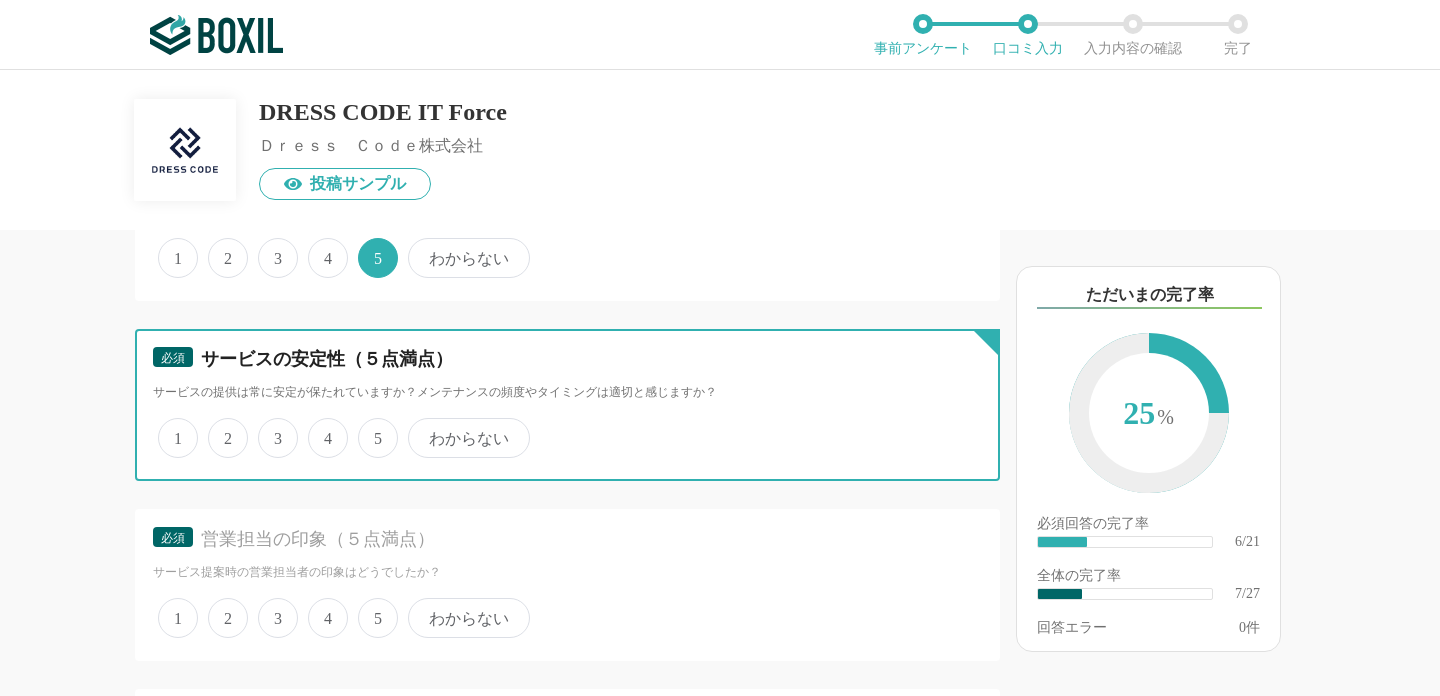 click on "5" at bounding box center (369, 427) 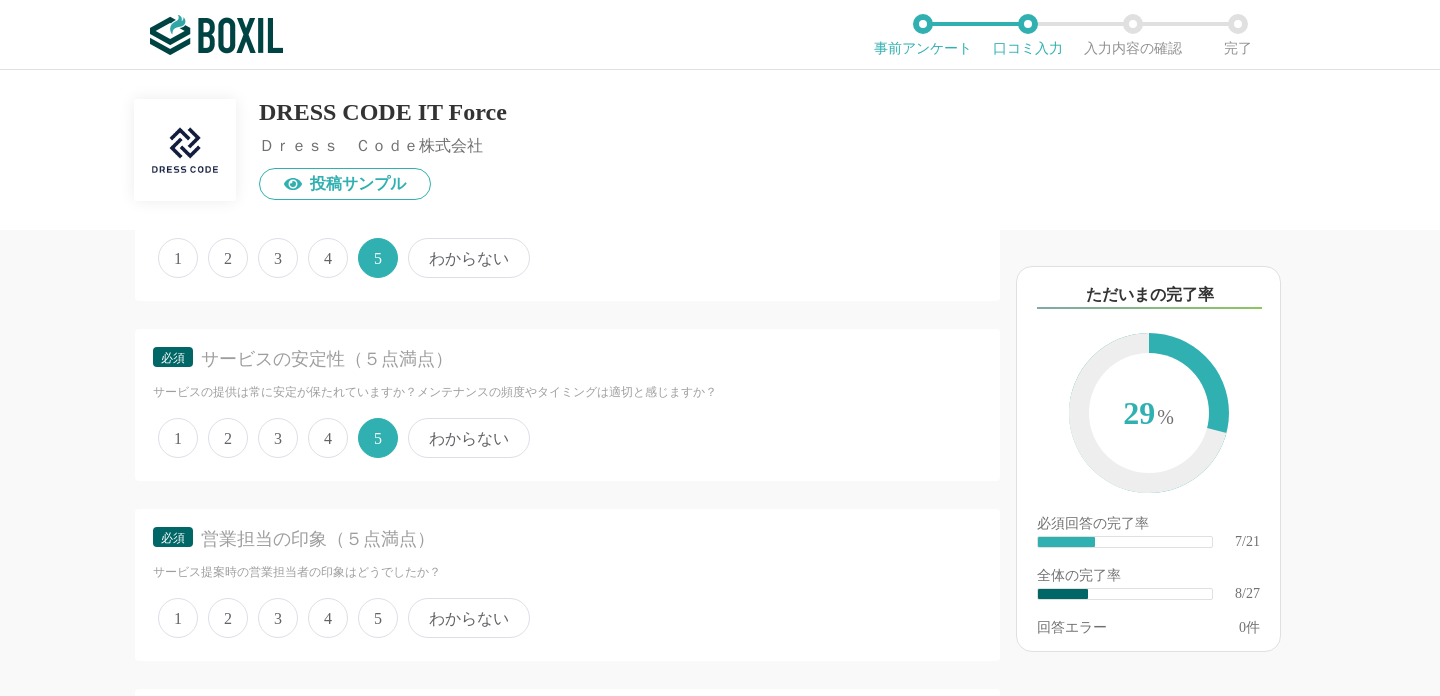 click on "5" at bounding box center (378, 618) 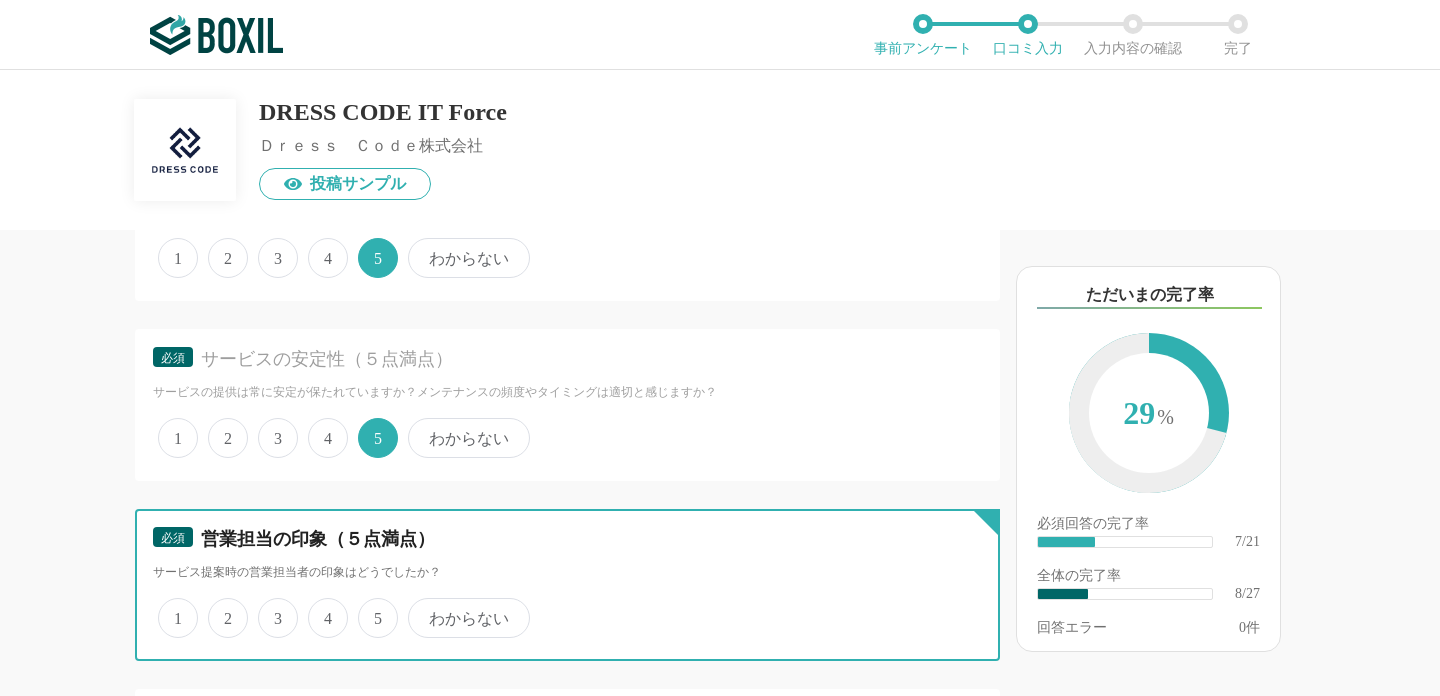 click on "5" at bounding box center [369, 607] 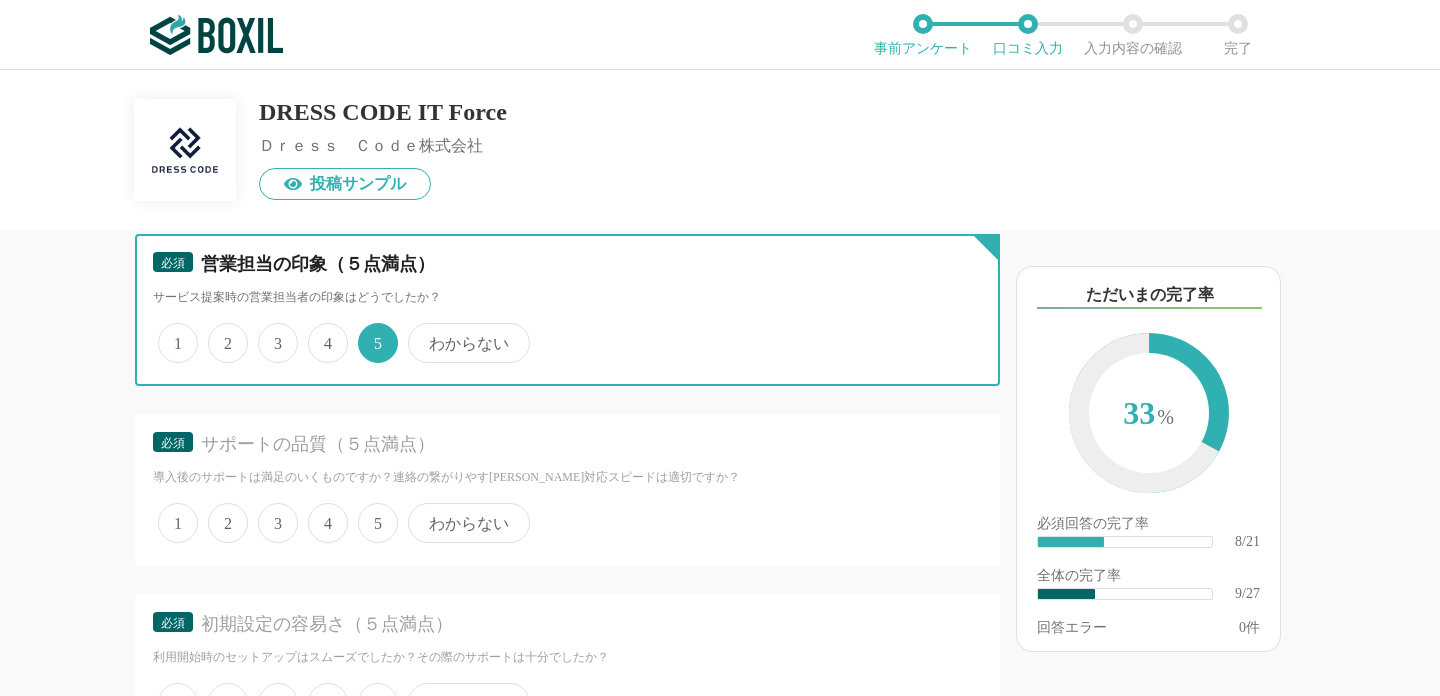 scroll, scrollTop: 2024, scrollLeft: 0, axis: vertical 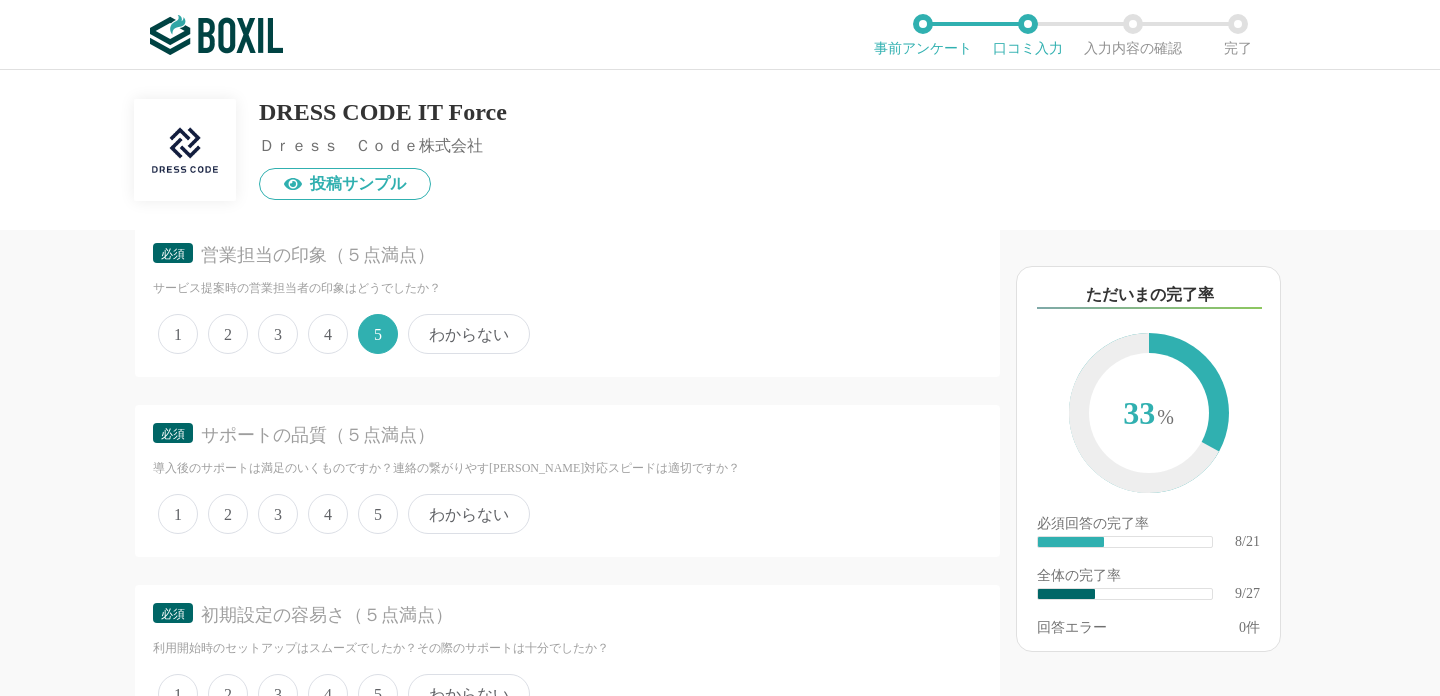 click on "1 2 3 4 5 わからない" at bounding box center [567, 514] 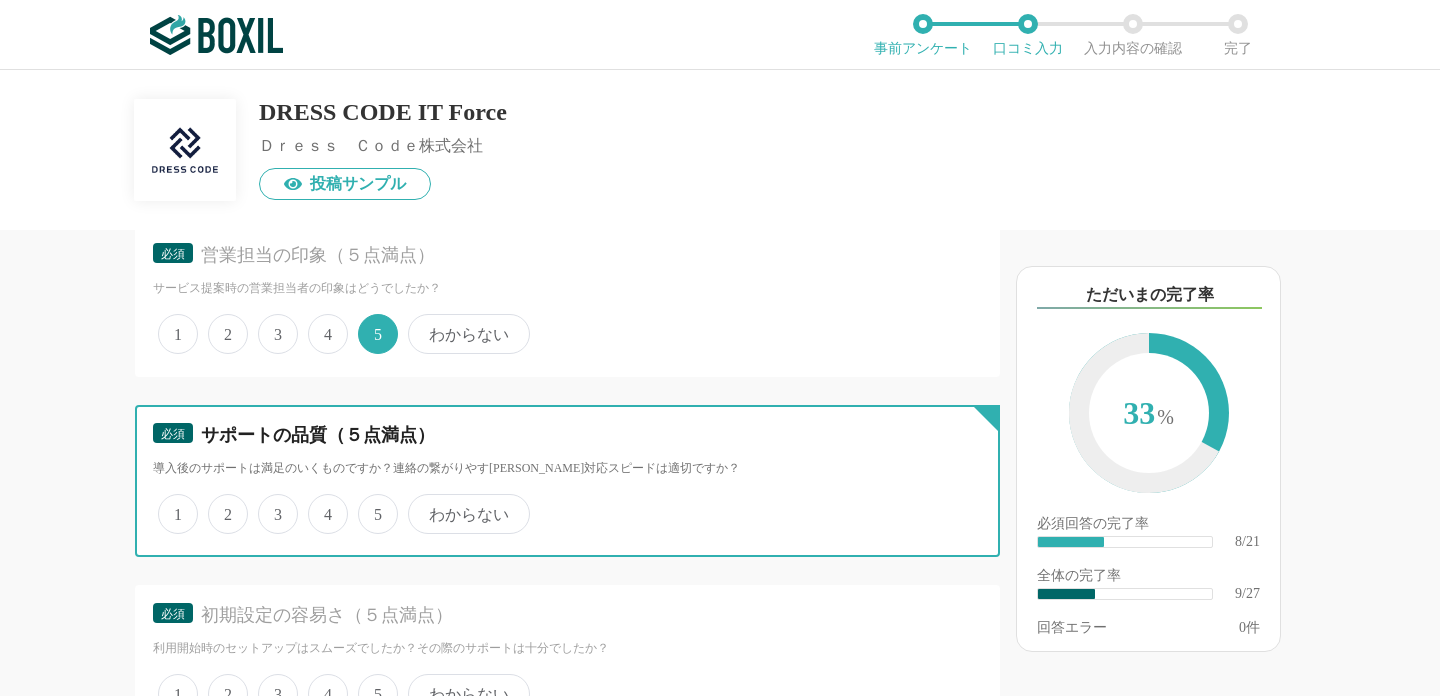 click on "5" at bounding box center (369, 503) 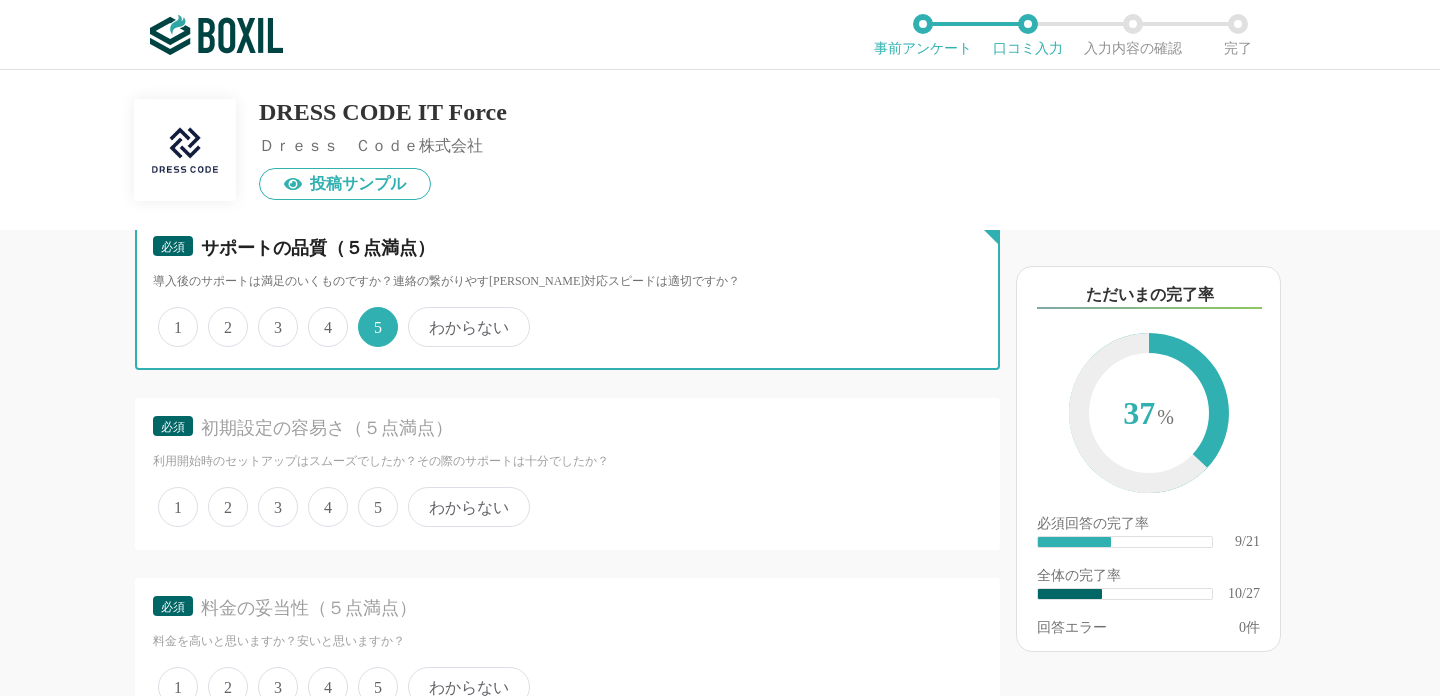 scroll, scrollTop: 2261, scrollLeft: 0, axis: vertical 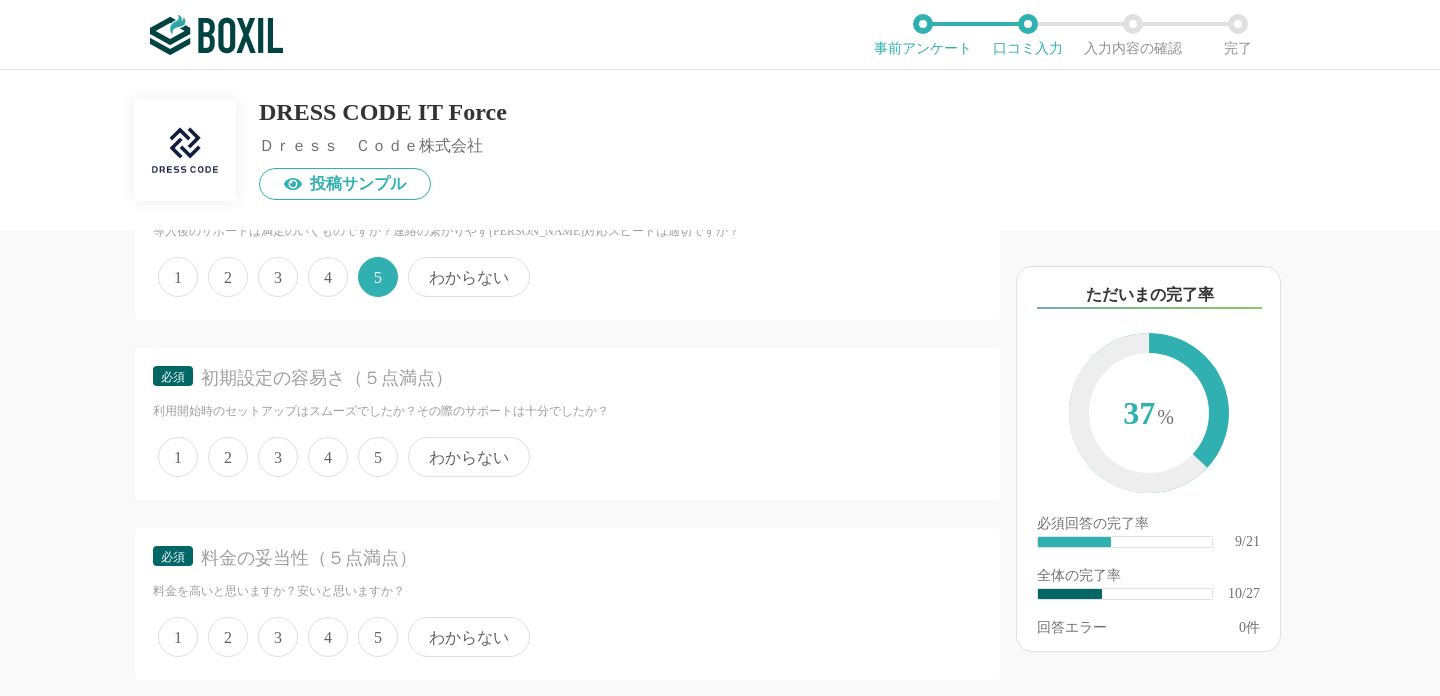 click on "5" at bounding box center [378, 457] 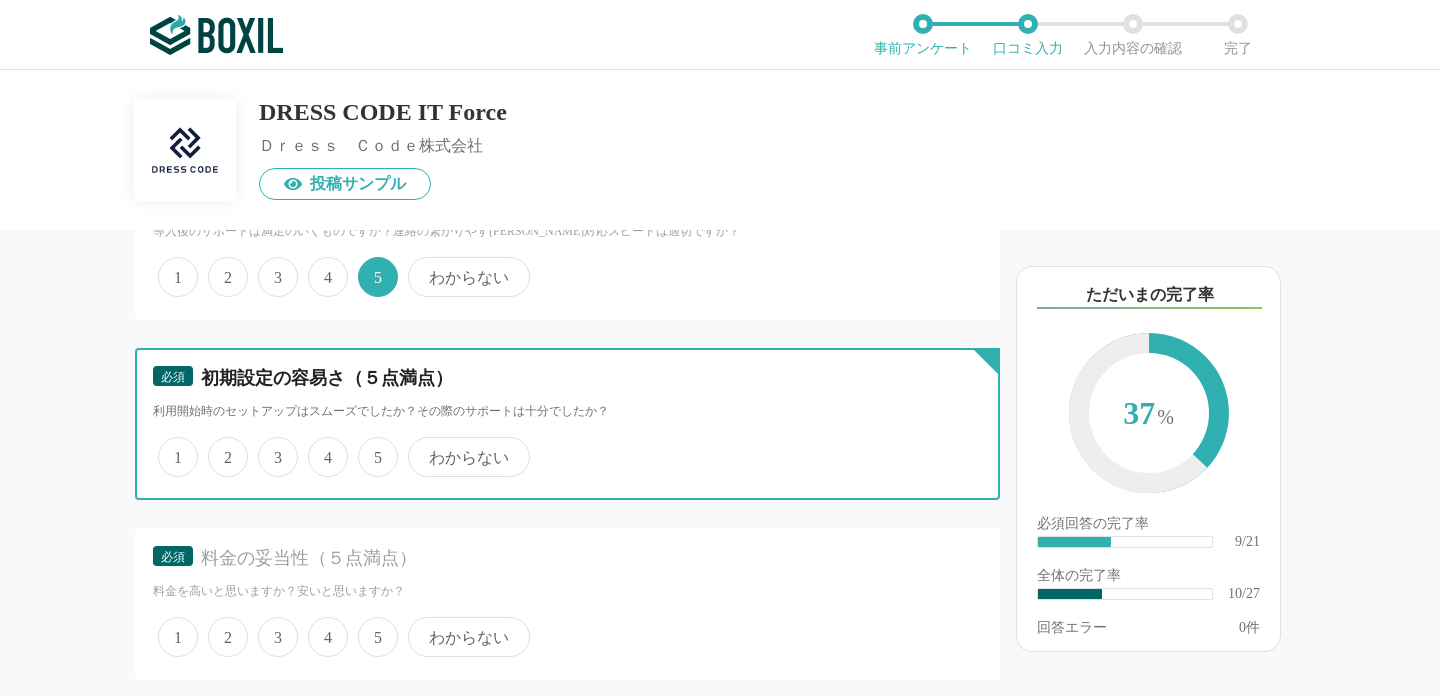 click on "5" at bounding box center [369, 446] 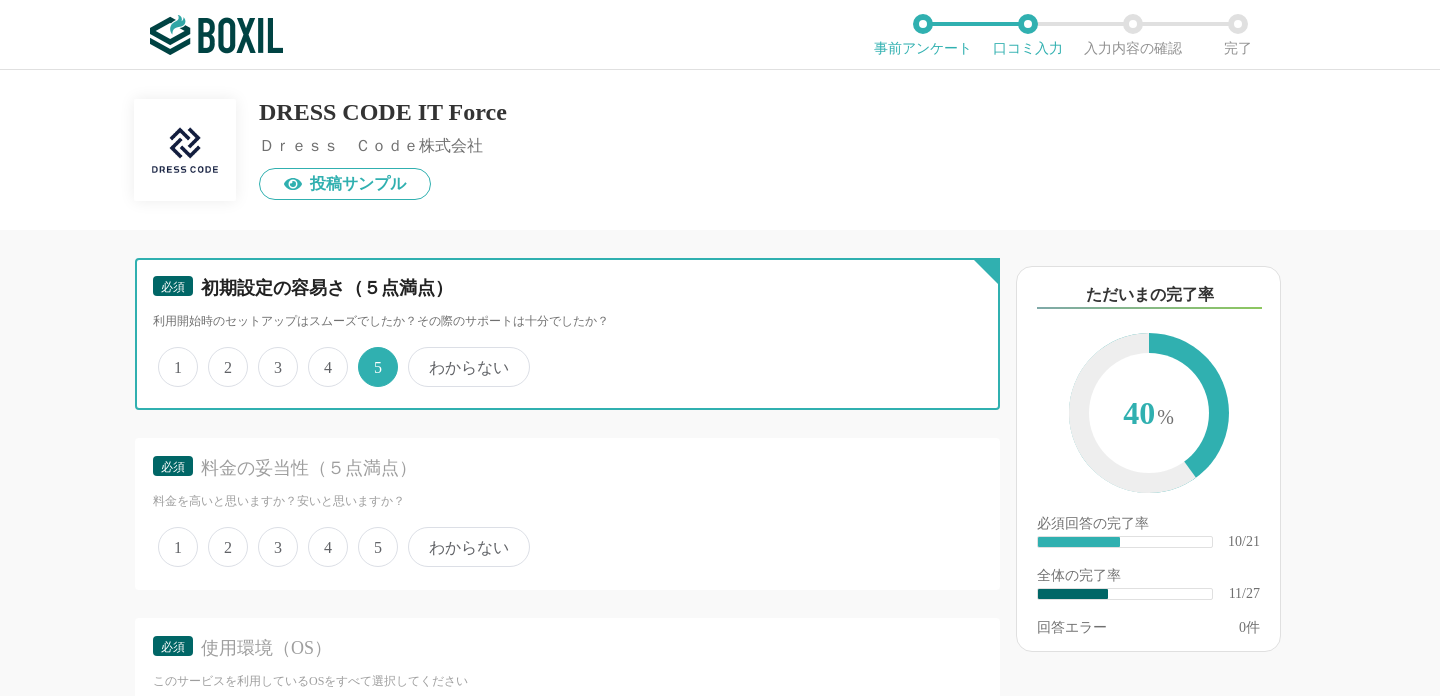 scroll, scrollTop: 2381, scrollLeft: 0, axis: vertical 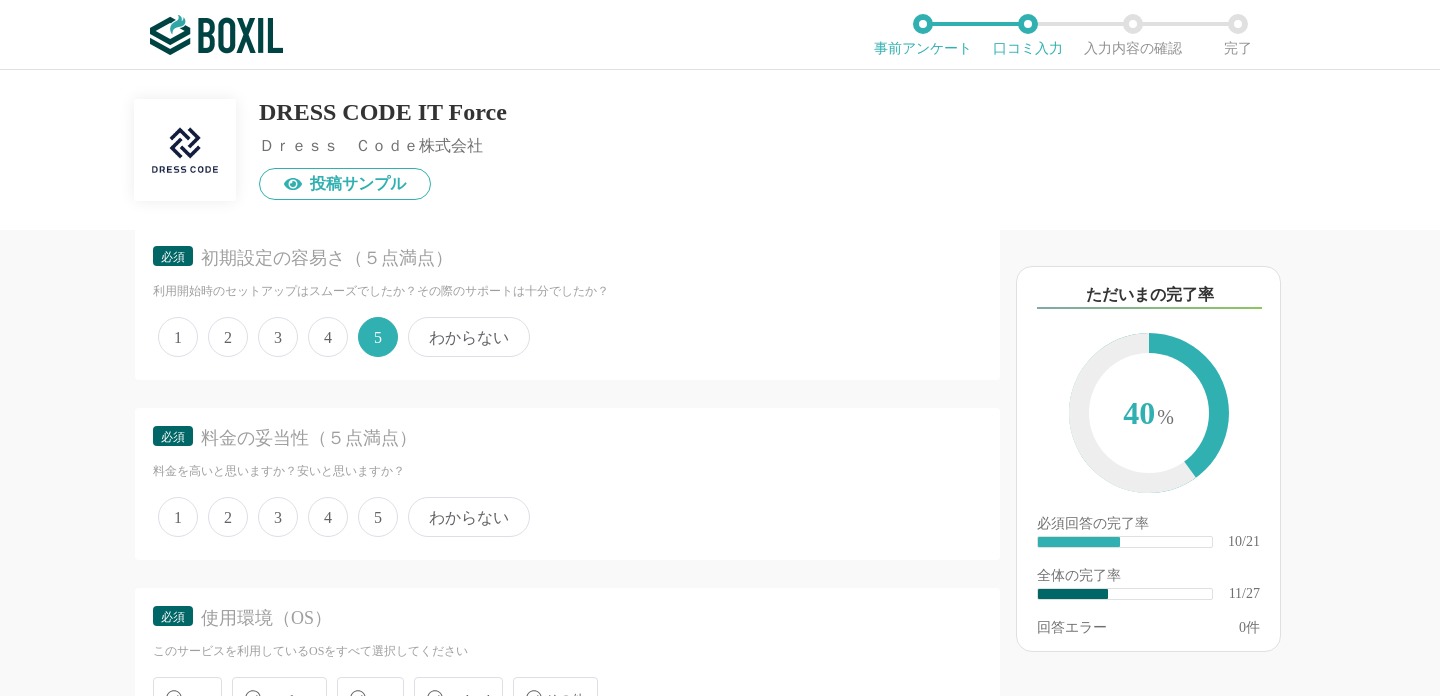 click on "4" at bounding box center (328, 337) 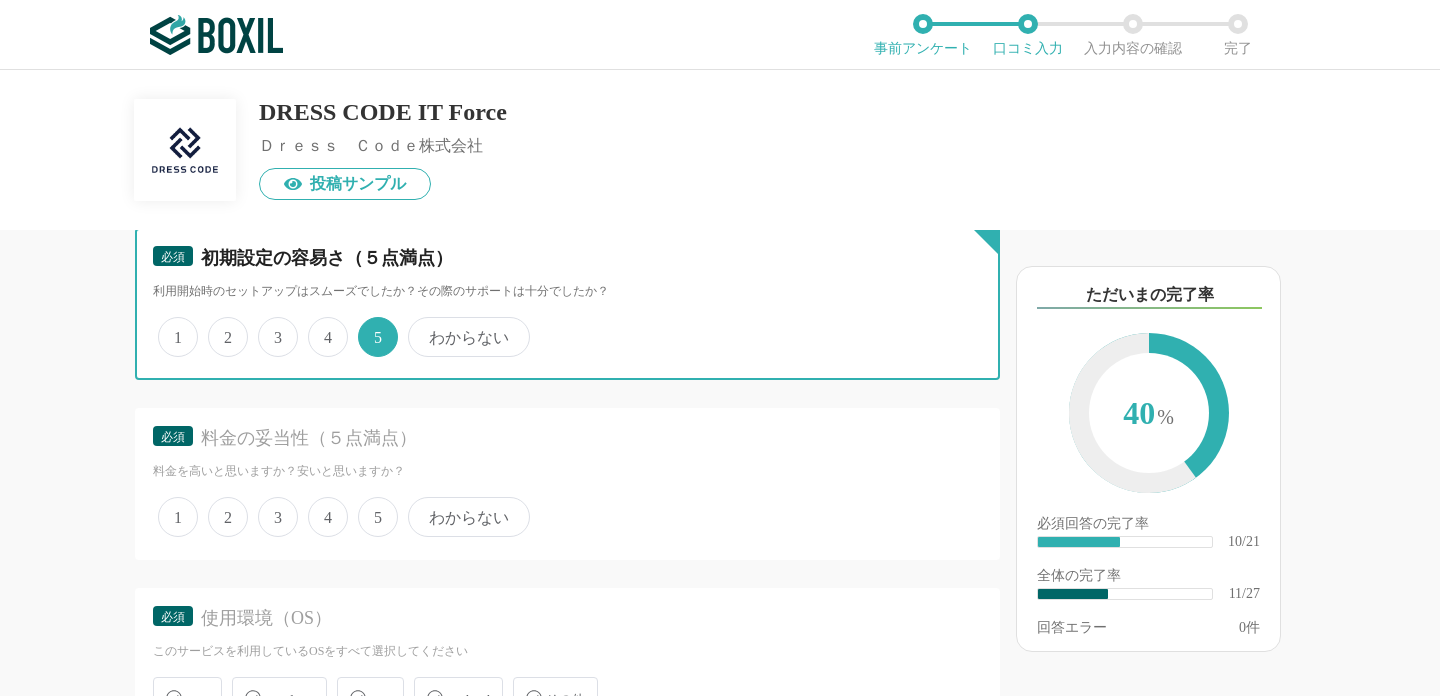click on "4" at bounding box center (319, 326) 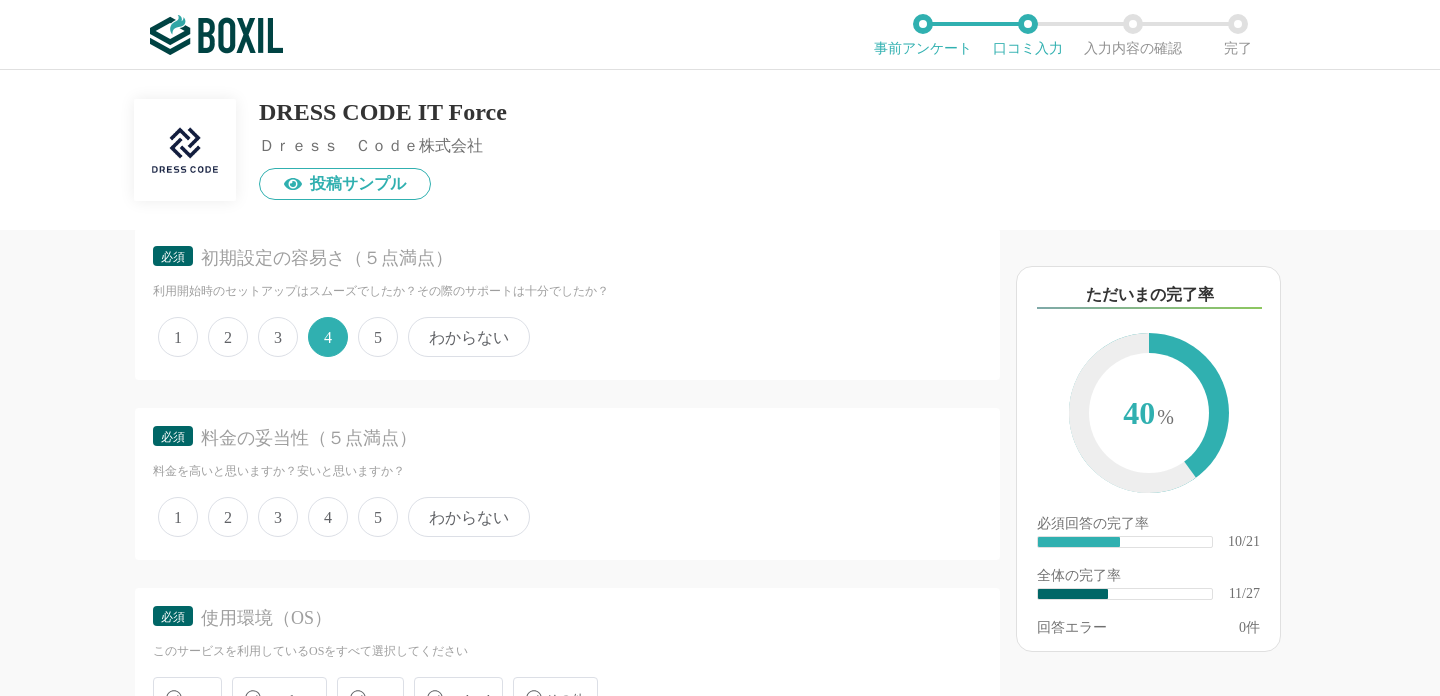 click on "5" at bounding box center [378, 517] 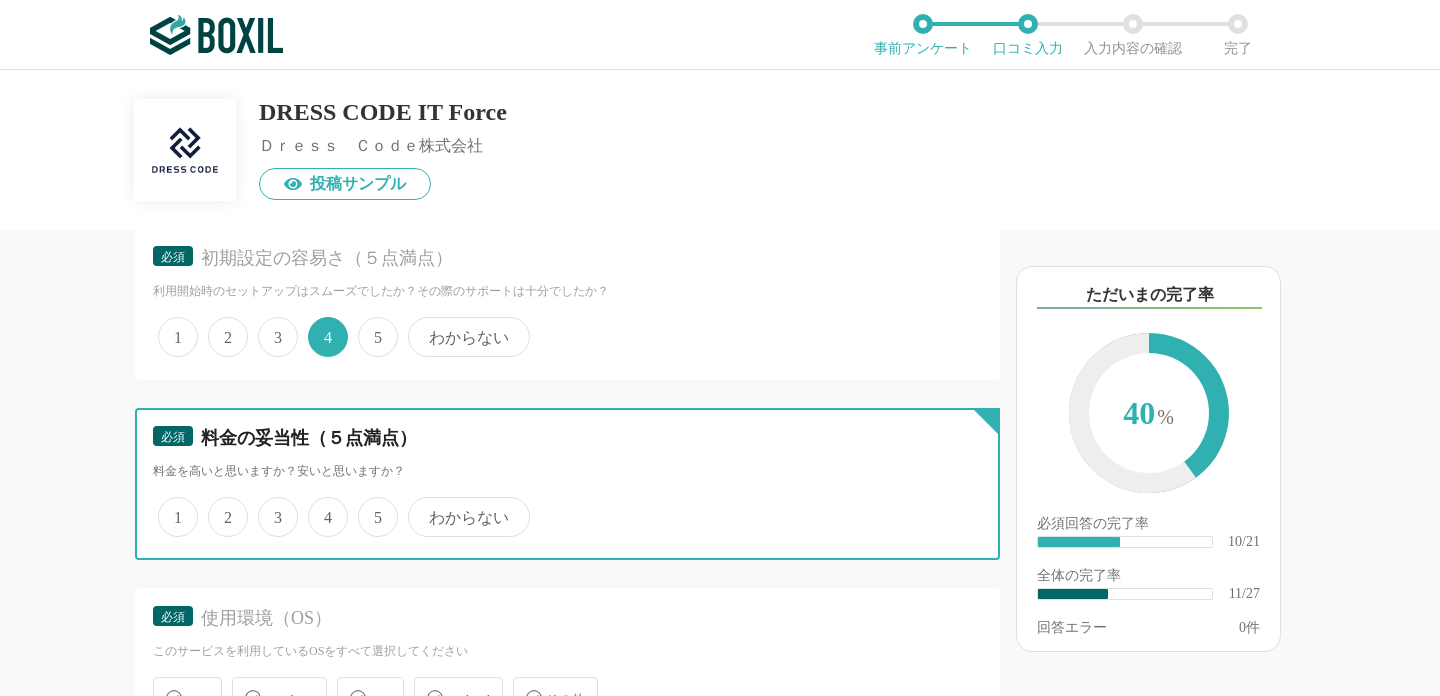 click on "5" at bounding box center (369, 506) 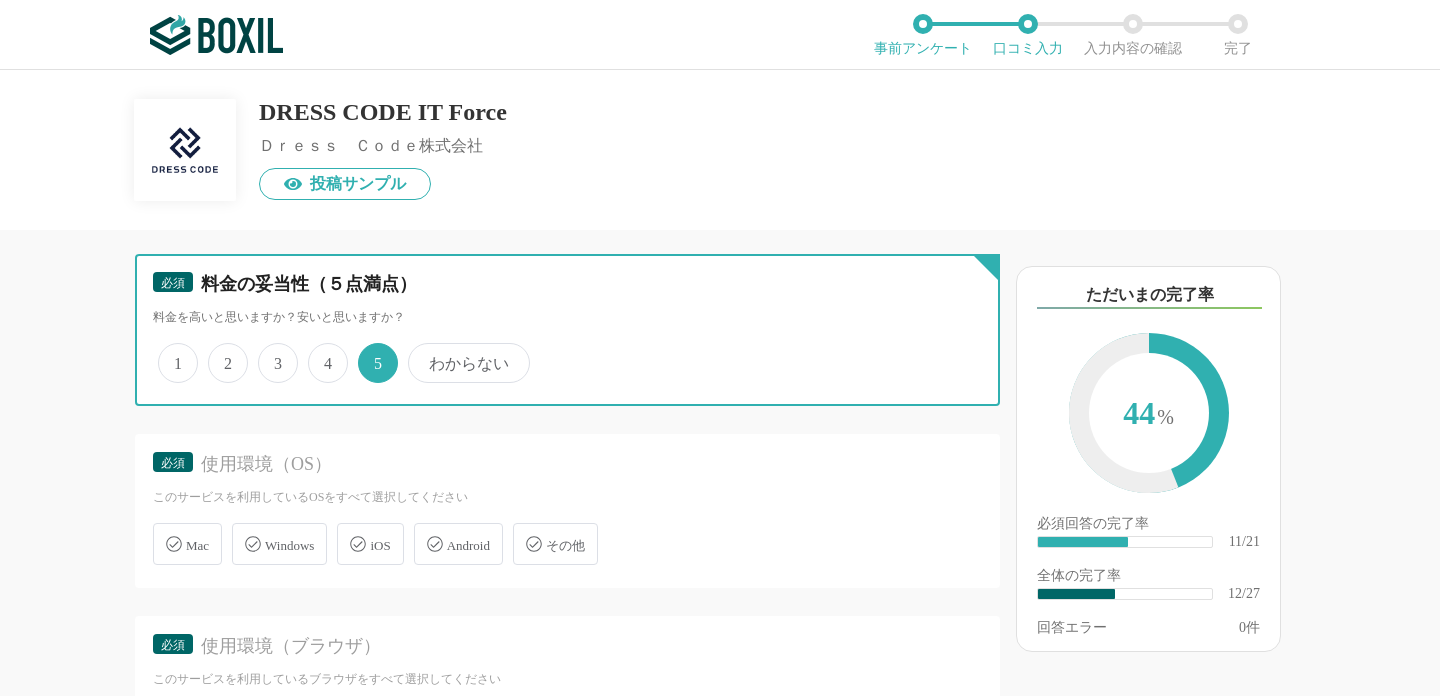 scroll, scrollTop: 2538, scrollLeft: 0, axis: vertical 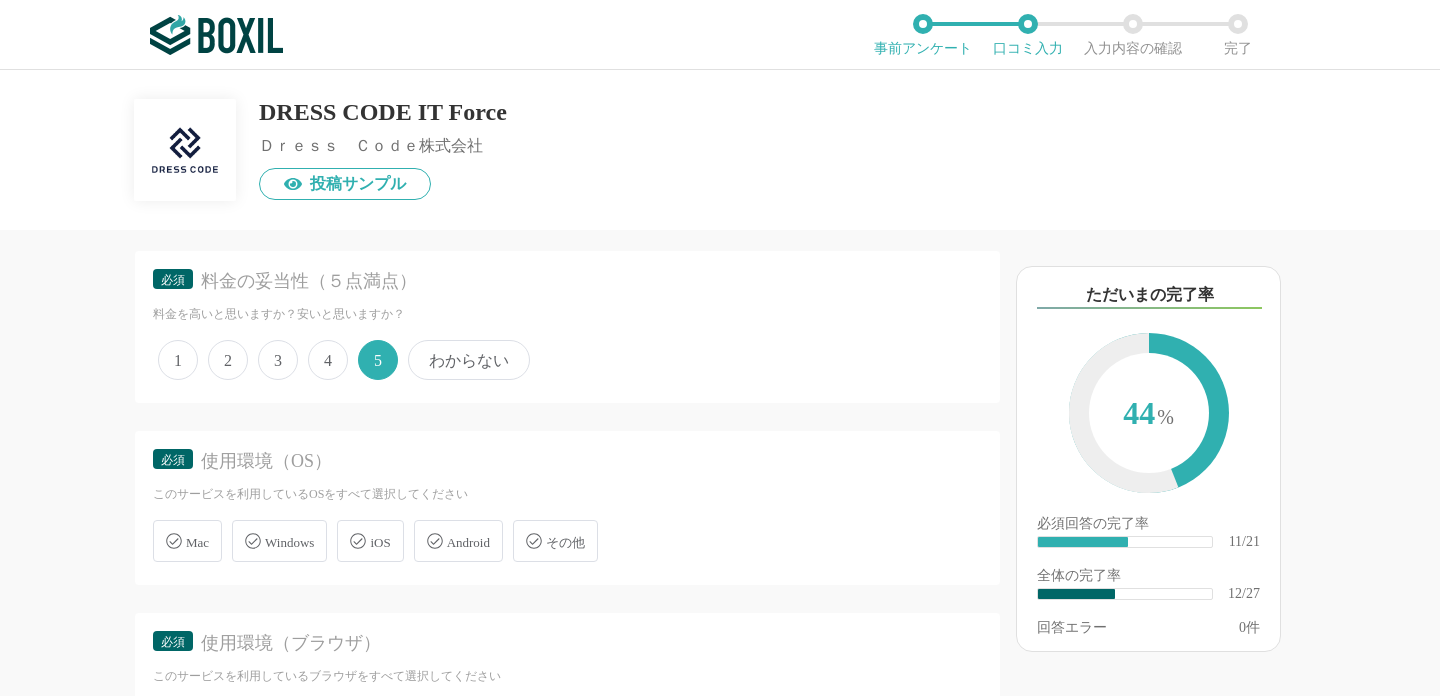 click on "Mac" at bounding box center [197, 542] 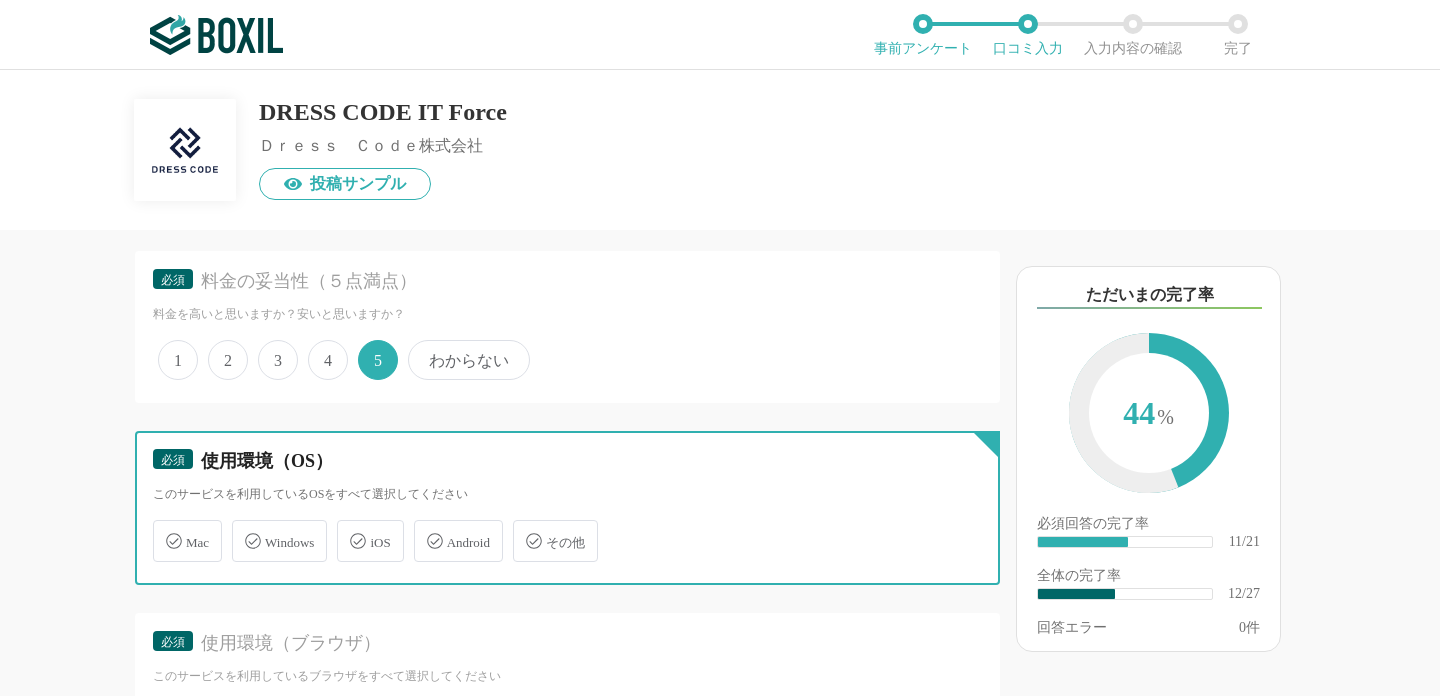 click on "Mac" at bounding box center (163, 529) 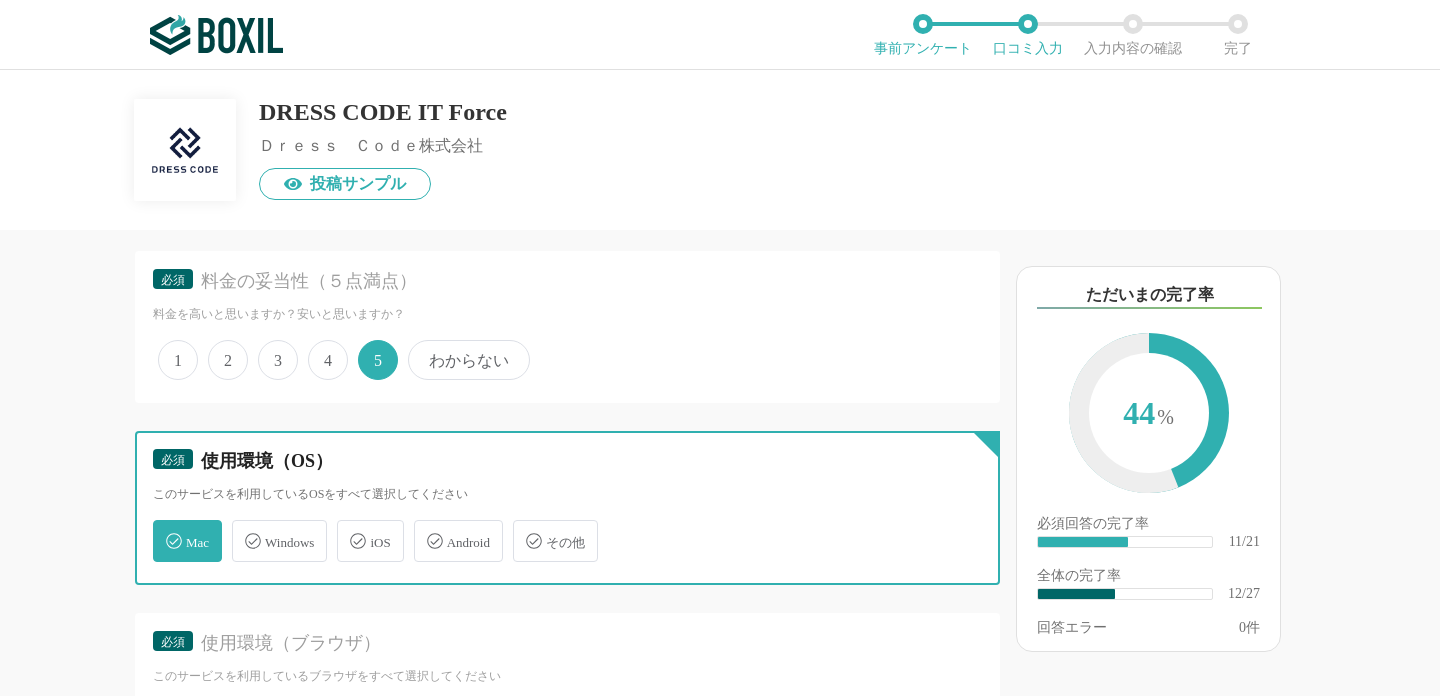 checkbox on "true" 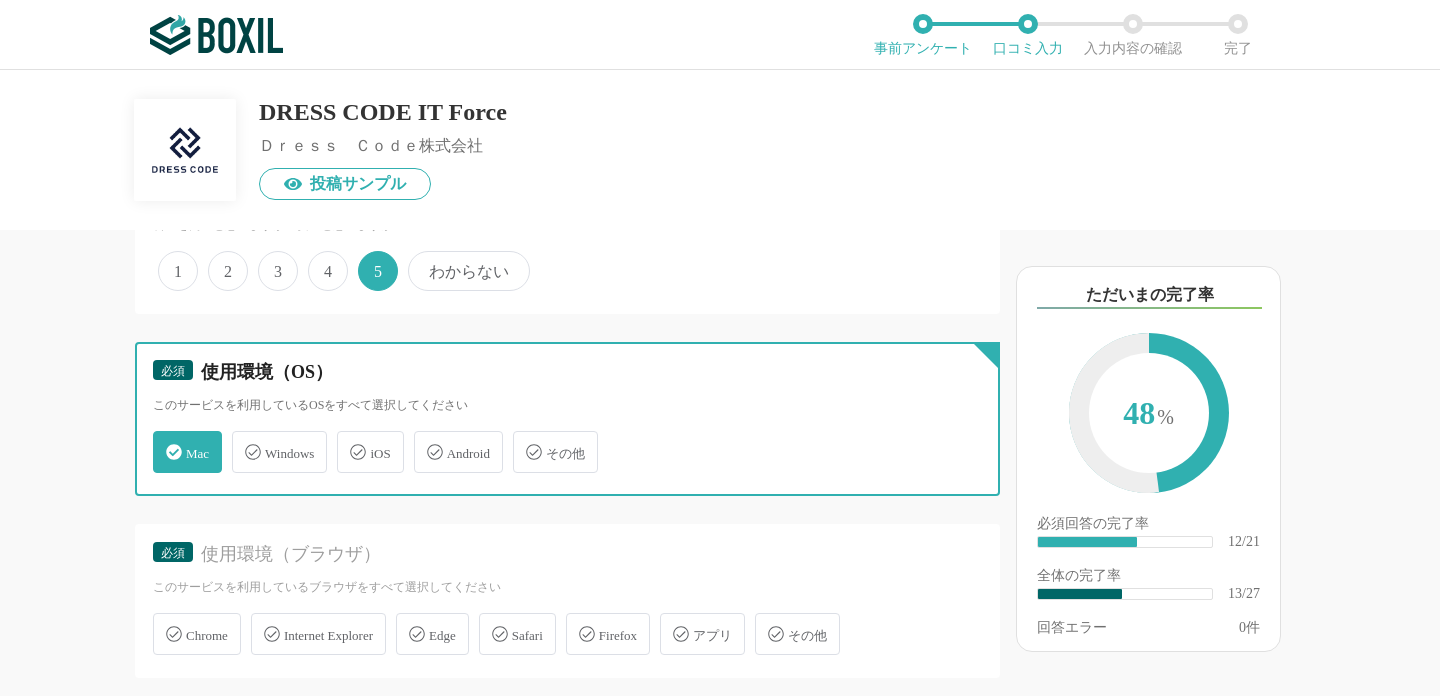 scroll, scrollTop: 2670, scrollLeft: 0, axis: vertical 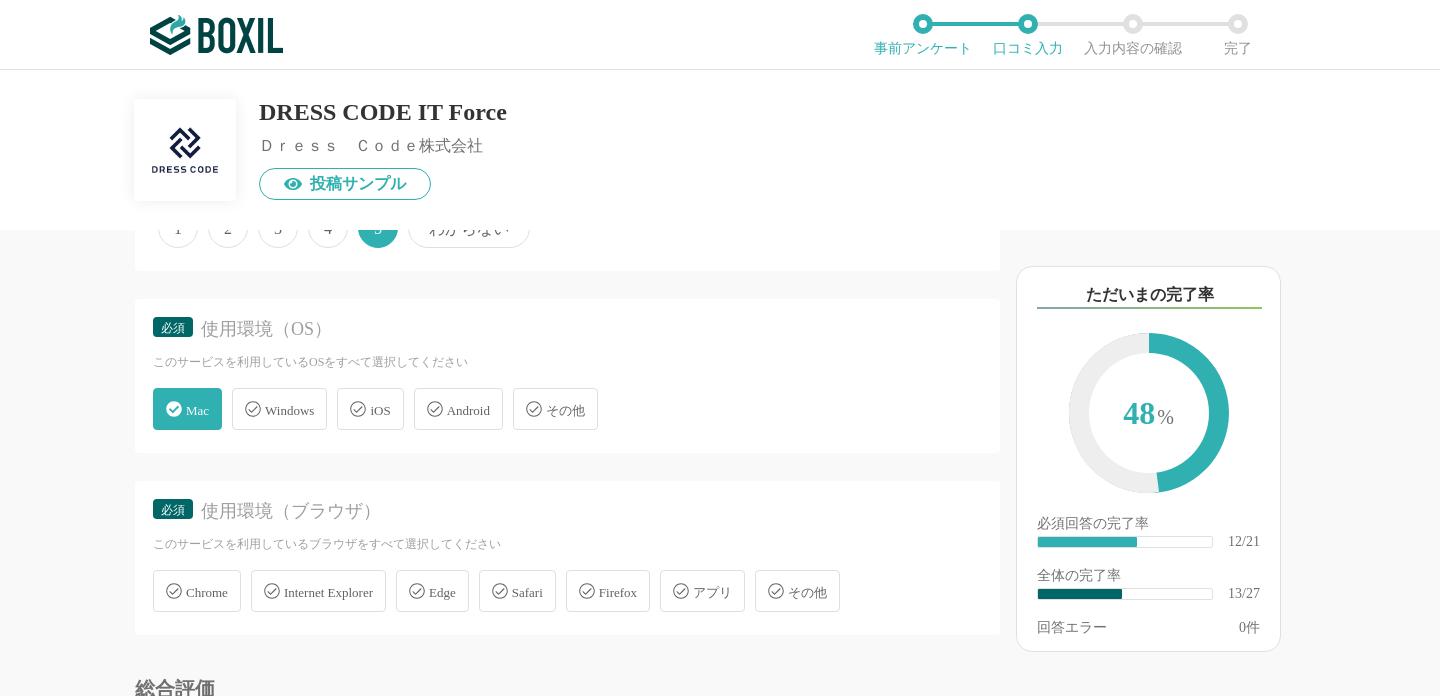 click on "Windows" at bounding box center [289, 410] 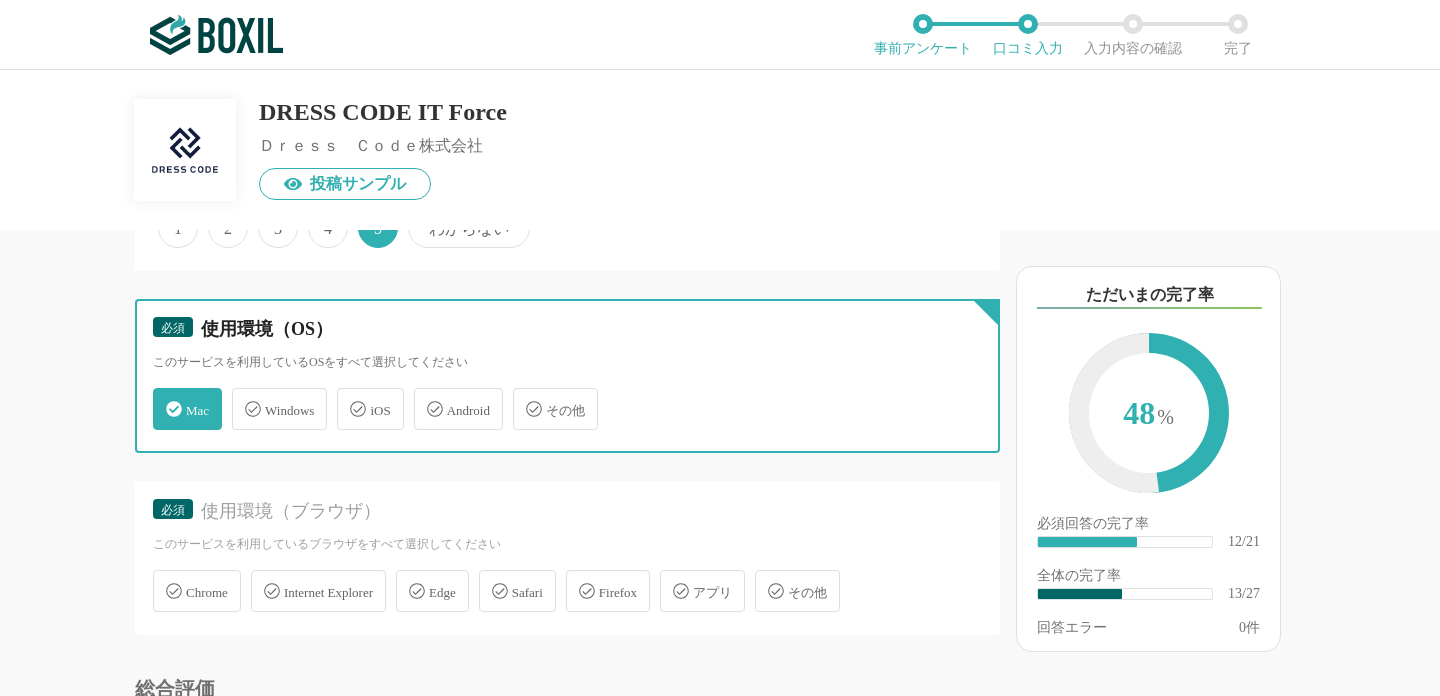 click on "Windows" at bounding box center (242, 397) 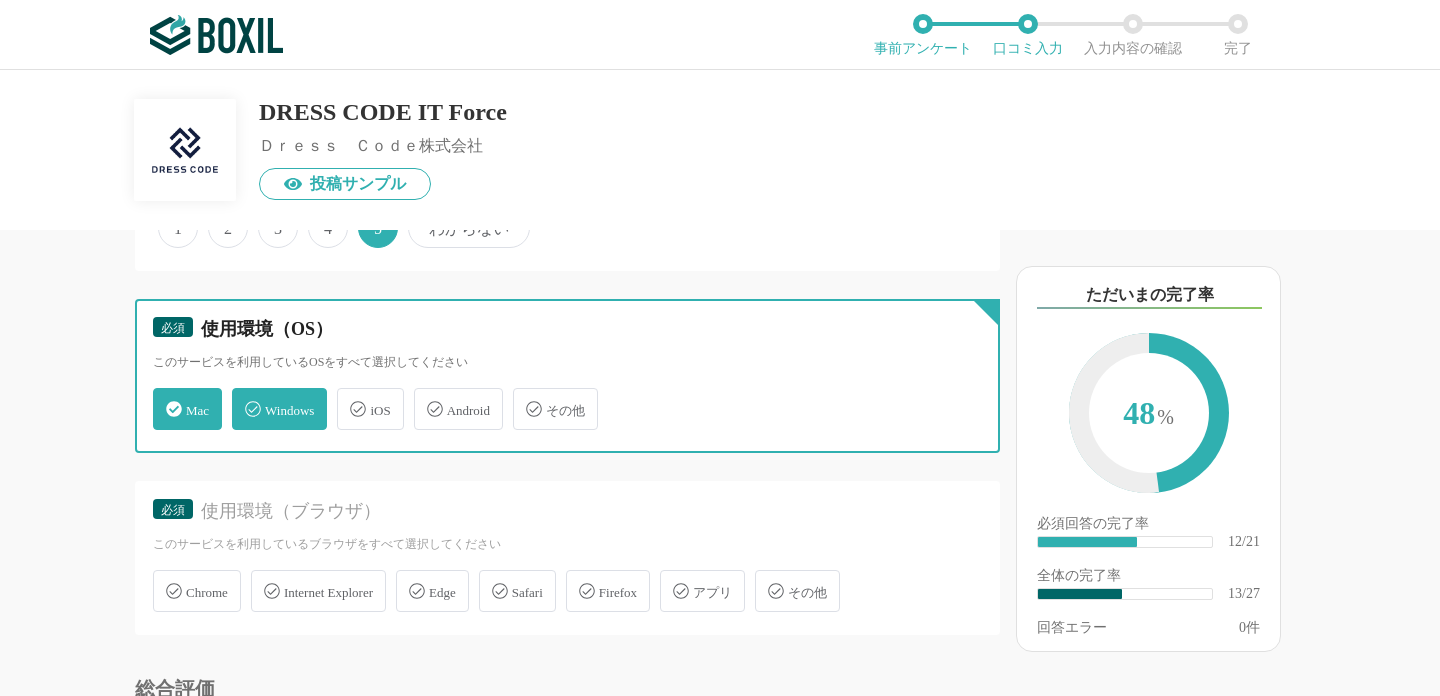 checkbox on "true" 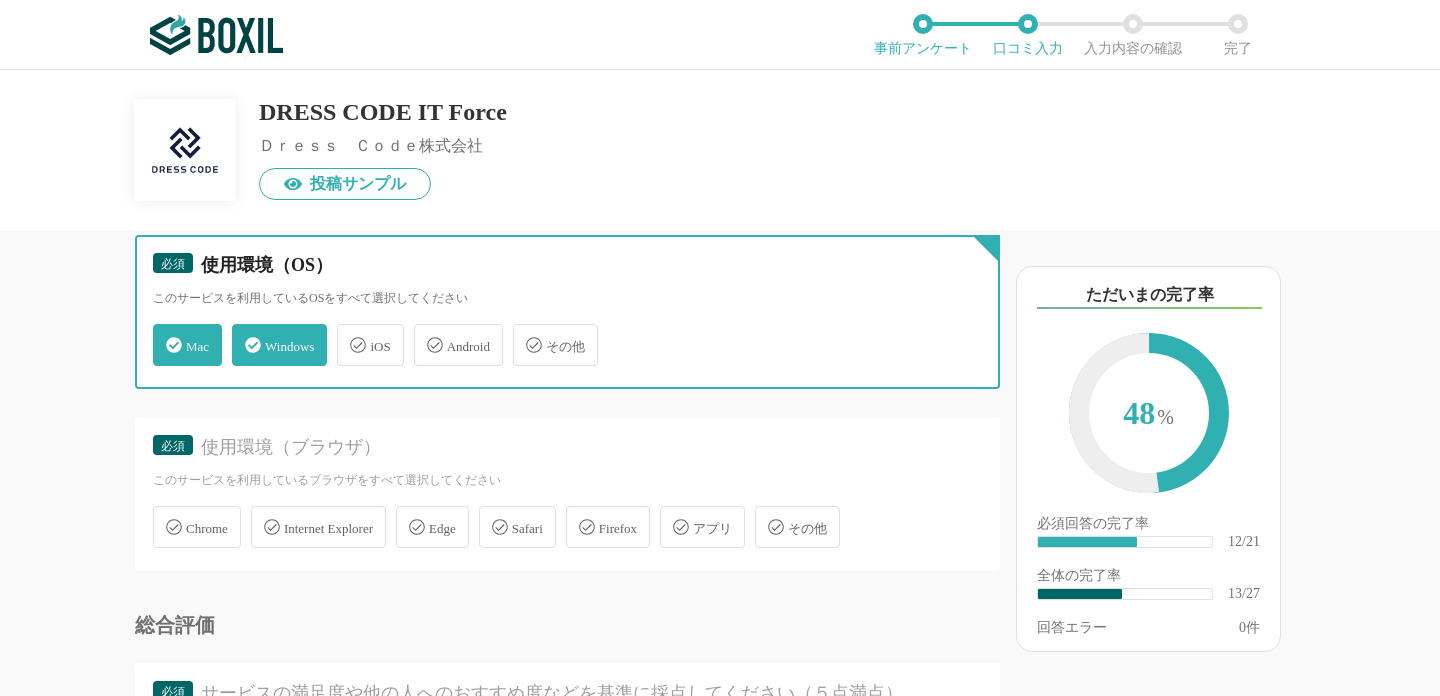 scroll, scrollTop: 2749, scrollLeft: 0, axis: vertical 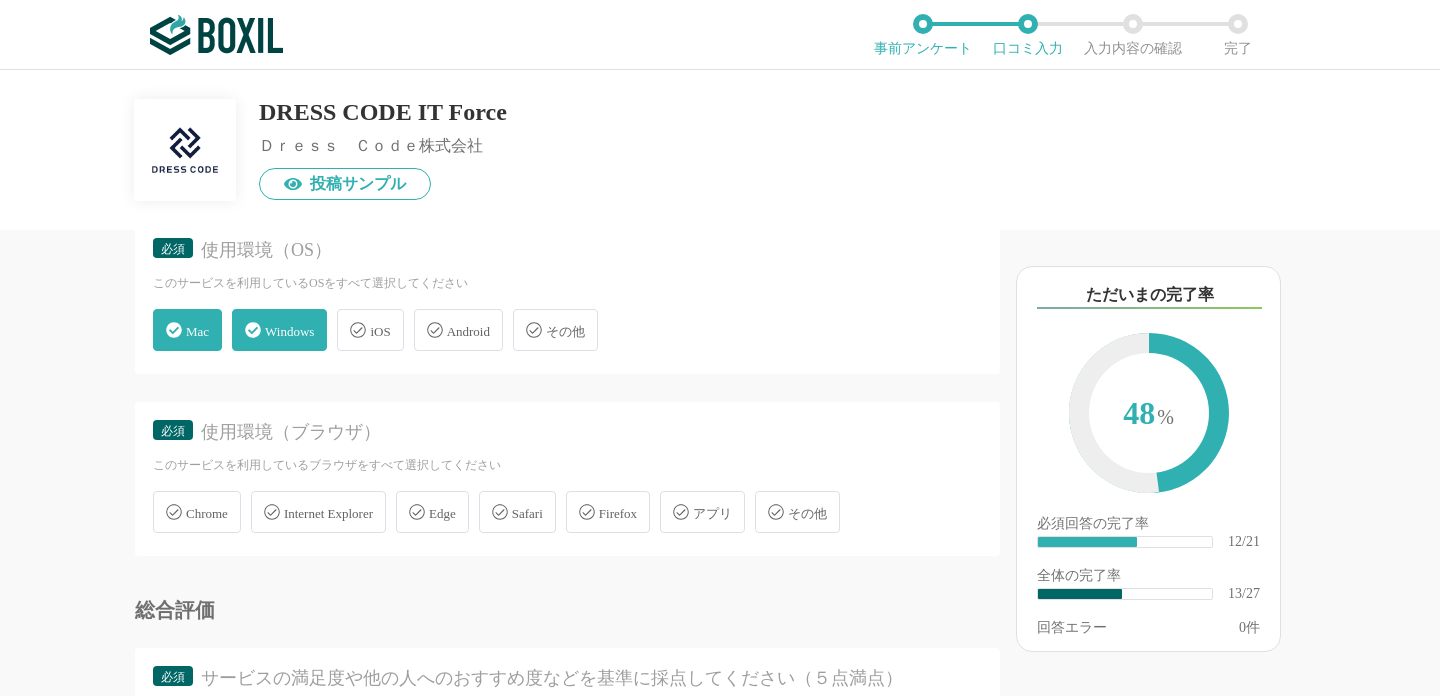 click on "iOS" at bounding box center [370, 330] 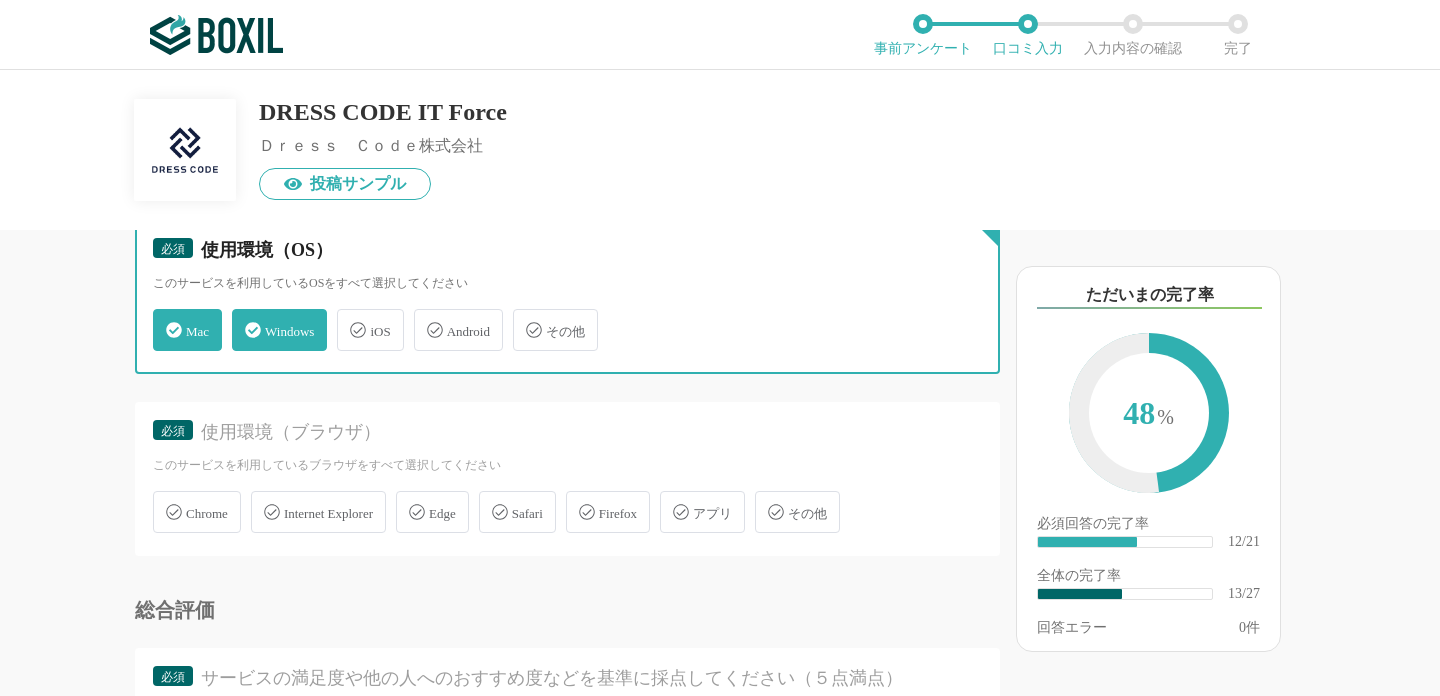 click on "iOS" at bounding box center (347, 318) 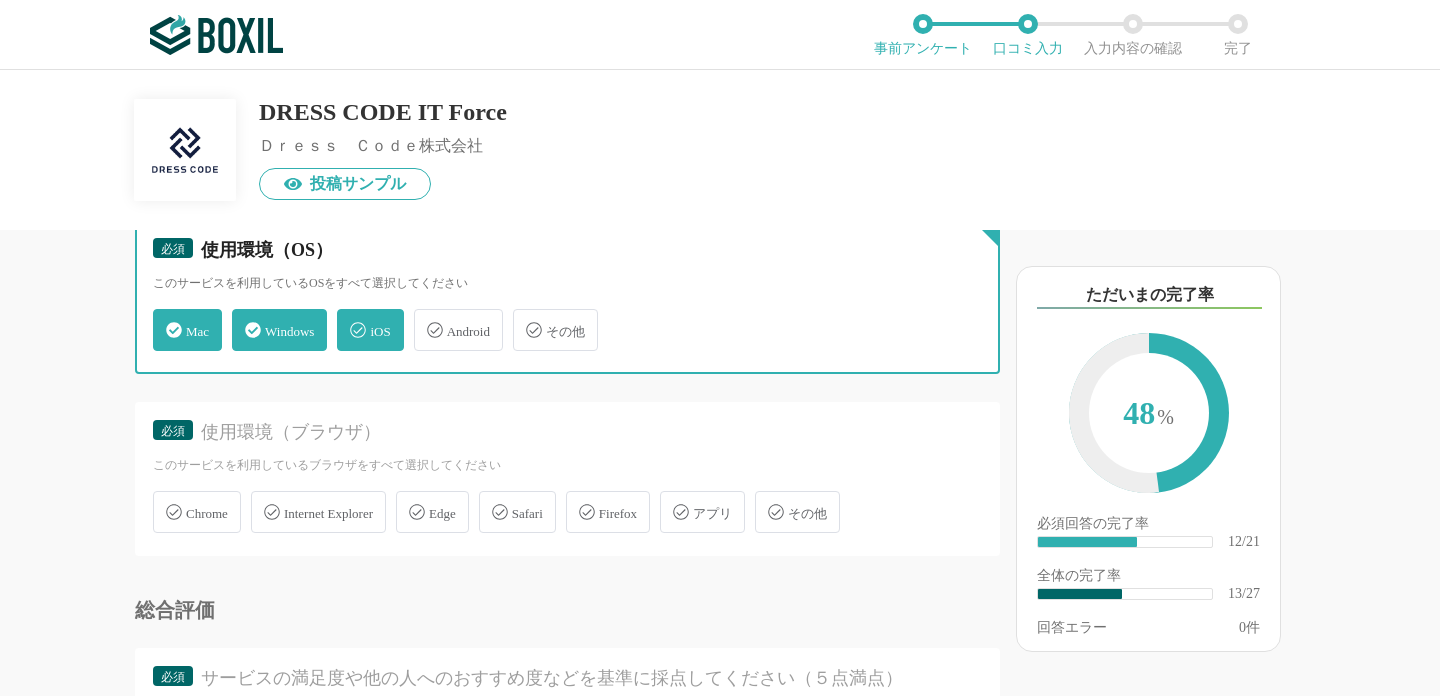 checkbox on "true" 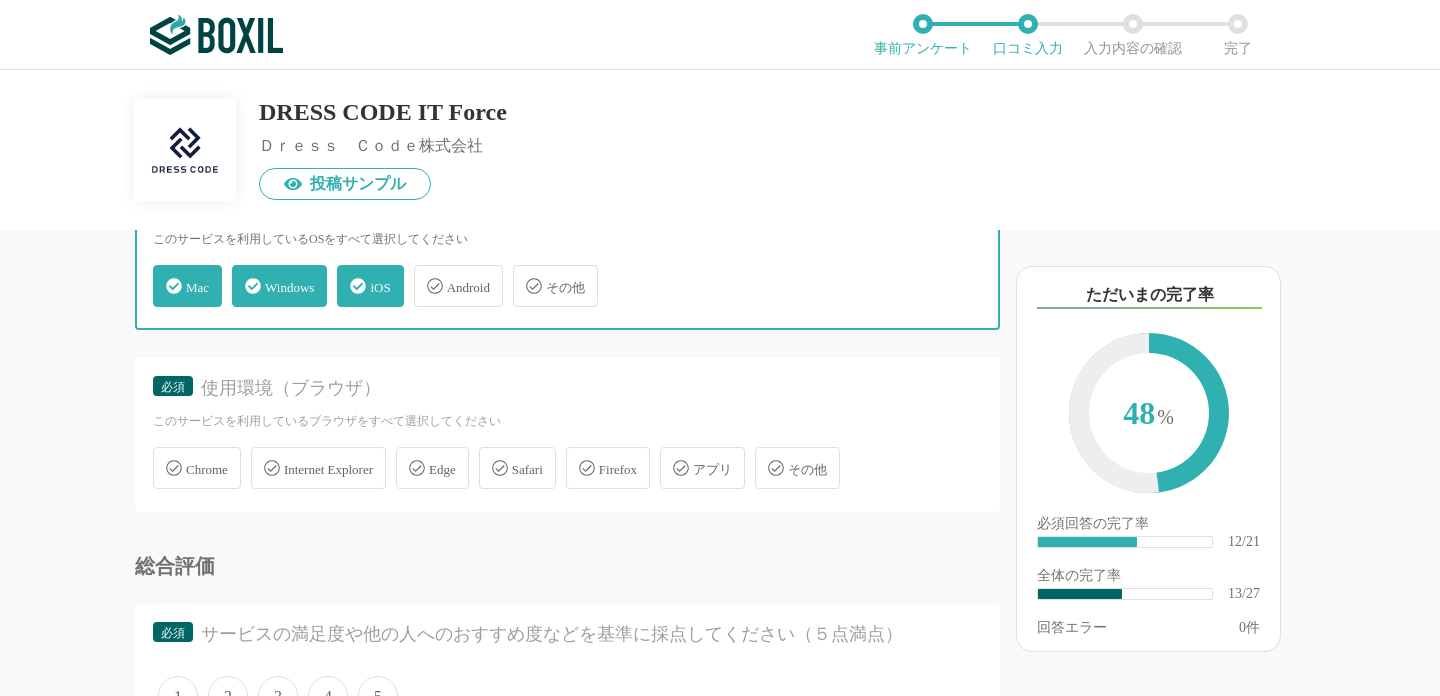 scroll, scrollTop: 2794, scrollLeft: 0, axis: vertical 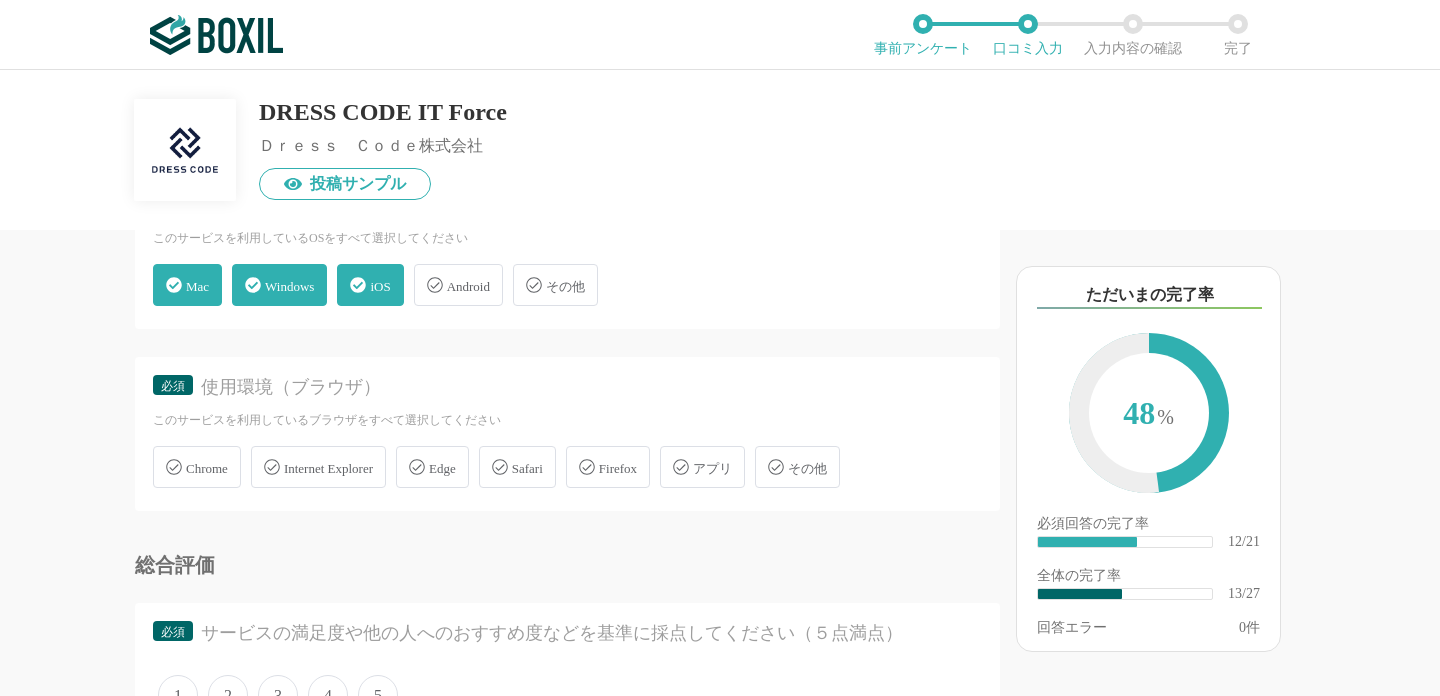 click on "Chrome" at bounding box center [207, 468] 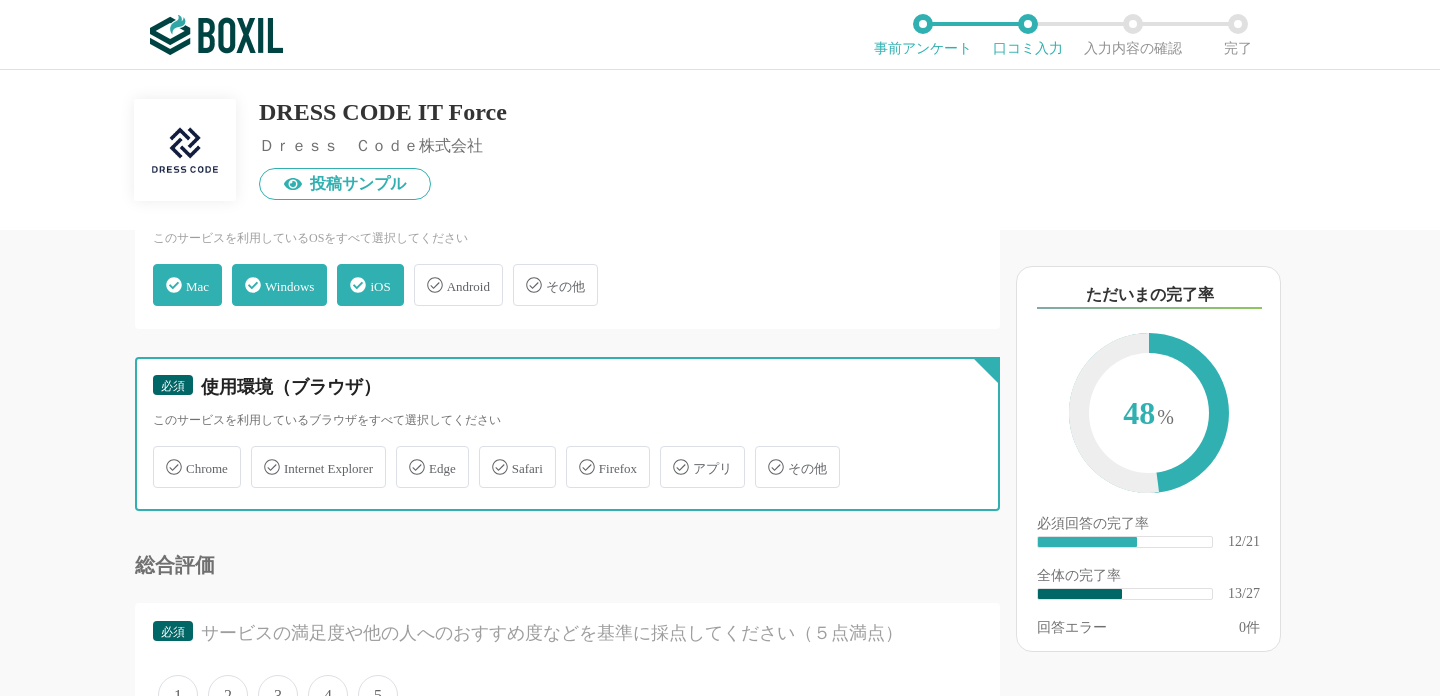 click on "Chrome" at bounding box center (163, 455) 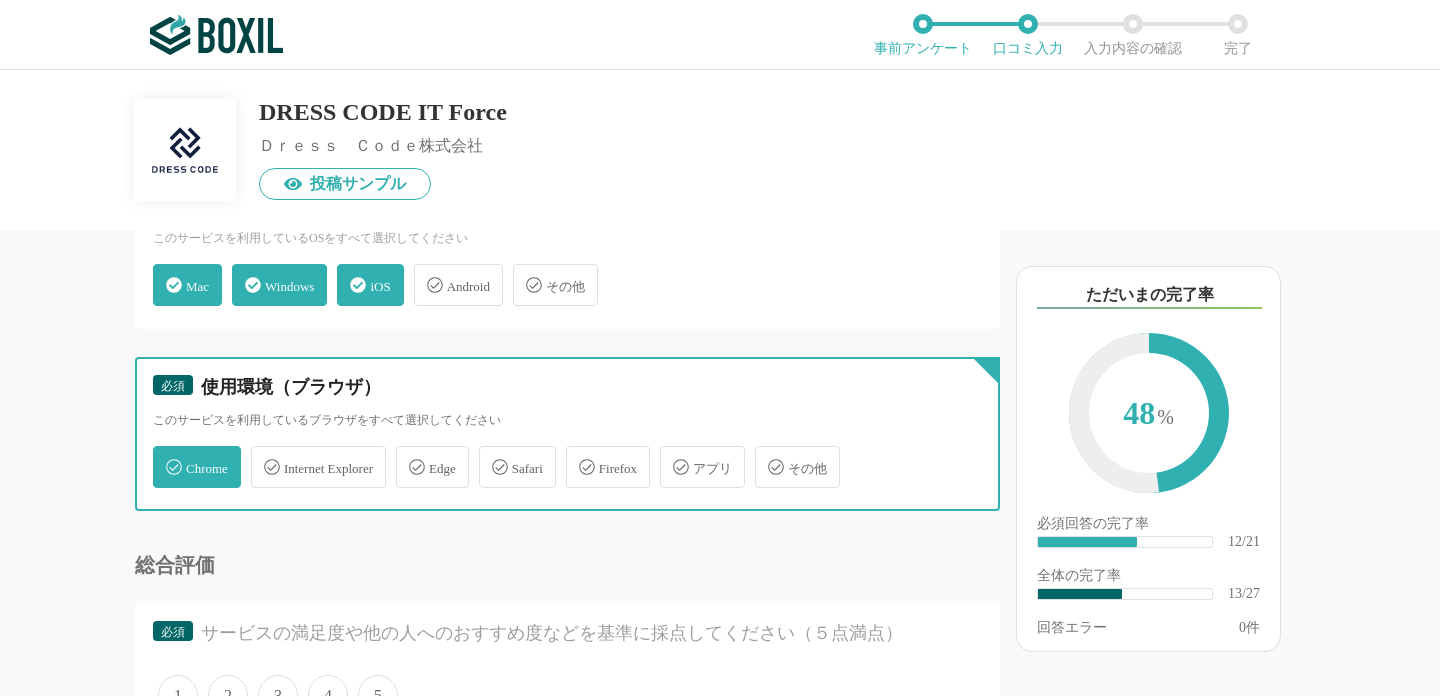 checkbox on "true" 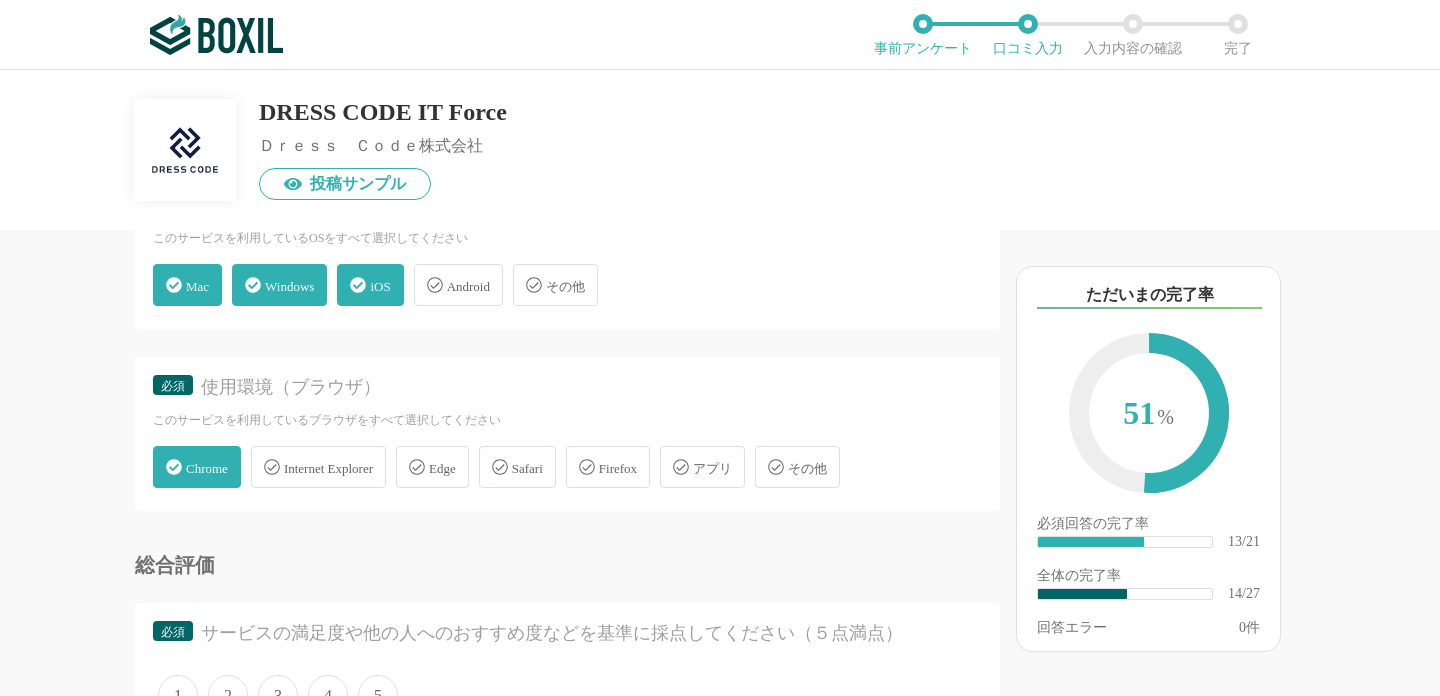 click on "iOS" at bounding box center [370, 285] 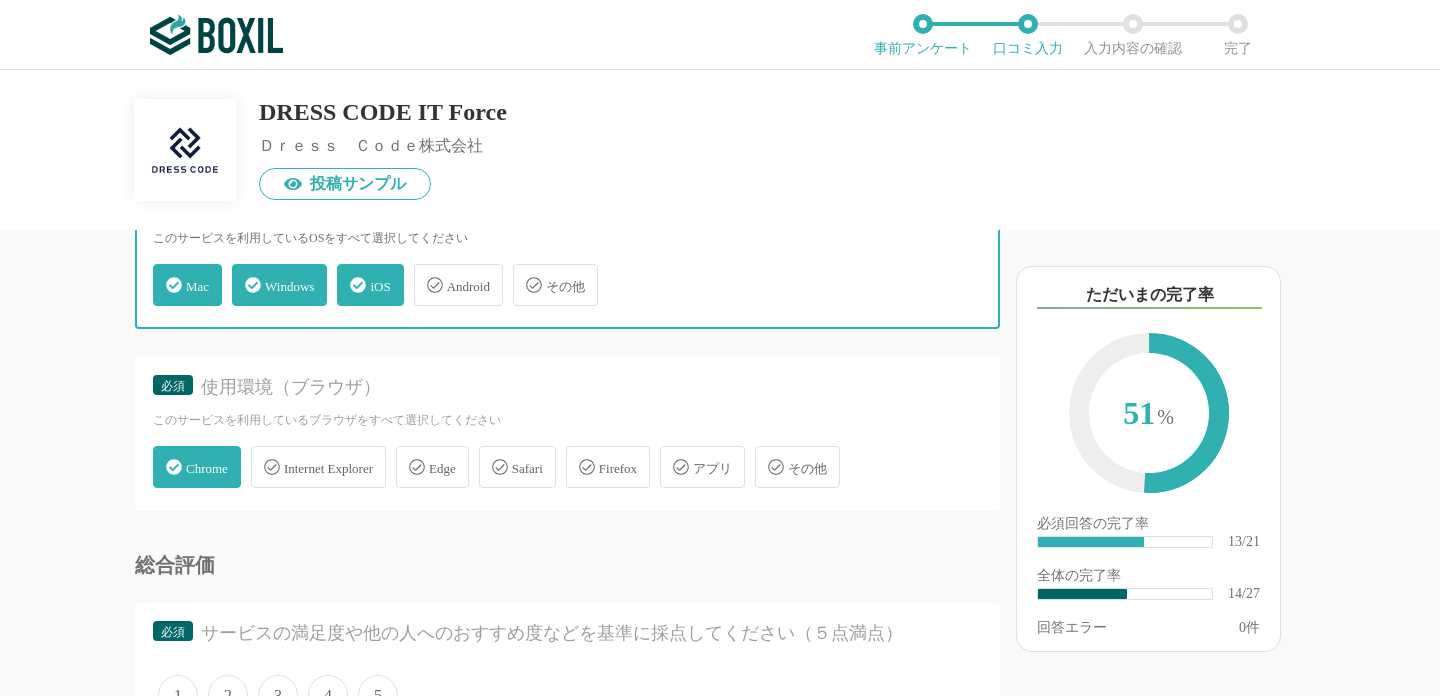 click on "iOS" at bounding box center [347, 273] 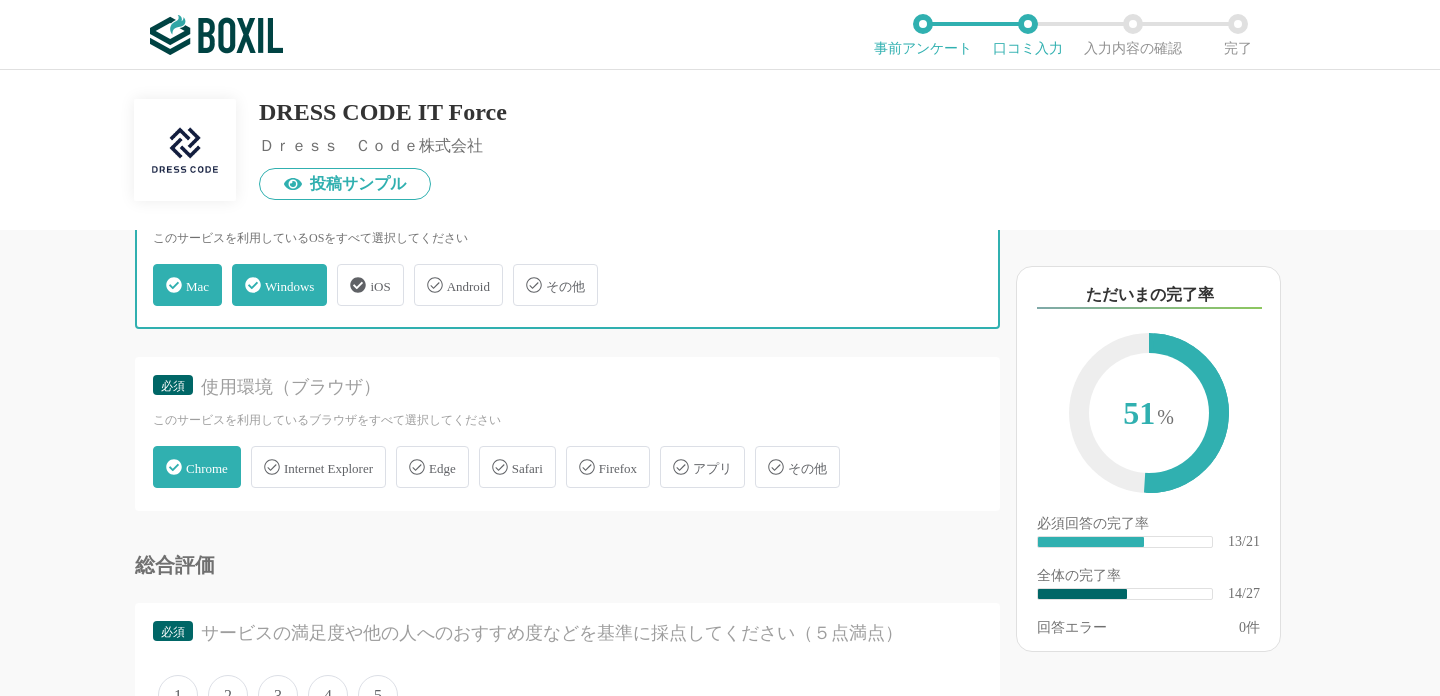 checkbox on "false" 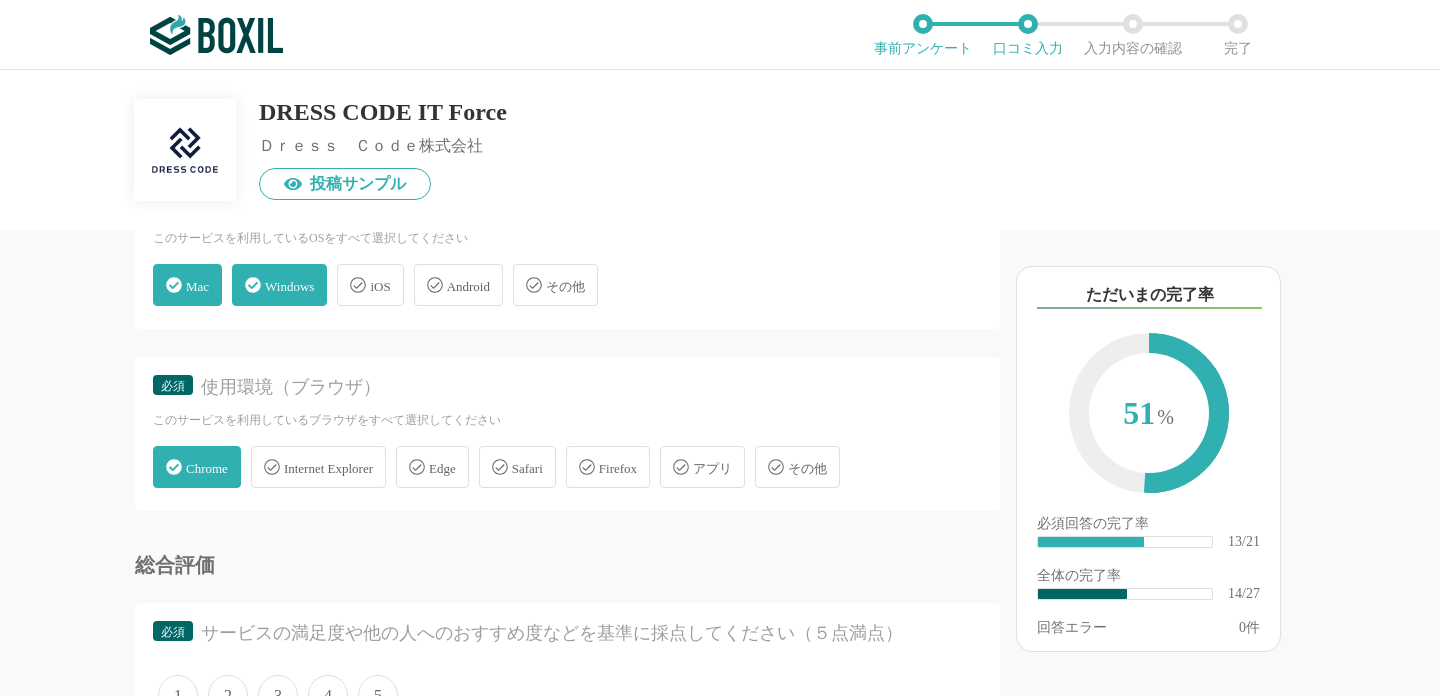 click on "Edge" at bounding box center [432, 467] 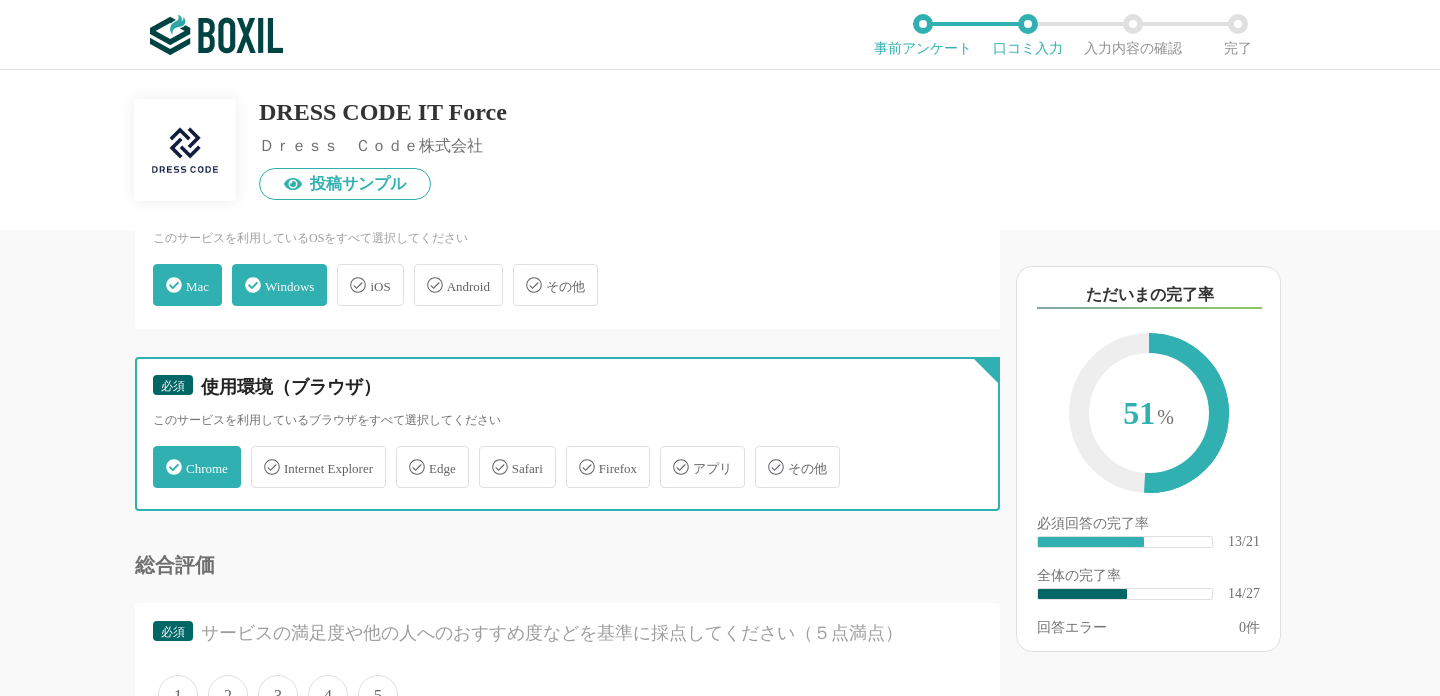 click on "Edge" at bounding box center [406, 455] 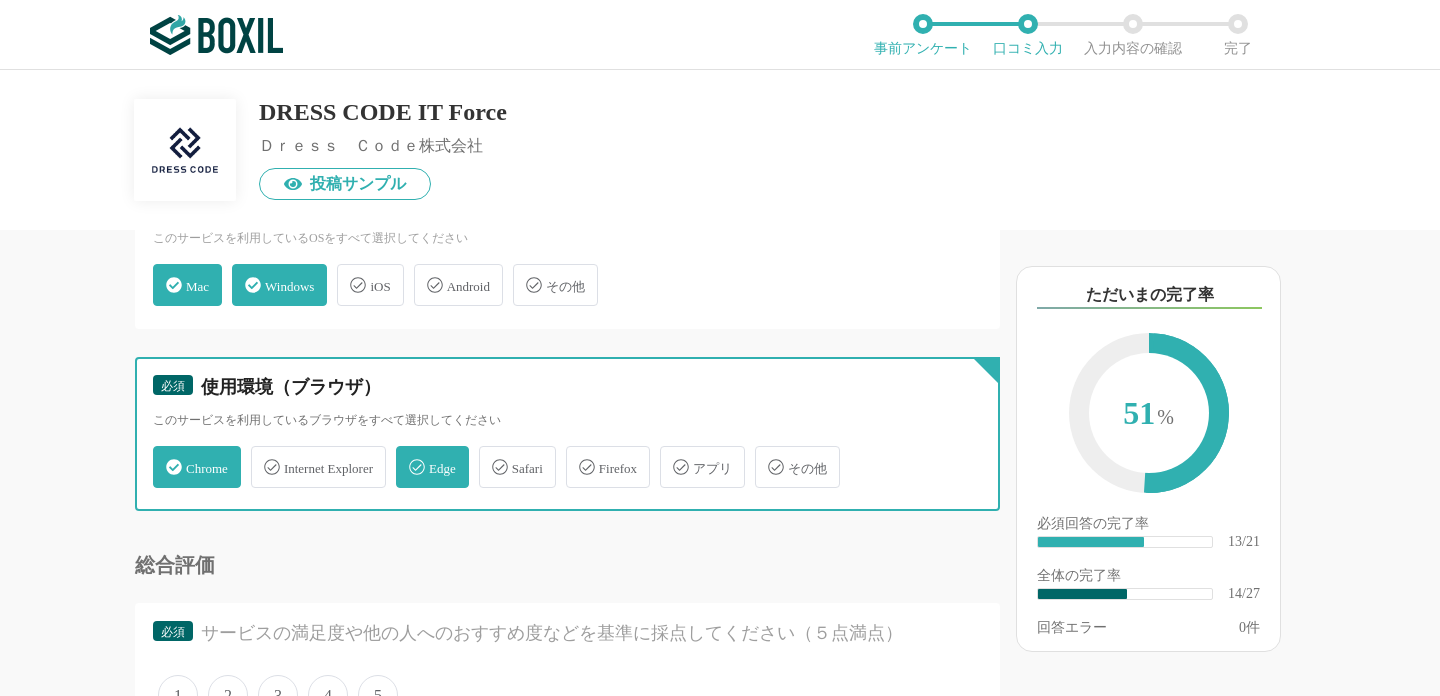 checkbox on "true" 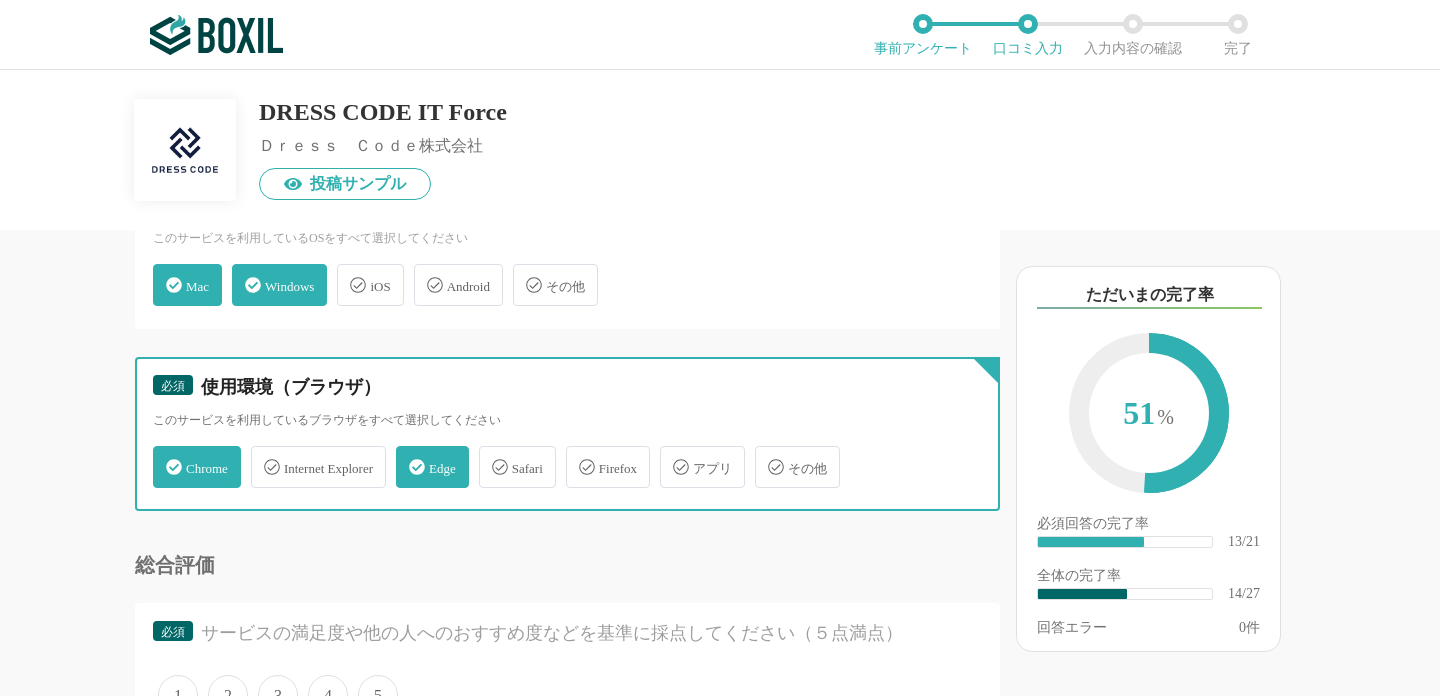 scroll, scrollTop: 3023, scrollLeft: 0, axis: vertical 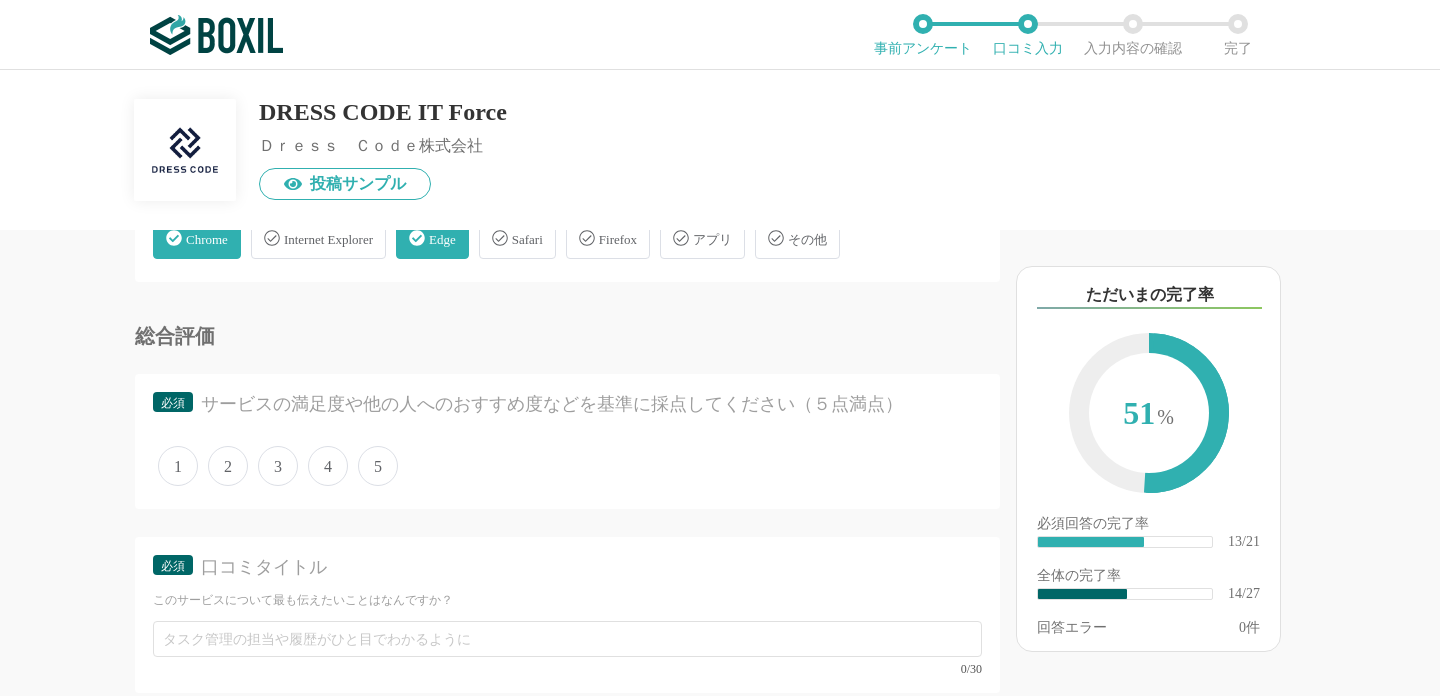 click on "5" at bounding box center [378, 466] 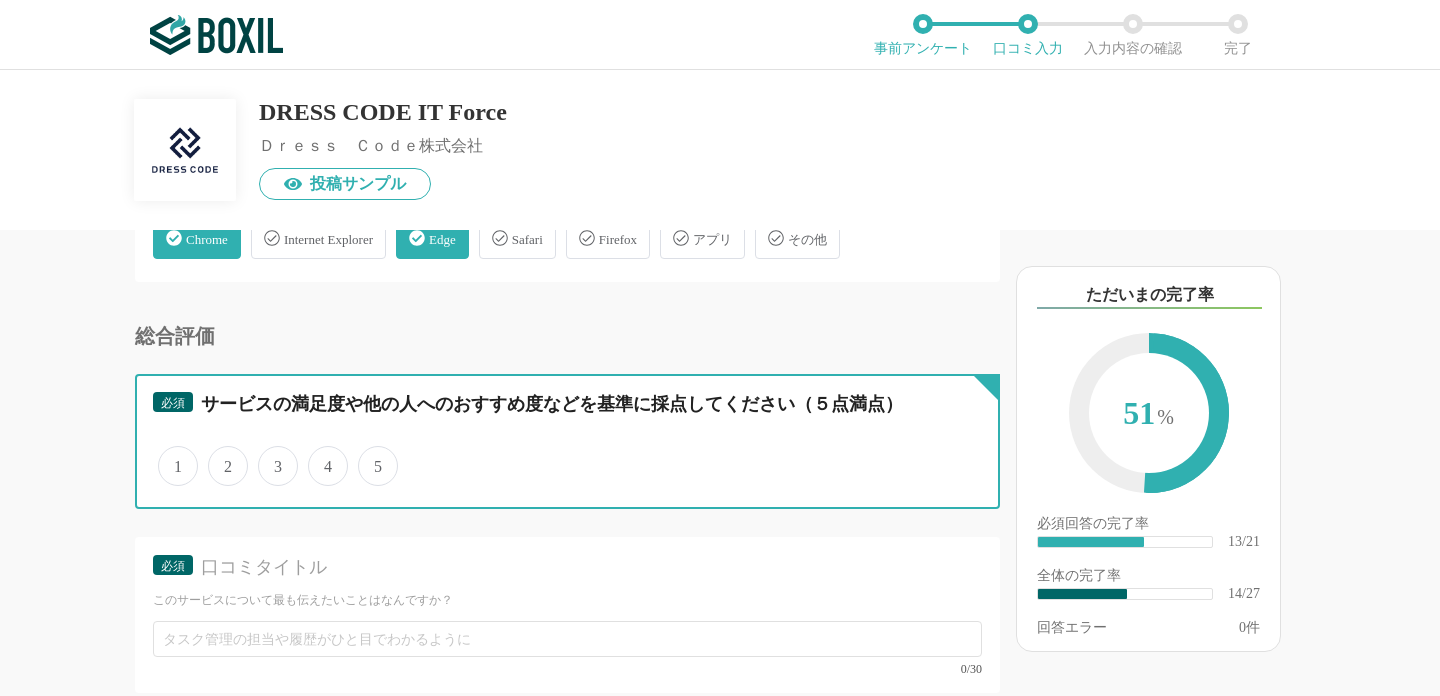click on "5" at bounding box center (369, 455) 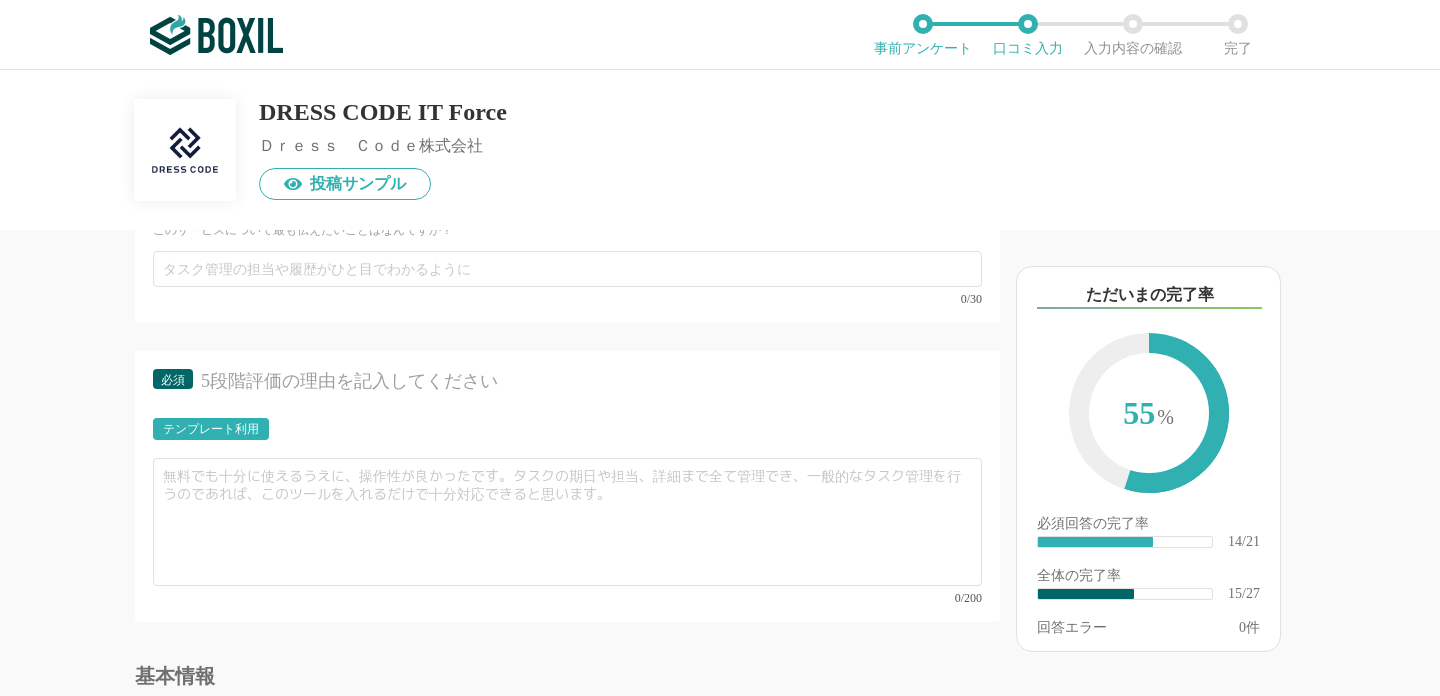 scroll, scrollTop: 3394, scrollLeft: 0, axis: vertical 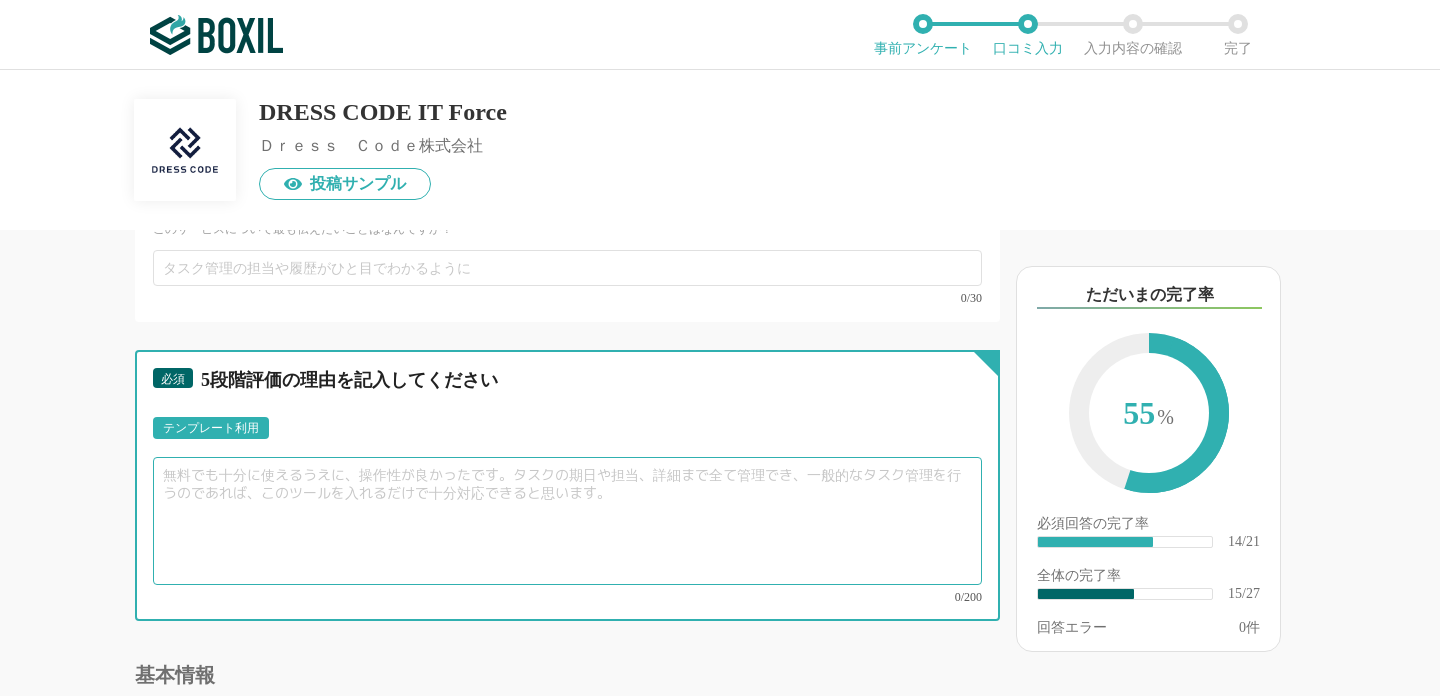 click at bounding box center (567, 521) 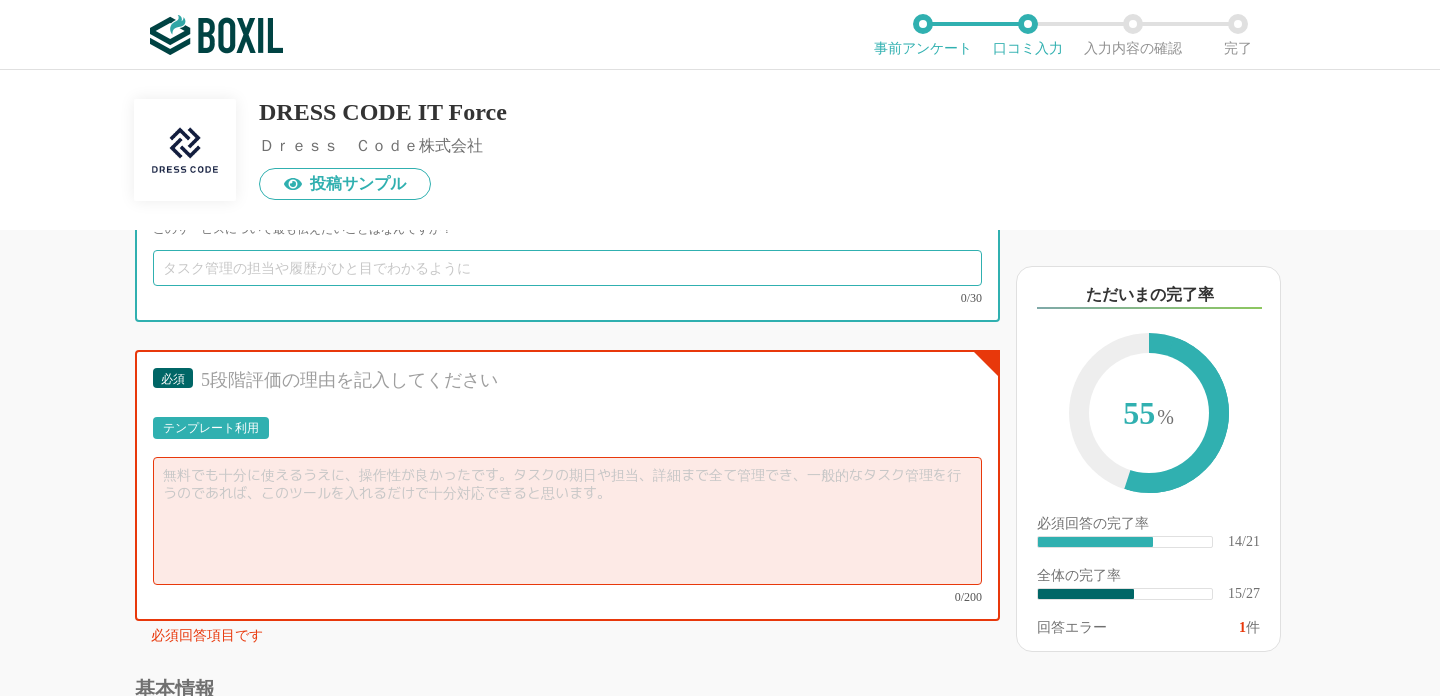 click at bounding box center [567, 268] 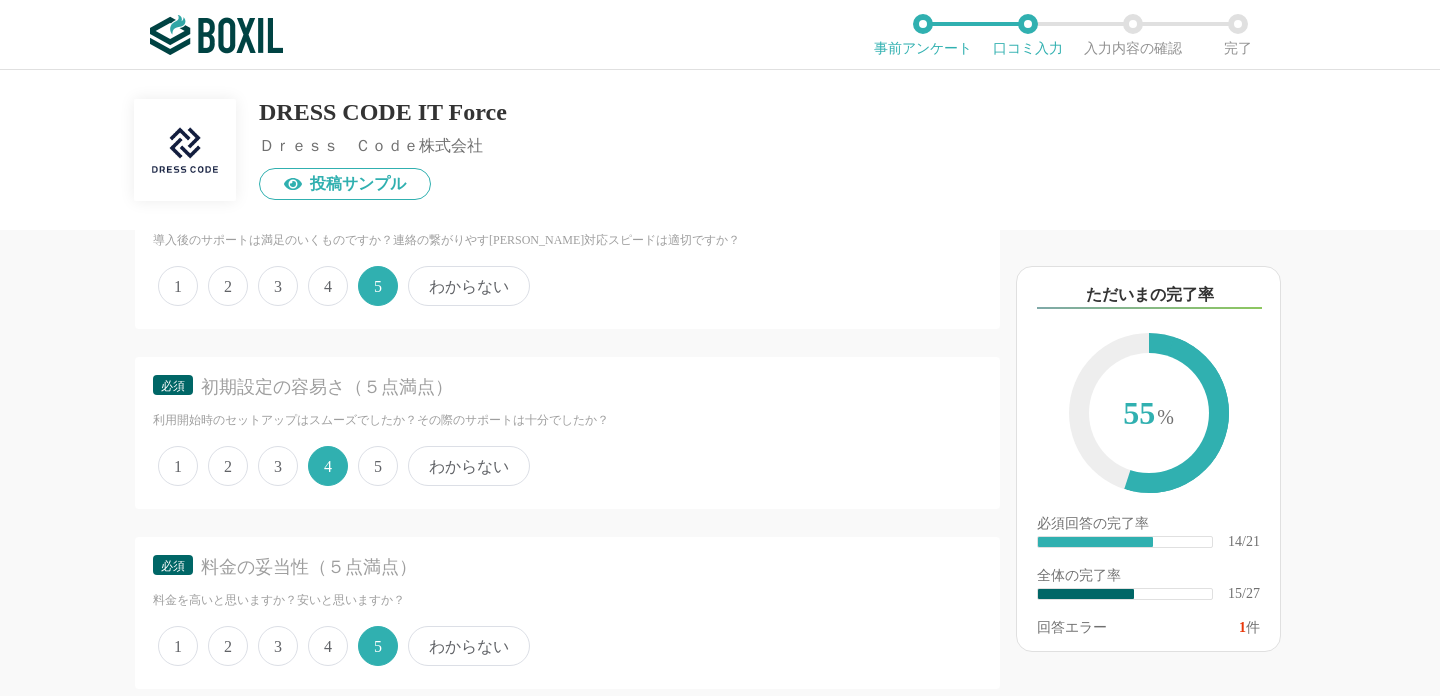 scroll, scrollTop: 1937, scrollLeft: 0, axis: vertical 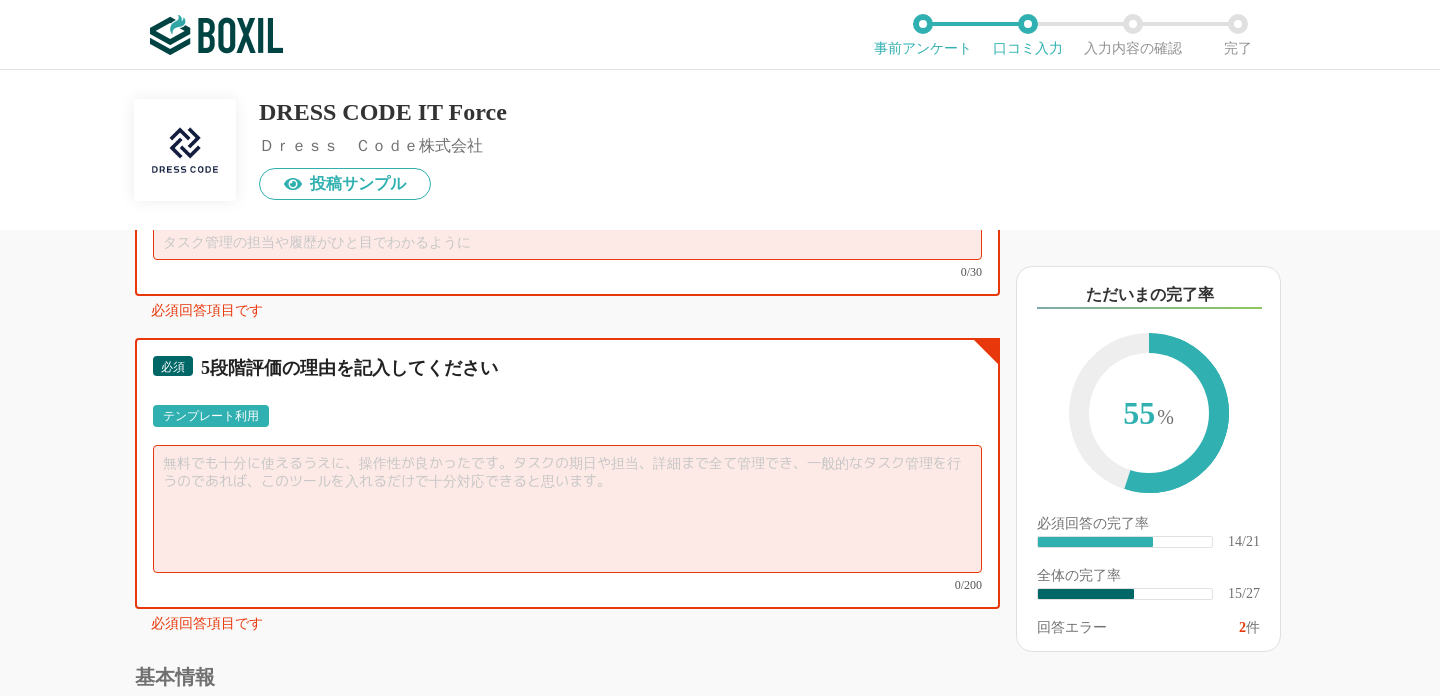 click at bounding box center [567, 509] 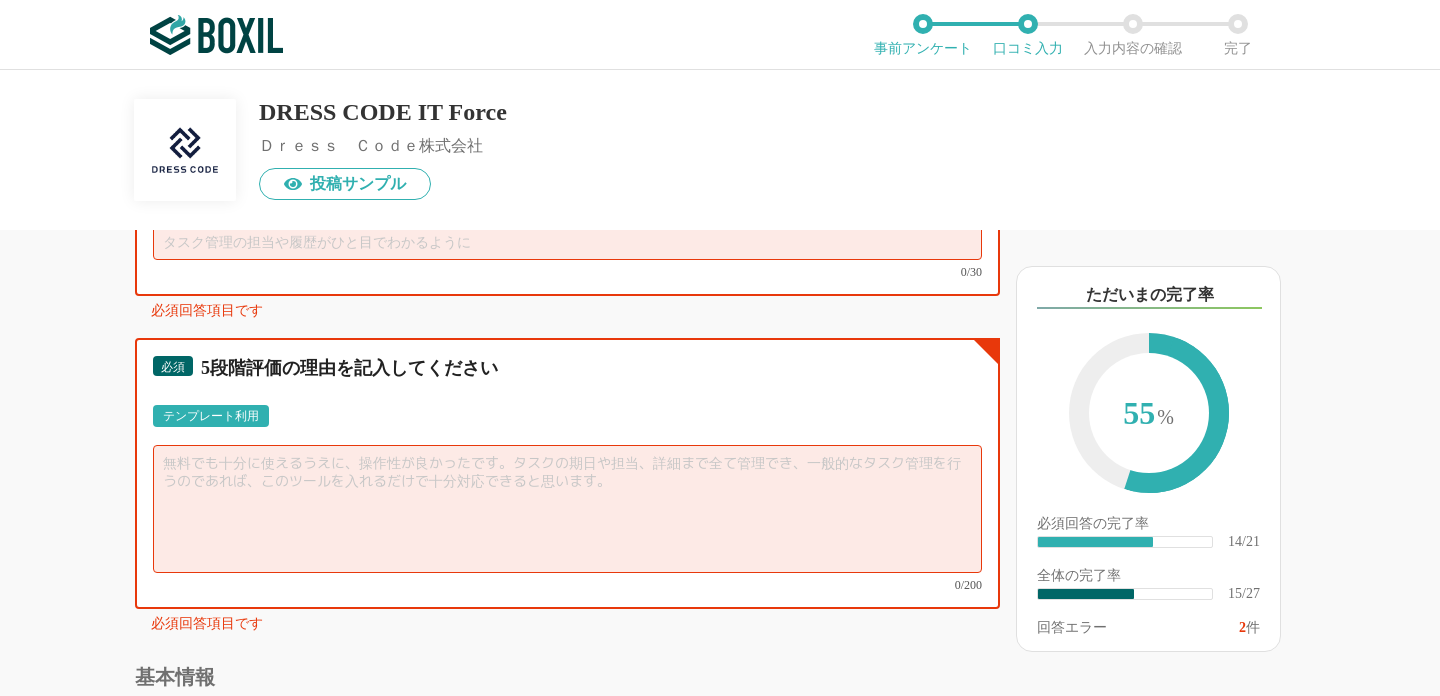 paste on "SaaSアプリの利用状況を可視化し、コスト最適化を図る目的でDressCodeを導入しました。
従来はスプレッドシートによる手動の棚卸しを行っており、網羅性に課題がありましたが、DressCodeの「シャドーIT検知機能」により、従業員のアプリ利用状況が自動で可視化されるようになり、運用負荷が大幅に軽減されました。結果として、重複契約の整理や未利用アカウントの見直しが可能となり、SaaSコストの削減にもつながっています。
また、他社のサービスが特定部門向けに設計されていることが多い中、DressCodeは複数部門にまたがる課題解決を前提に設計されており、部署横断での最適化が進めやすい構造です。導入後の将来的な拡張性にも期待が持てるプロダクトだと感じています。" 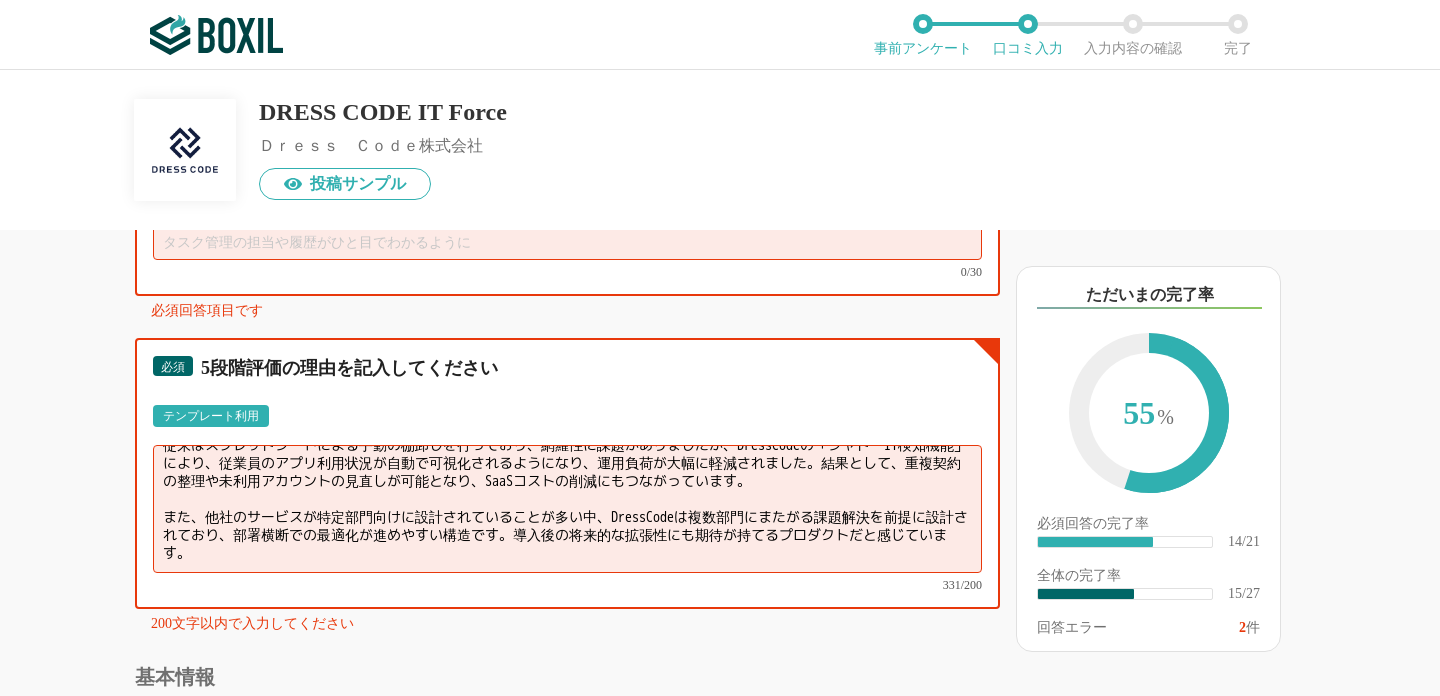 scroll, scrollTop: 63, scrollLeft: 0, axis: vertical 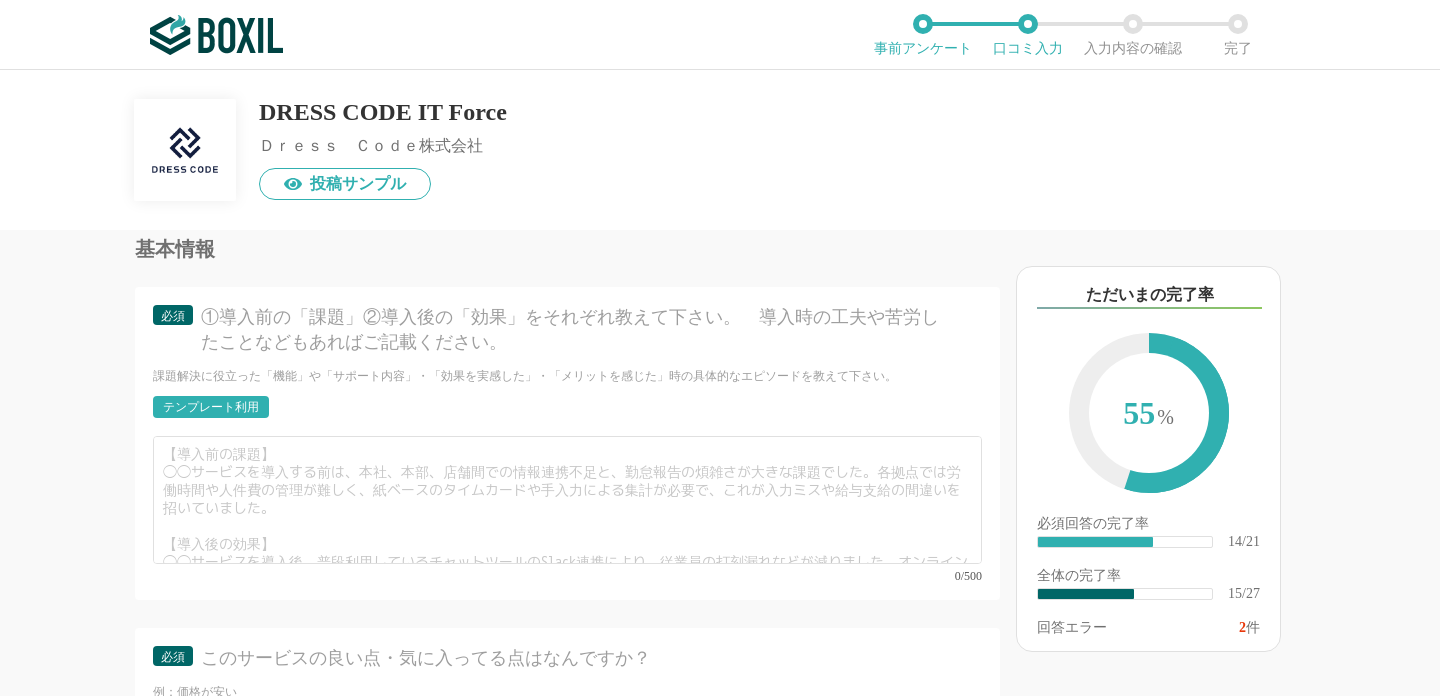 type on "SaaSアプリの利用状況を可視化し、コスト最適化を図る目的でDressCodeを導入しました。
従来はスプレッドシートによる手動の棚卸しを行っており、網羅性に課題がありましたが、DressCodeの「シャドーIT検知機能」により、従業員のアプリ利用状況が自動で可視化されるようになり、運用負荷が大幅に軽減されました。結果として、重複契約の整理や未利用アカウントの見直しが可能となり、SaaSコストの削減にもつながっています。
また、他社のサービスが特定部門向けに設計されていることが多い中、DressCodeは複数部門にまたがる課題解決を前提に設計されており、部署横断での最適化が進めやすい構造です。導入後の将来的な拡張性にも期待が持てるプロダクトだと感じています。" 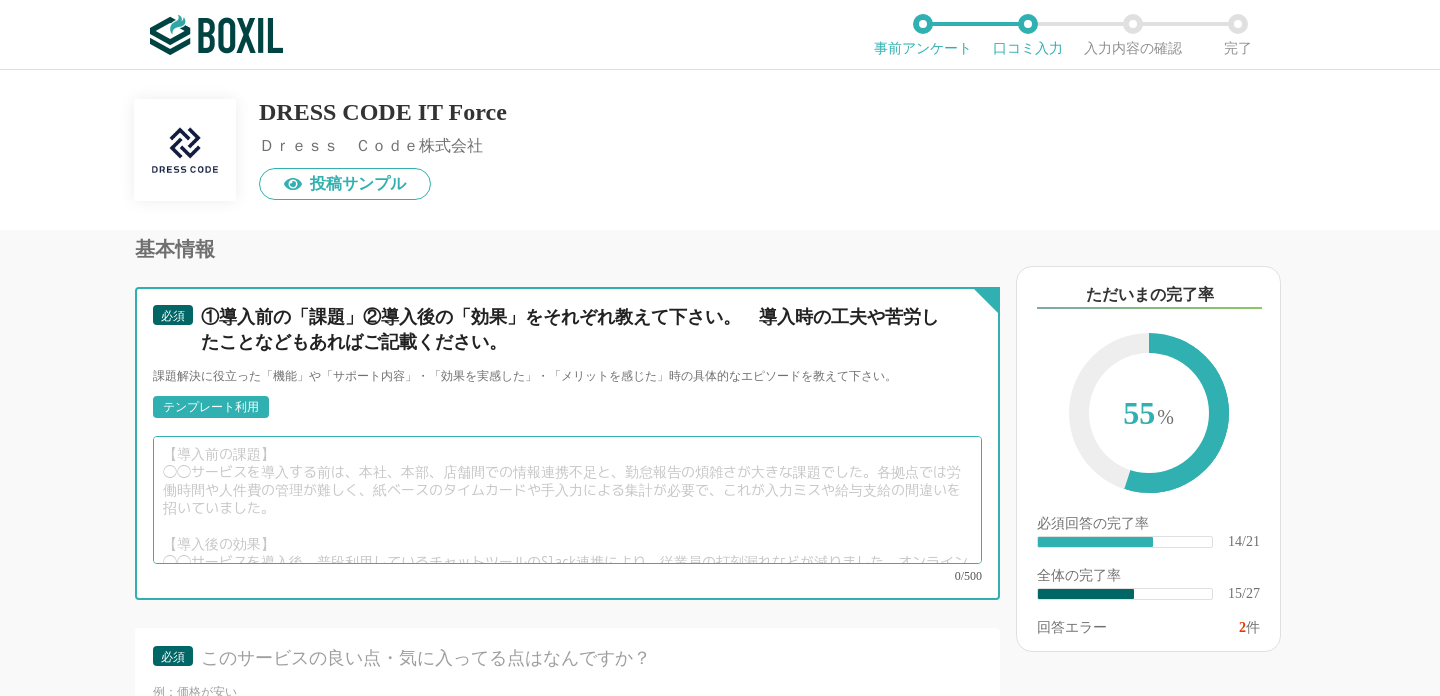 click at bounding box center (567, 500) 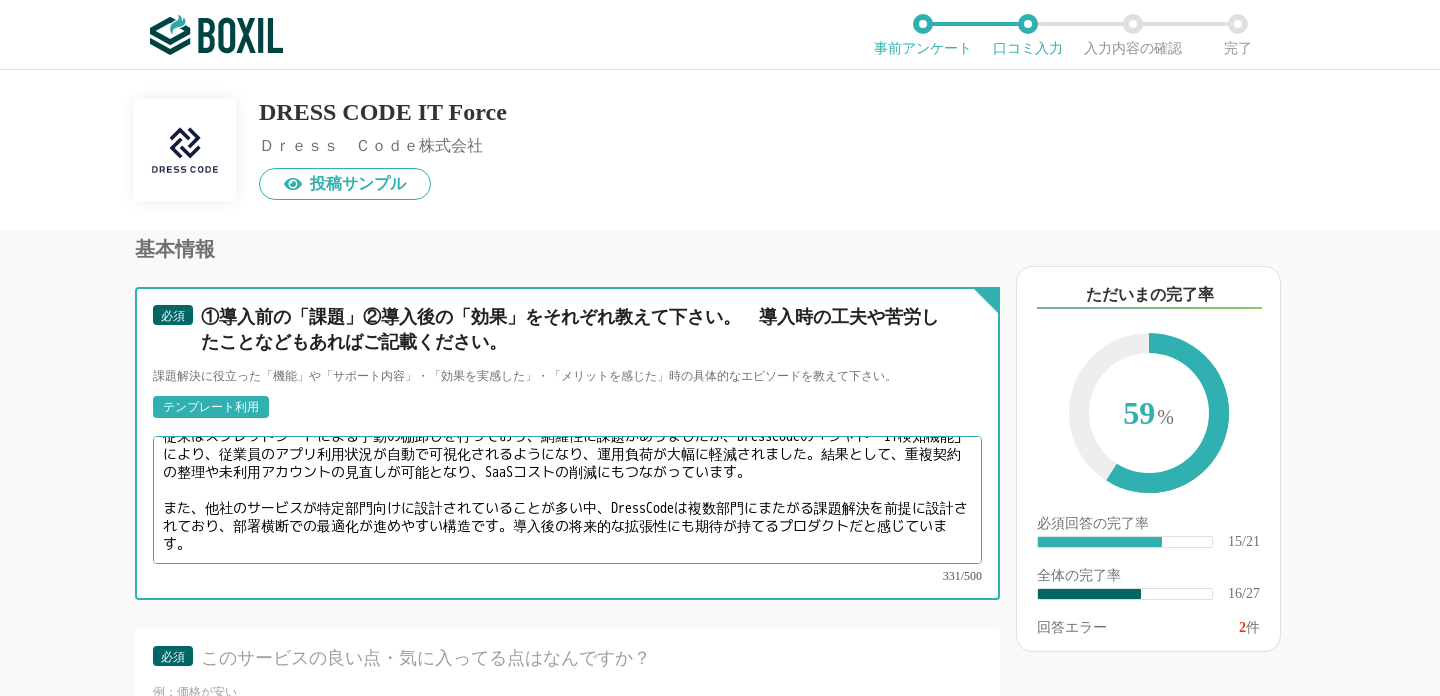 scroll, scrollTop: 63, scrollLeft: 0, axis: vertical 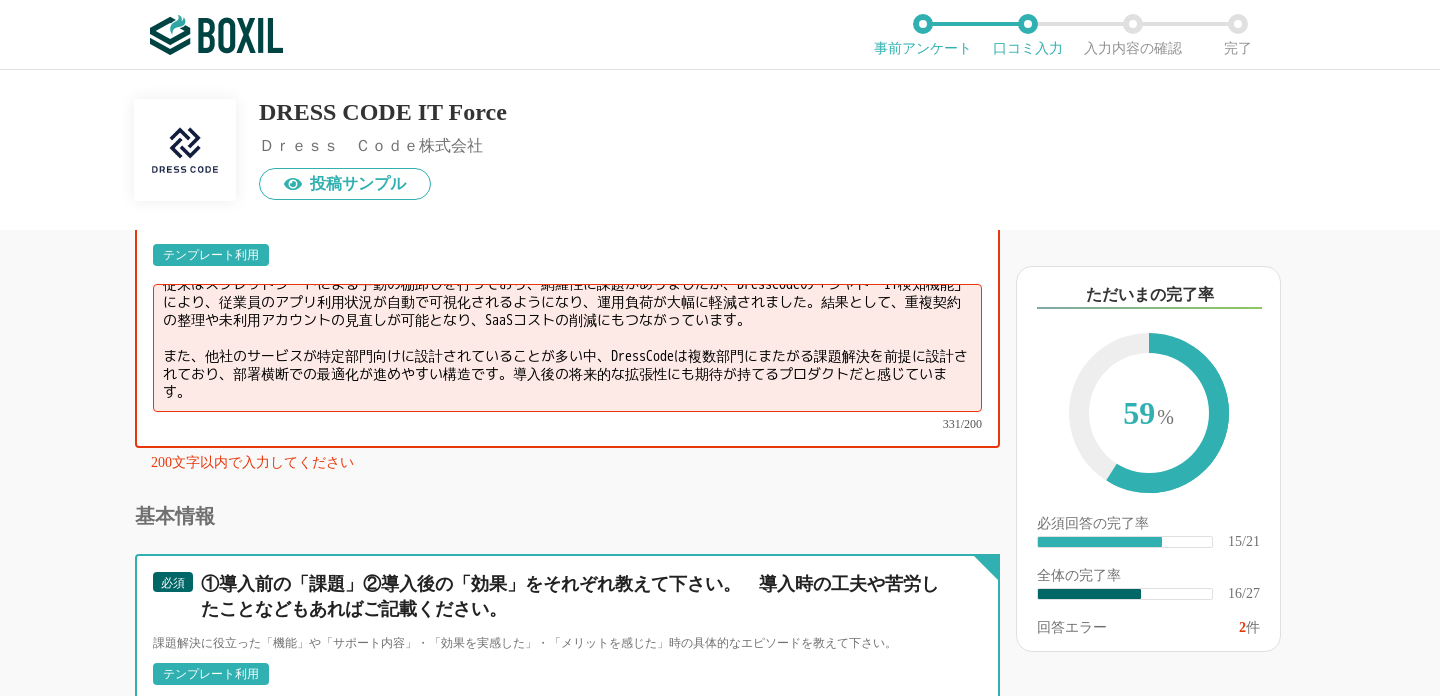 type on "SaaSアプリの利用状況を可視化し、コスト最適化を図る目的でDressCodeを導入しました。
従来はスプレッドシートによる手動の棚卸しを行っており、網羅性に課題がありましたが、DressCodeの「シャドーIT検知機能」により、従業員のアプリ利用状況が自動で可視化されるようになり、運用負荷が大幅に軽減されました。結果として、重複契約の整理や未利用アカウントの見直しが可能となり、SaaSコストの削減にもつながっています。
また、他社のサービスが特定部門向けに設計されていることが多い中、DressCodeは複数部門にまたがる課題解決を前提に設計されており、部署横断での最適化が進めやすい構造です。導入後の将来的な拡張性にも期待が持てるプロダクトだと感じています。" 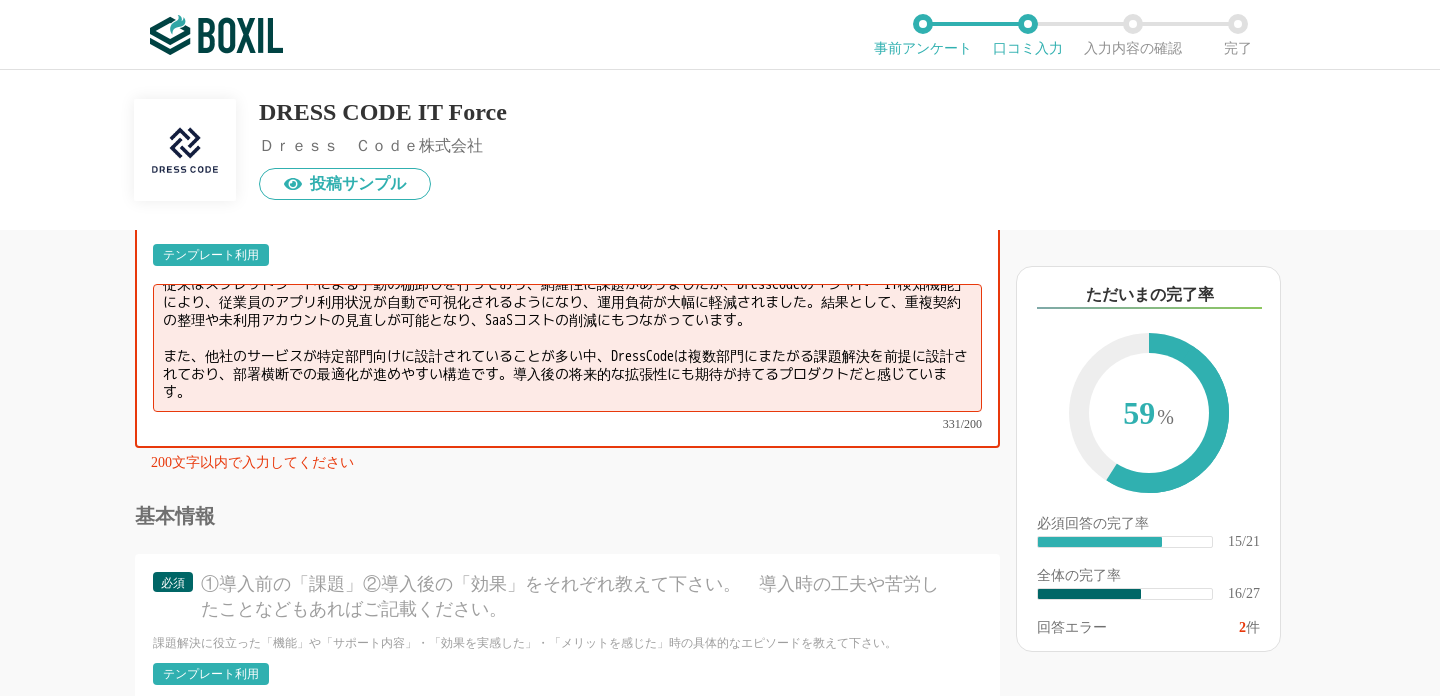 click on "SaaSアプリの利用状況を可視化し、コスト最適化を図る目的でDressCodeを導入しました。
従来はスプレッドシートによる手動の棚卸しを行っており、網羅性に課題がありましたが、DressCodeの「シャドーIT検知機能」により、従業員のアプリ利用状況が自動で可視化されるようになり、運用負荷が大幅に軽減されました。結果として、重複契約の整理や未利用アカウントの見直しが可能となり、SaaSコストの削減にもつながっています。
また、他社のサービスが特定部門向けに設計されていることが多い中、DressCodeは複数部門にまたがる課題解決を前提に設計されており、部署横断での最適化が進めやすい構造です。導入後の将来的な拡張性にも期待が持てるプロダクトだと感じています。" at bounding box center [567, 348] 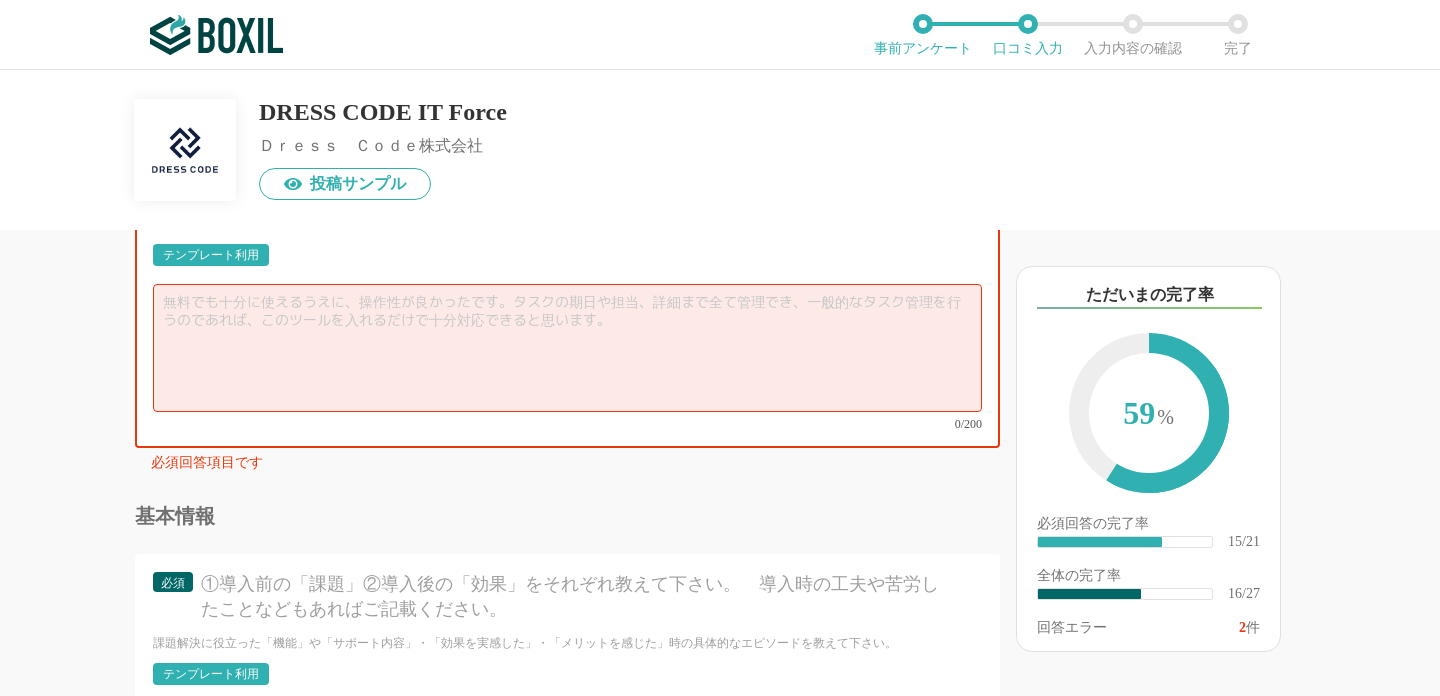 scroll, scrollTop: 0, scrollLeft: 0, axis: both 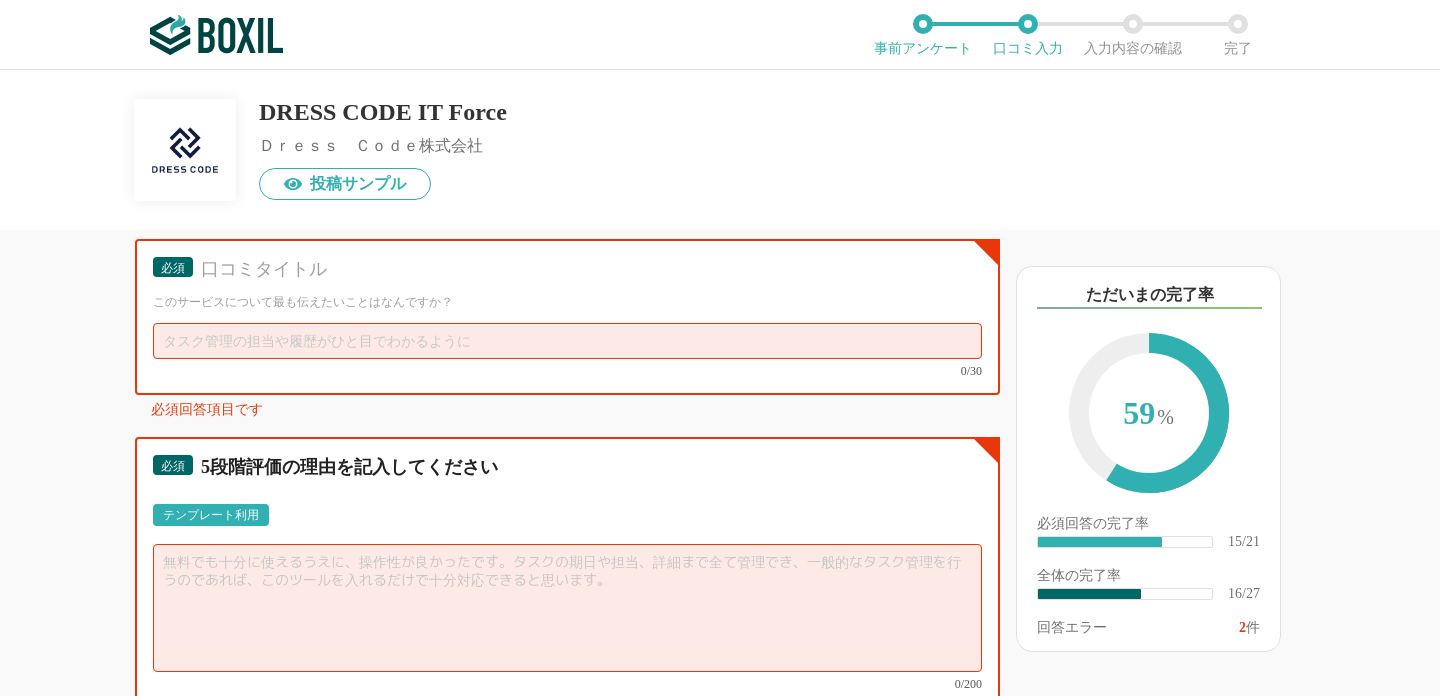 type 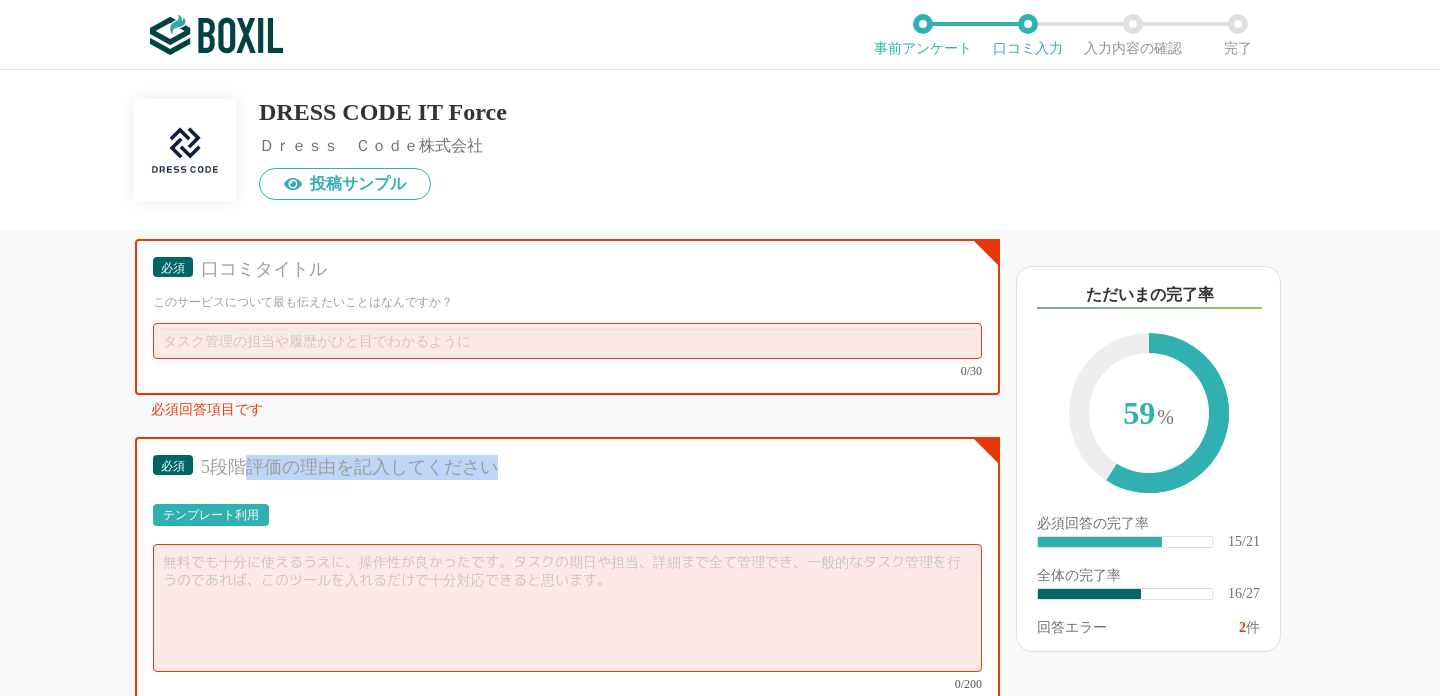 drag, startPoint x: 546, startPoint y: 517, endPoint x: 252, endPoint y: 517, distance: 294 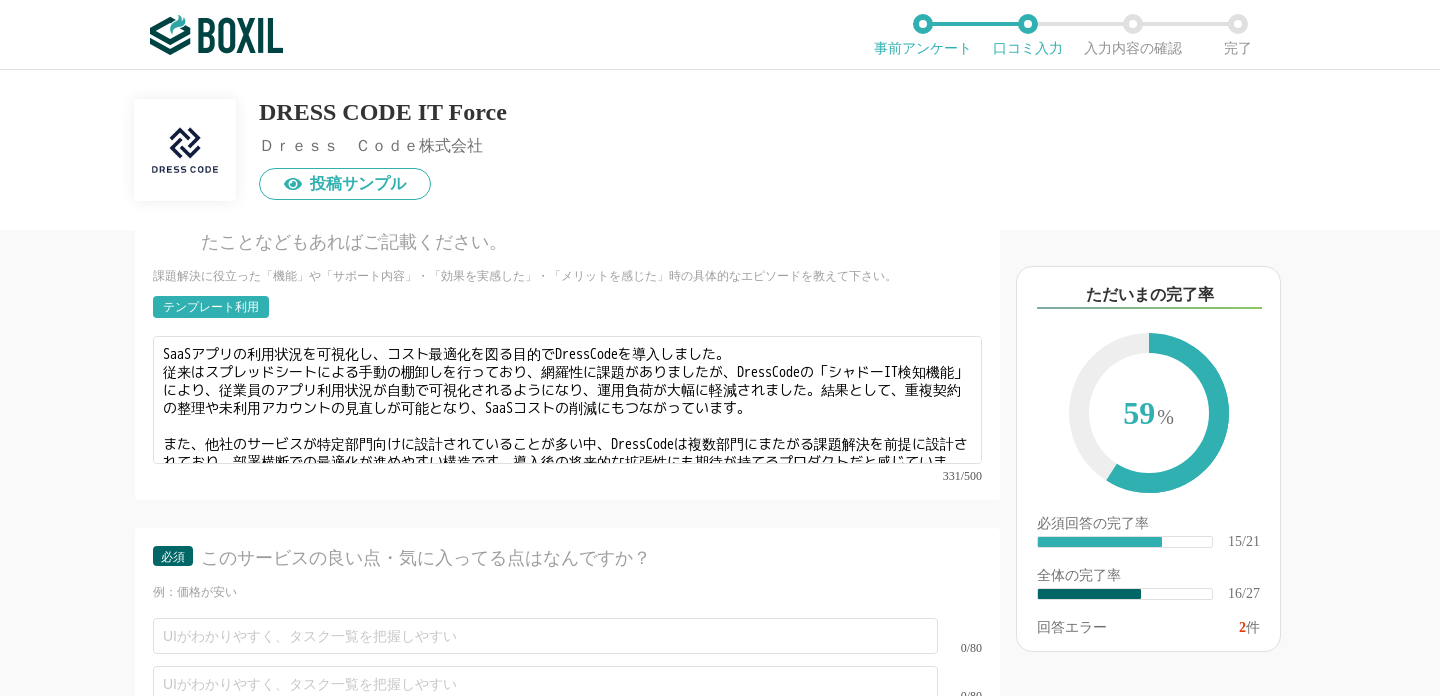 scroll, scrollTop: 3971, scrollLeft: 0, axis: vertical 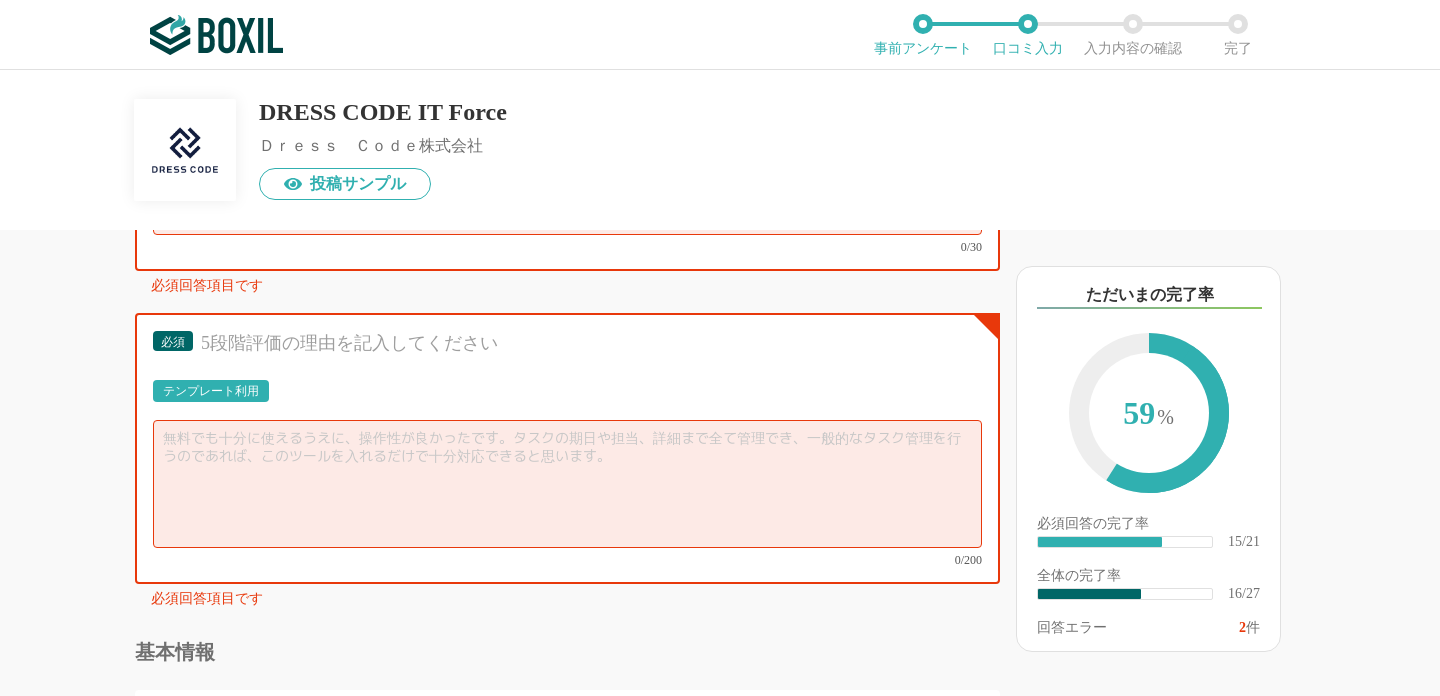click at bounding box center [567, 217] 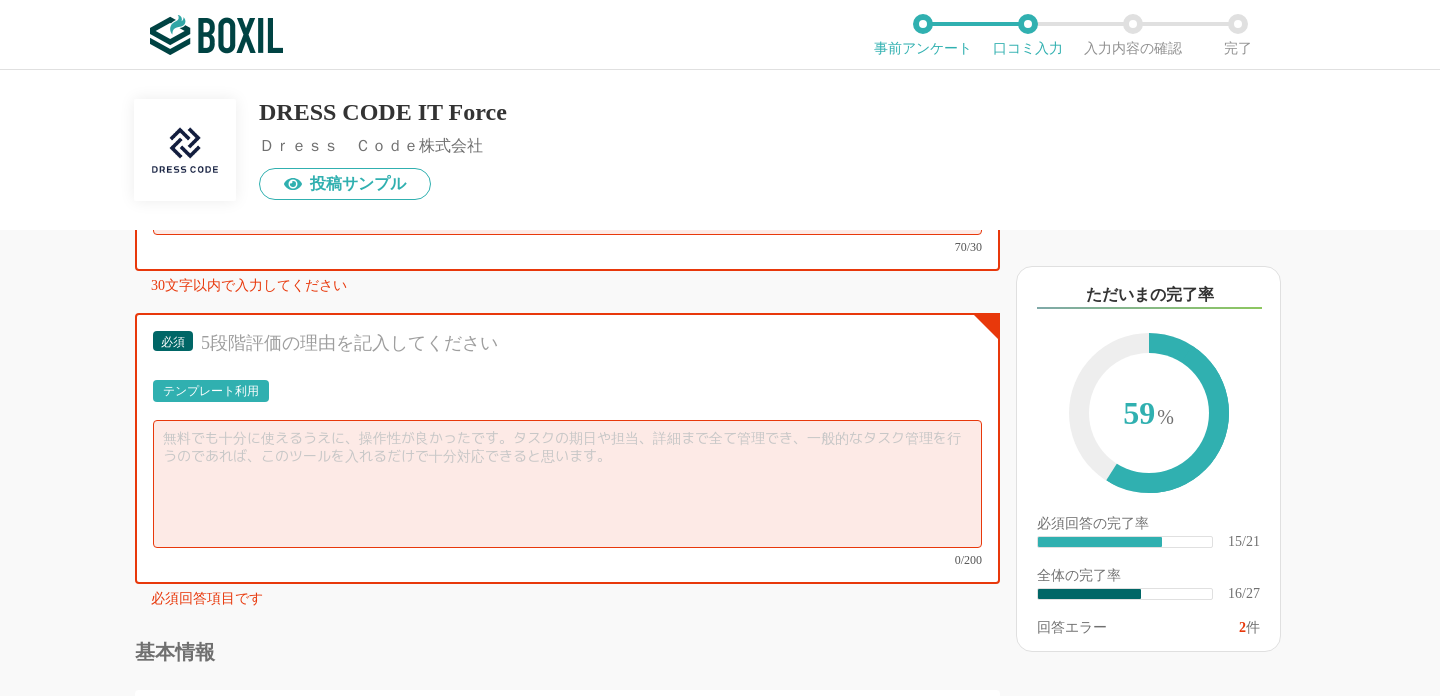 click on "複数部門にまたがる業務の可視化と最適化を目的に導入し、SaaS管理の自動化やコスト削減に加え、将来的な運用拡張にも期待できるプロダクトです。" at bounding box center (567, 217) 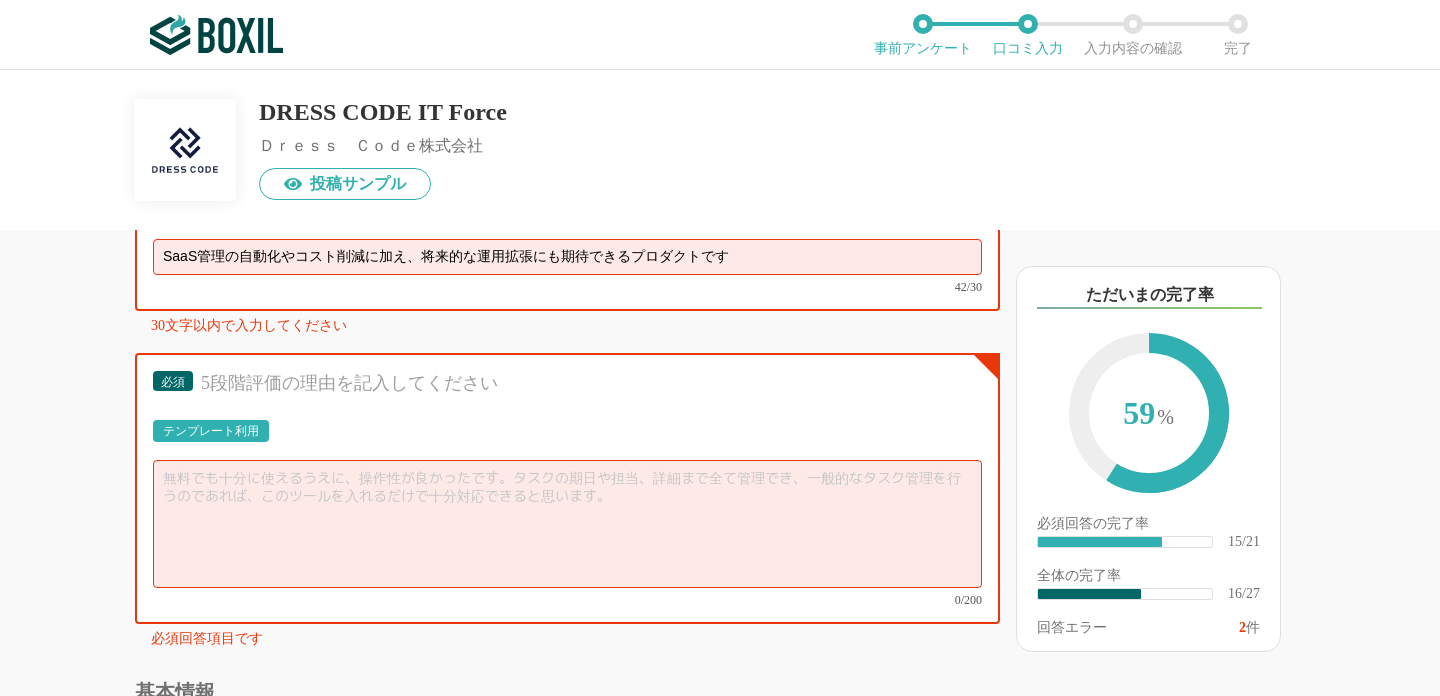 scroll, scrollTop: 3401, scrollLeft: 0, axis: vertical 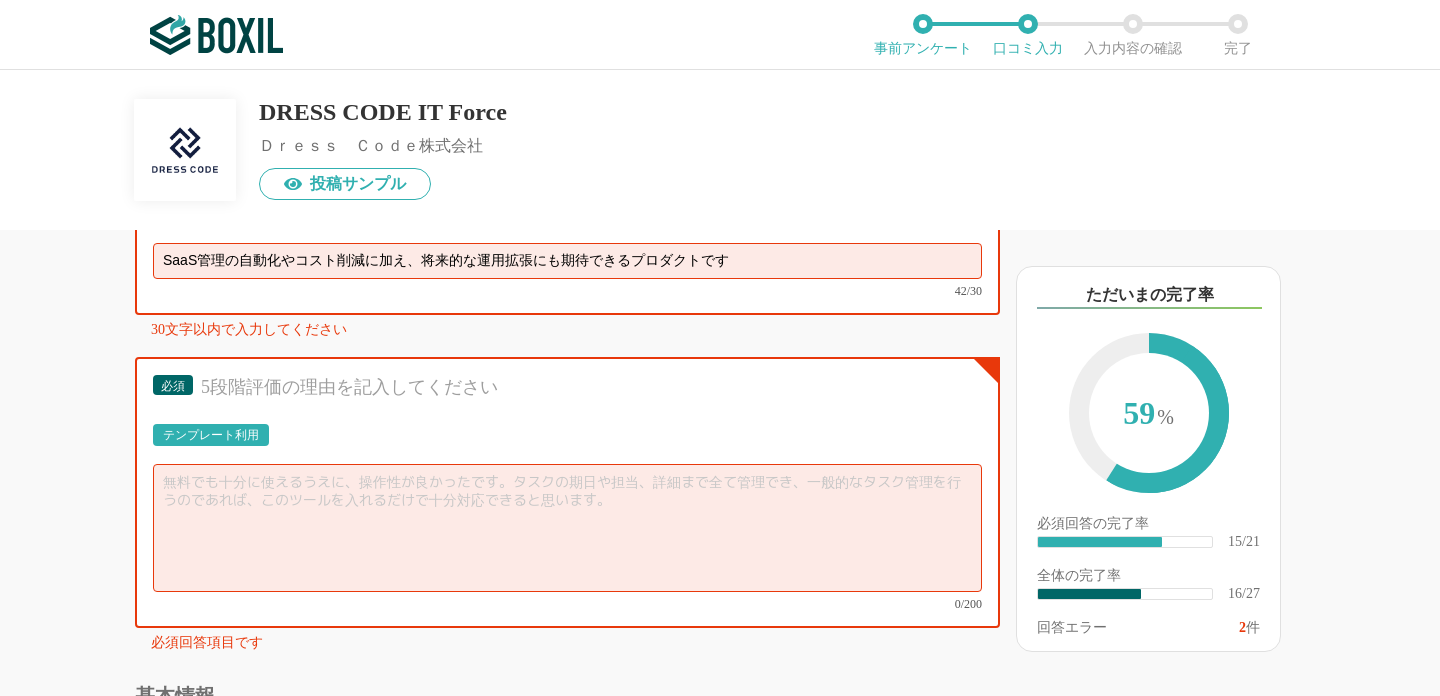 drag, startPoint x: 418, startPoint y: 307, endPoint x: 113, endPoint y: 226, distance: 315.5725 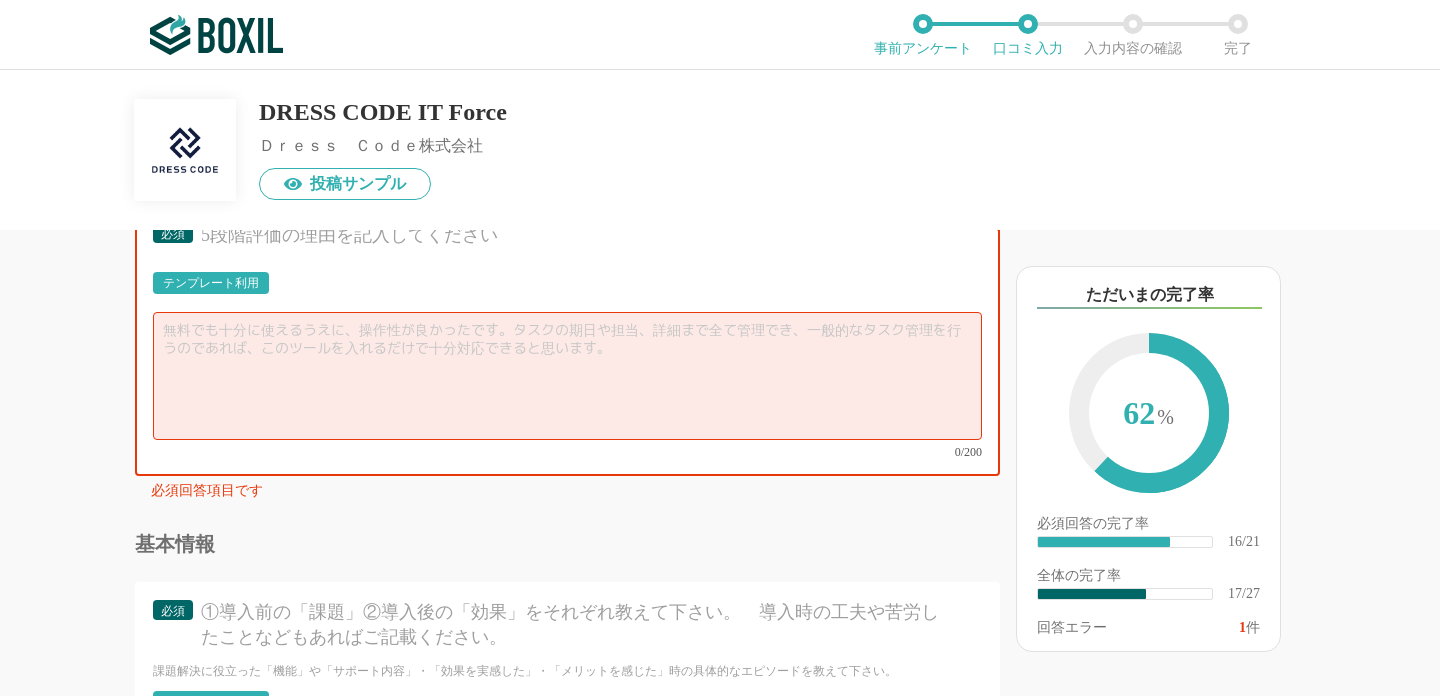 scroll, scrollTop: 3544, scrollLeft: 0, axis: vertical 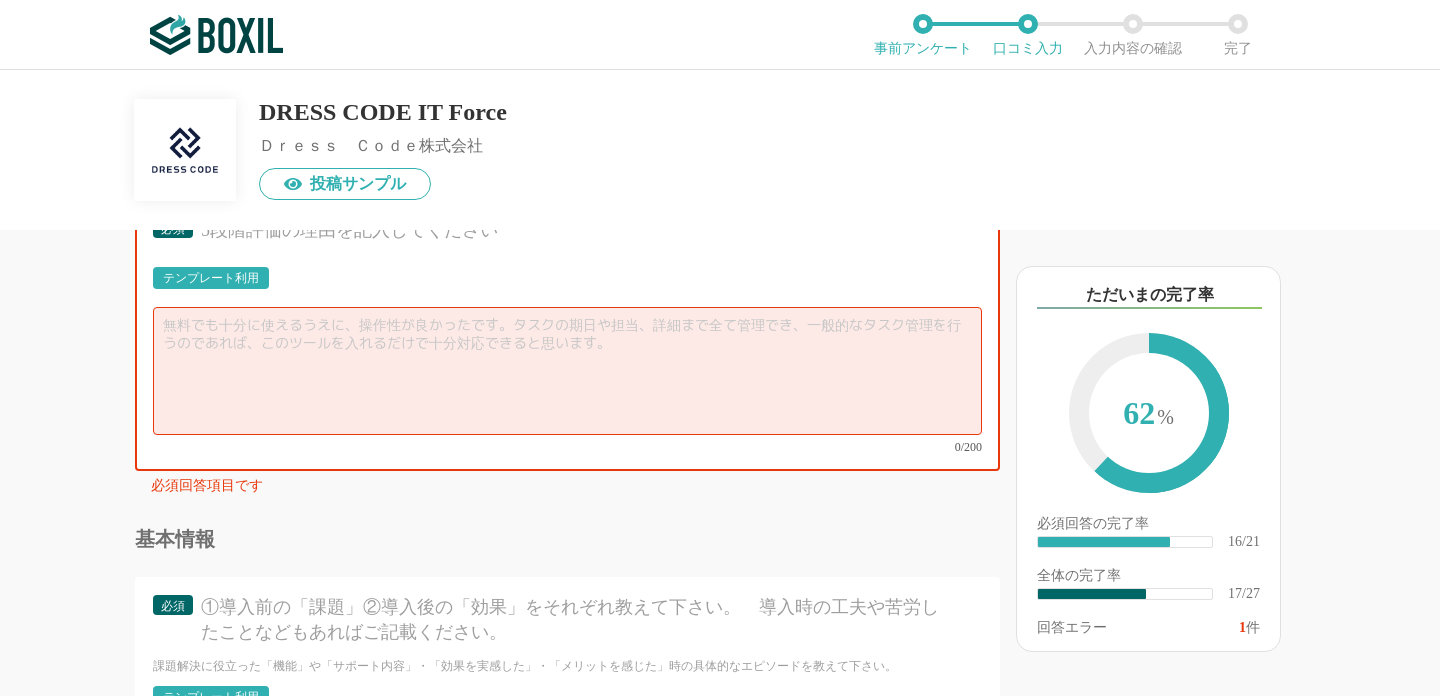 type on "将来的な運用拡張にも期待できるプロダクトです" 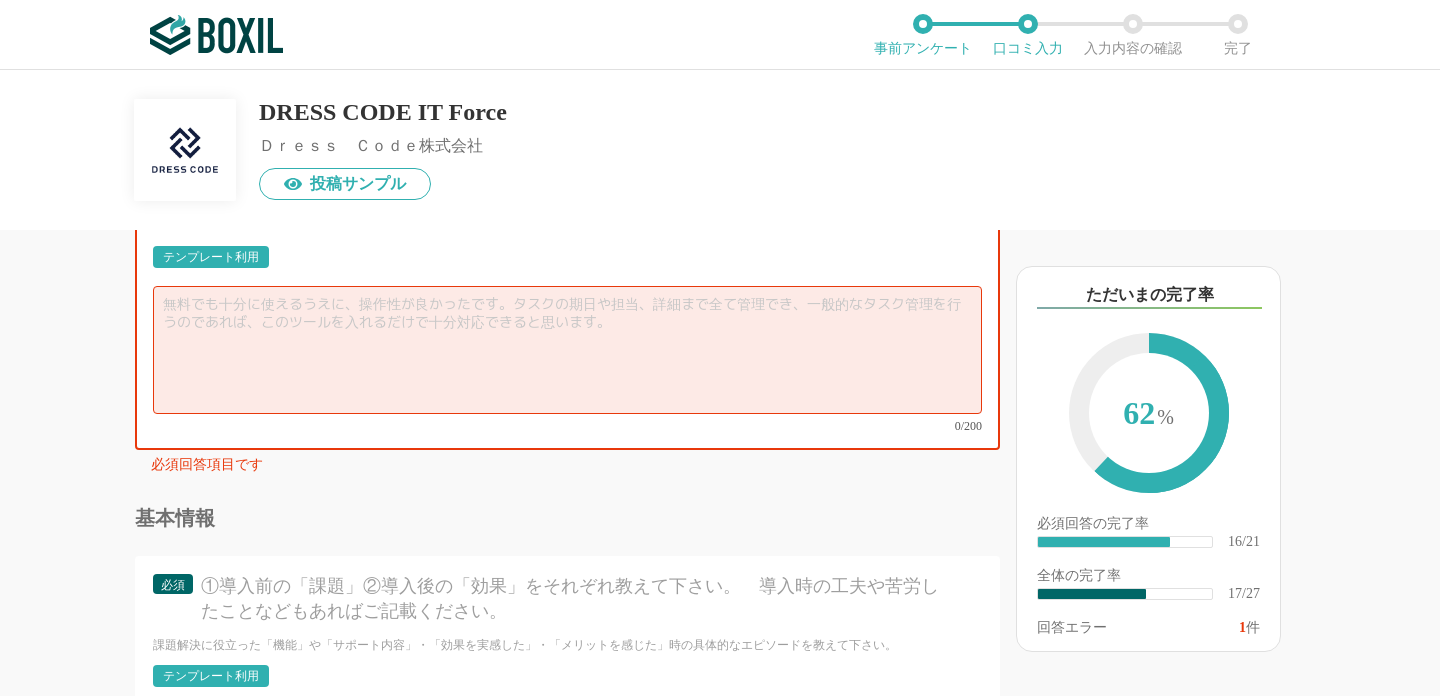 scroll, scrollTop: 3563, scrollLeft: 0, axis: vertical 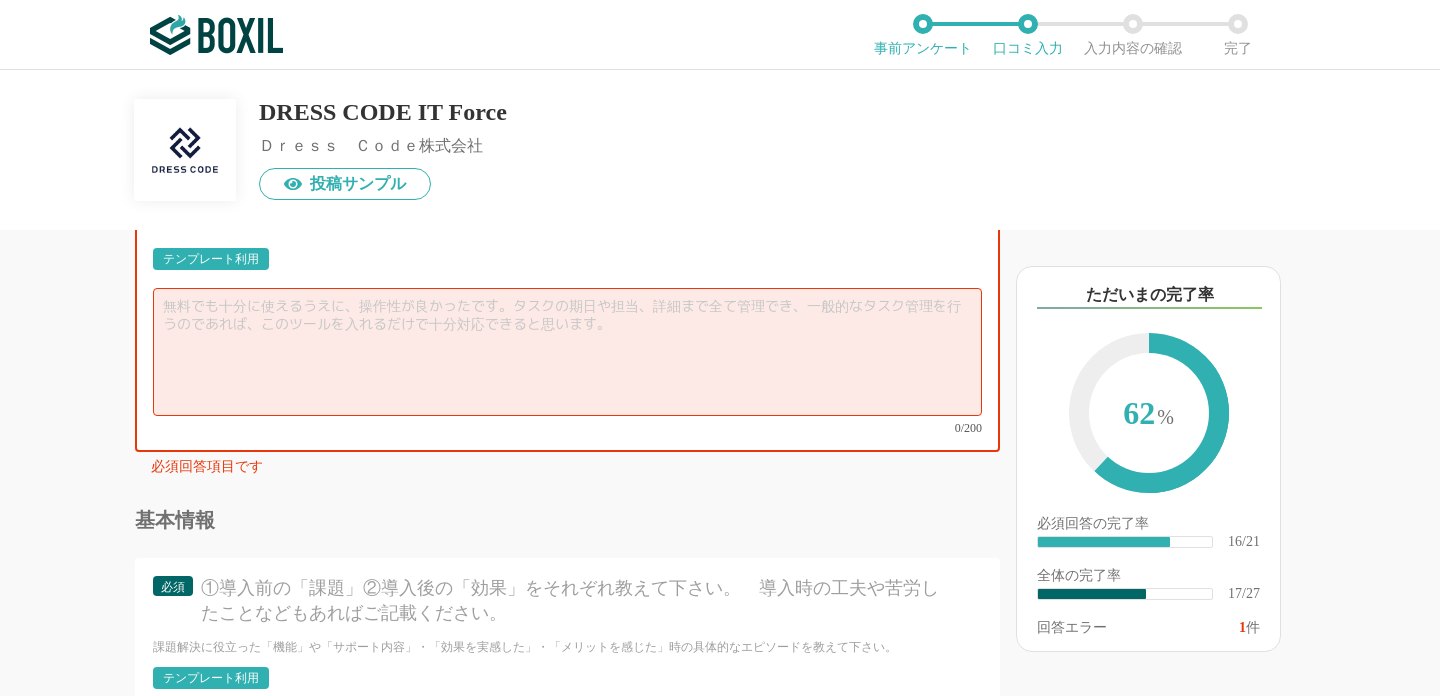 click at bounding box center (567, 352) 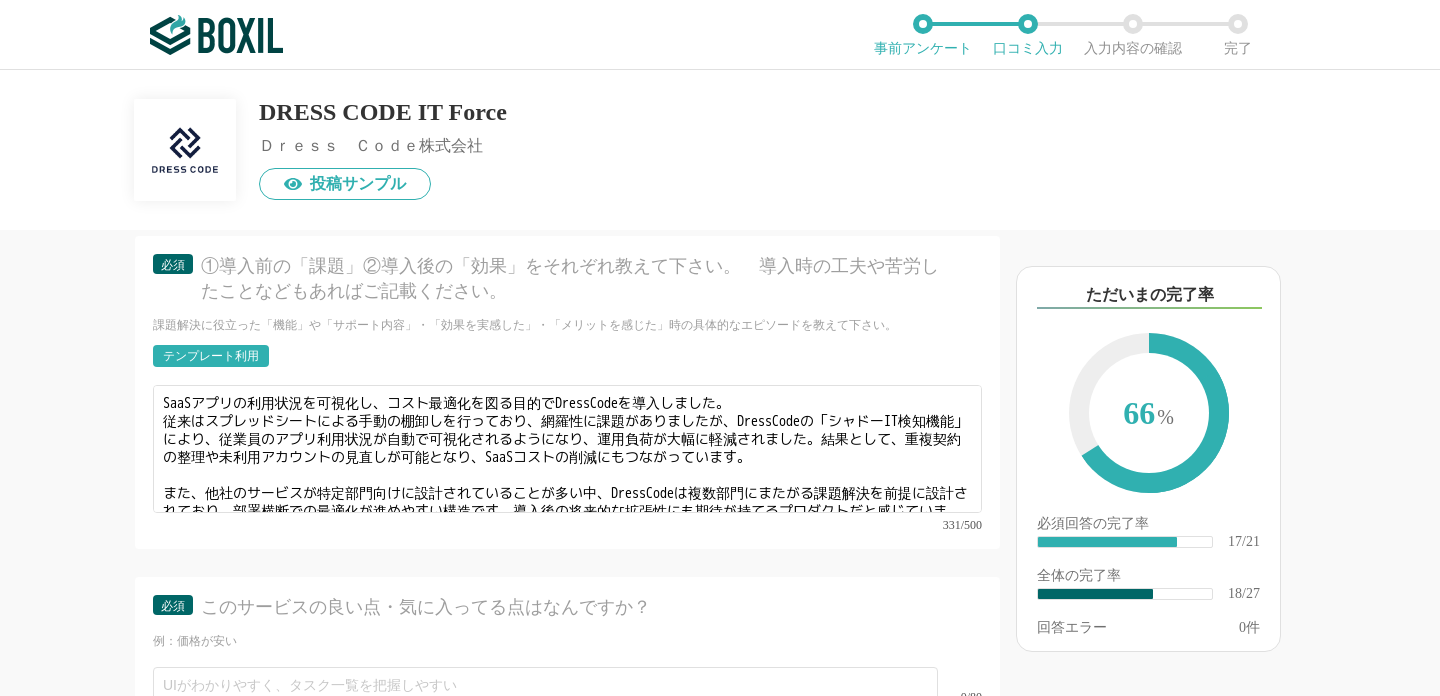 scroll, scrollTop: 3879, scrollLeft: 0, axis: vertical 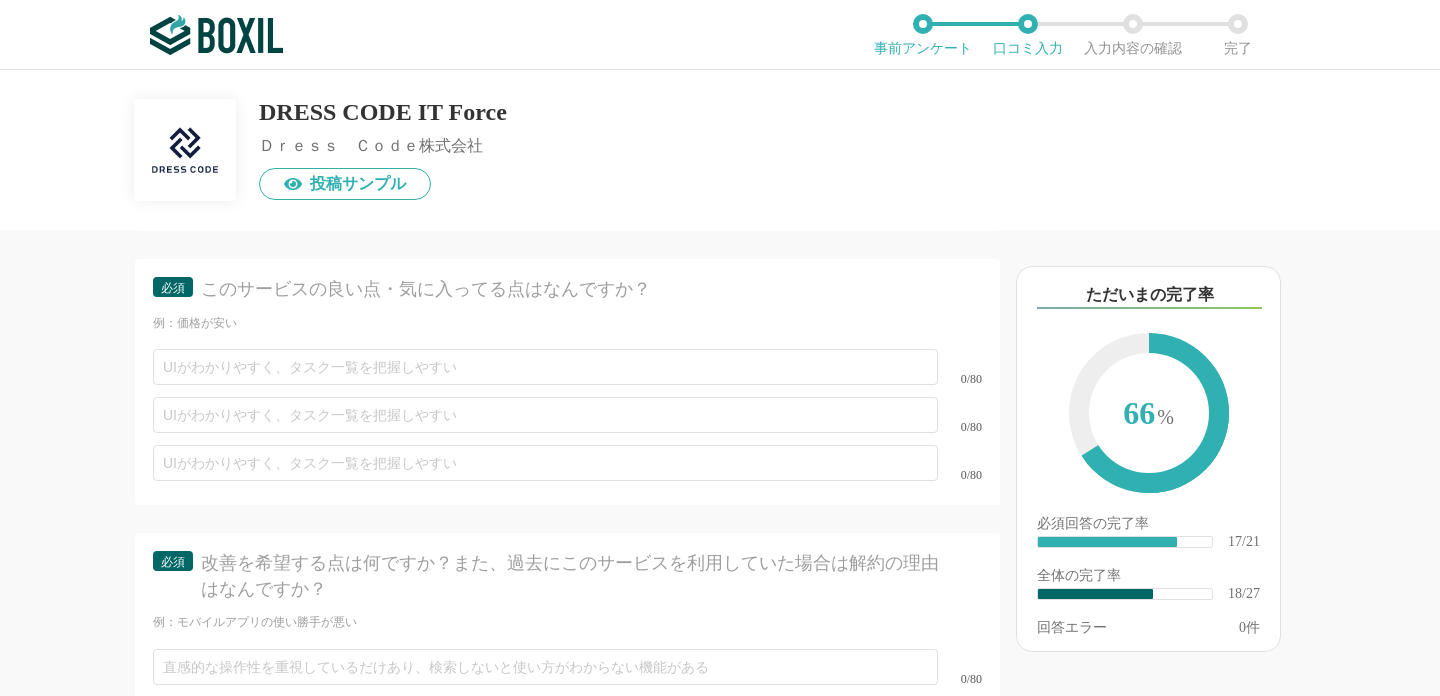 type on "カスタマーサクセスの方とのやり取りが非常に丁寧かつ誠実で、安心して導入・運用できる点が大きな理由です。こちらの要望にも真摯に向き合っていただき、改善スピードも早く、日々進化していくプロダクトだと実感しています。" 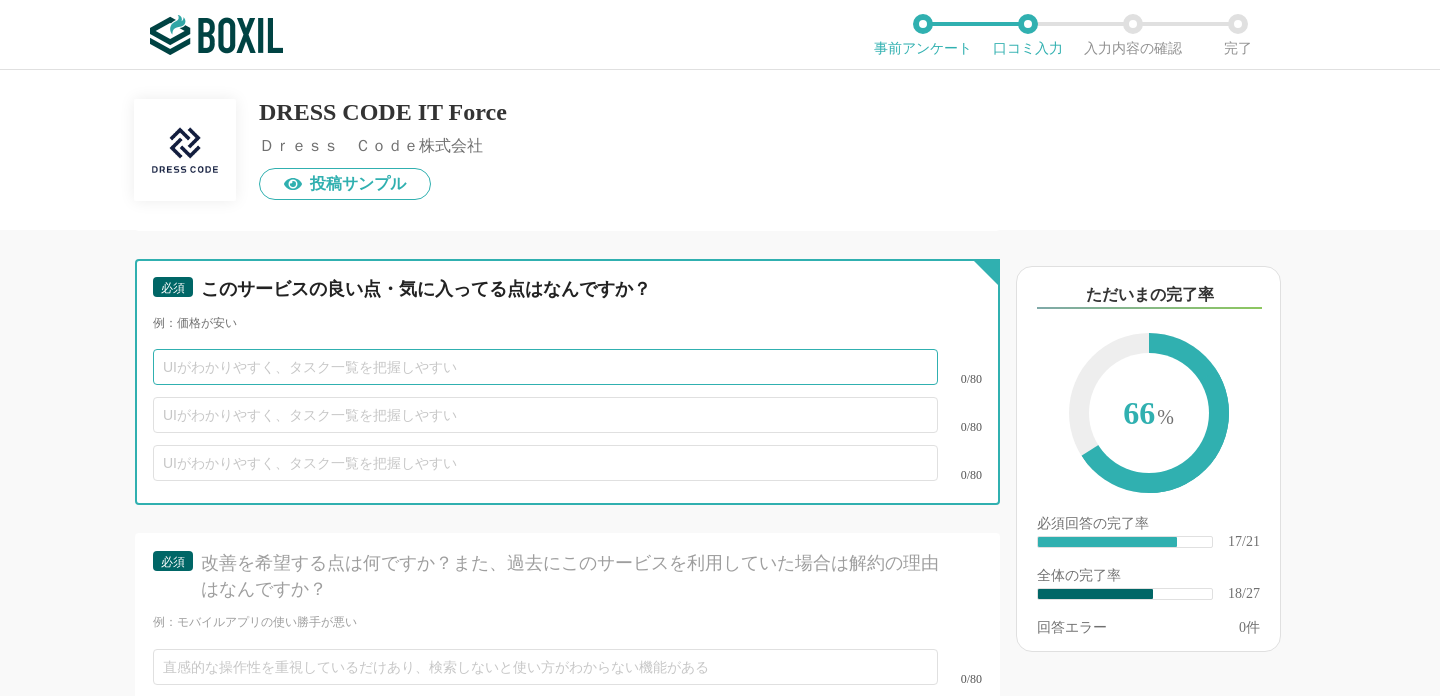 click at bounding box center [545, 367] 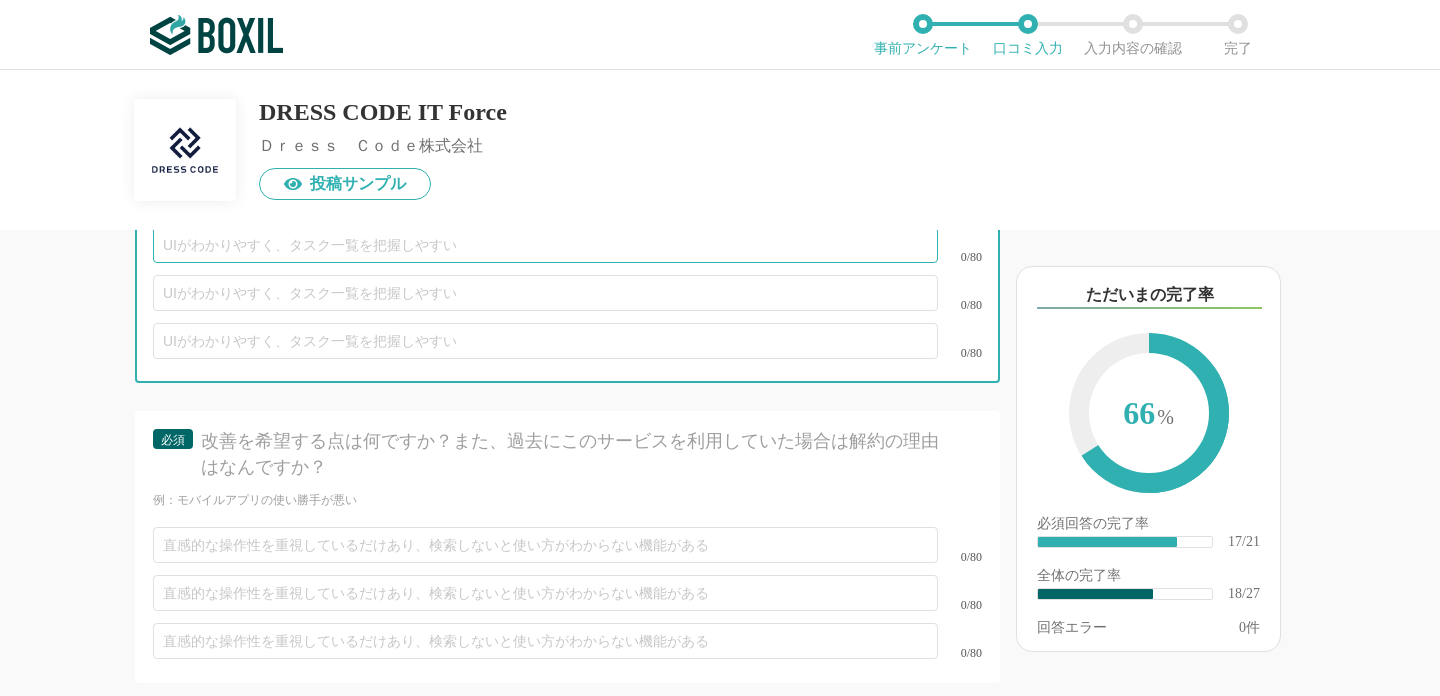 scroll, scrollTop: 4312, scrollLeft: 0, axis: vertical 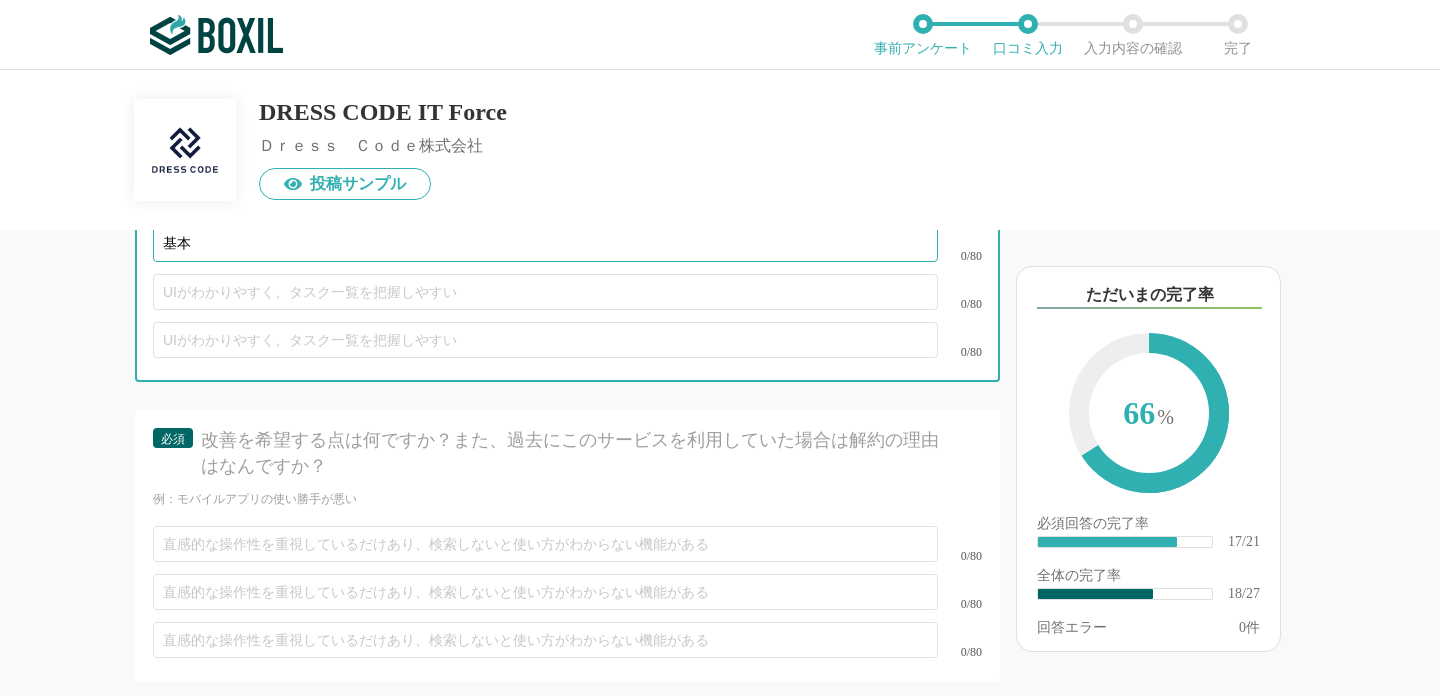 type on "基" 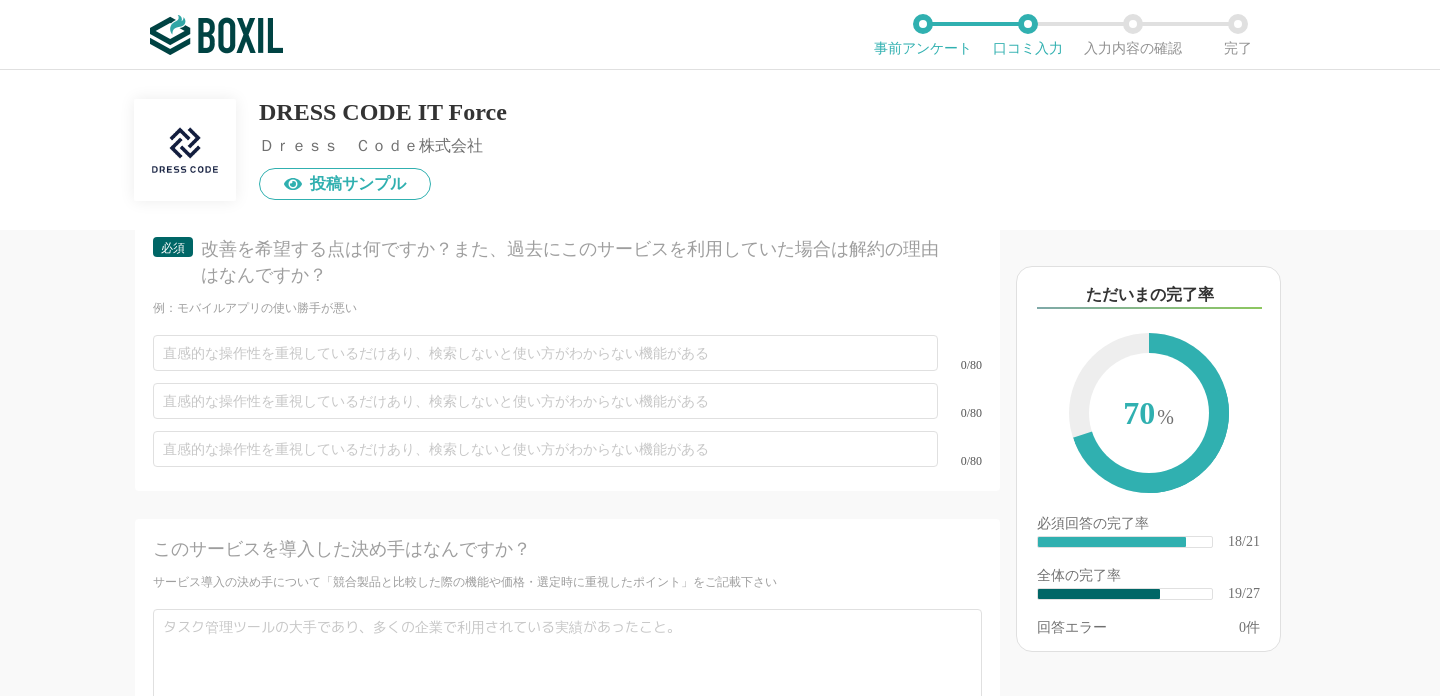 scroll, scrollTop: 4504, scrollLeft: 0, axis: vertical 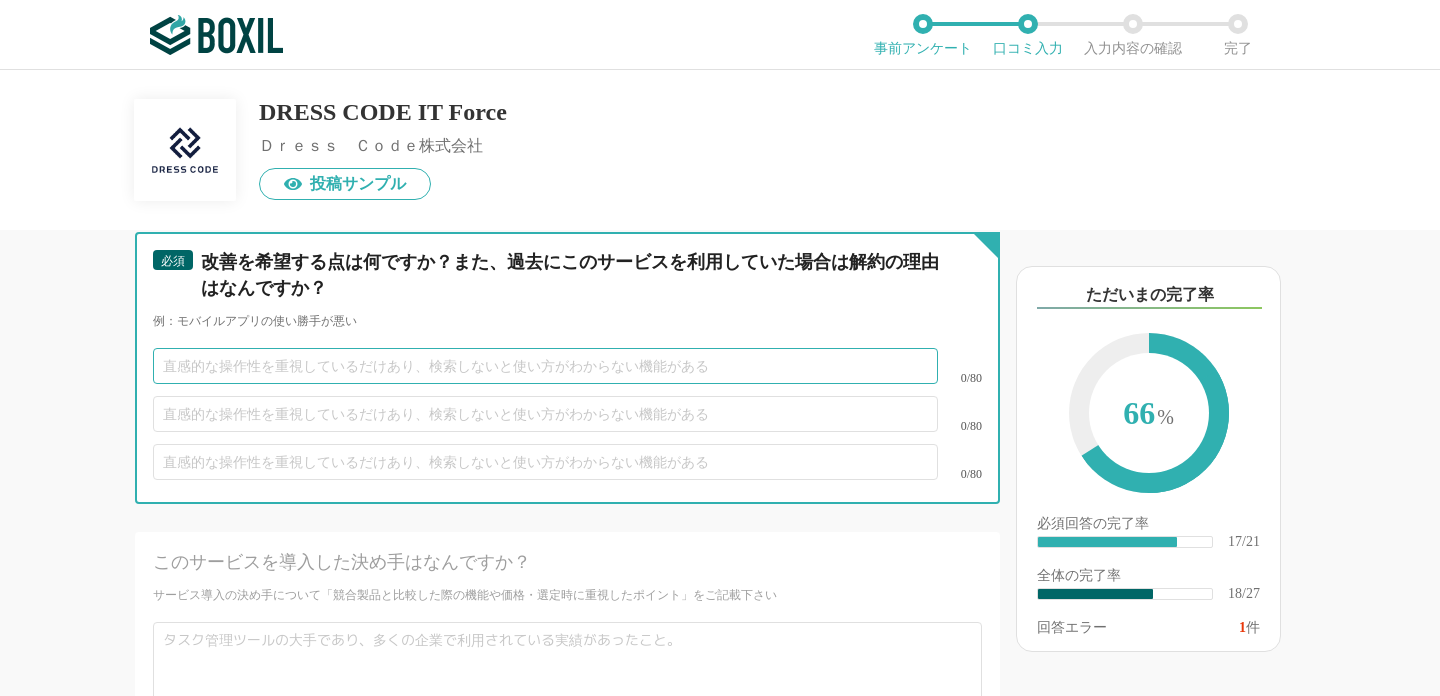 click at bounding box center (545, 366) 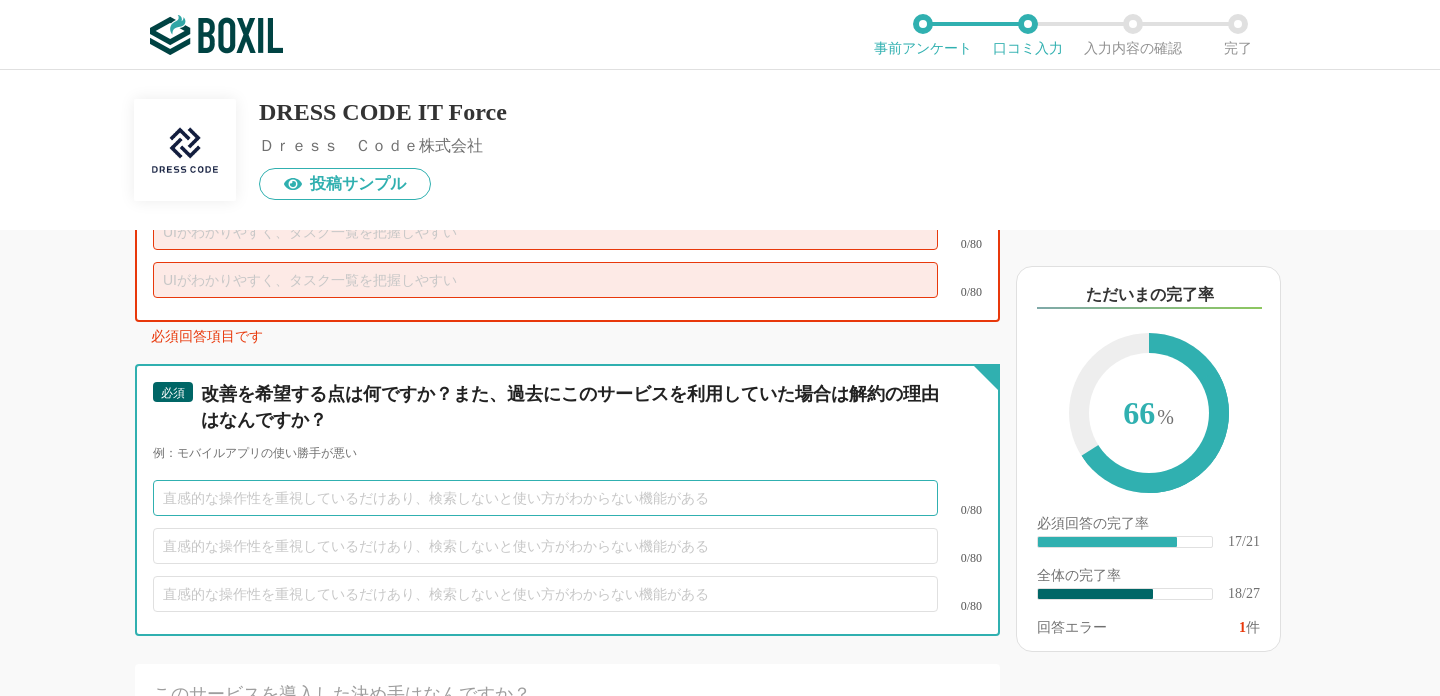 scroll, scrollTop: 4265, scrollLeft: 0, axis: vertical 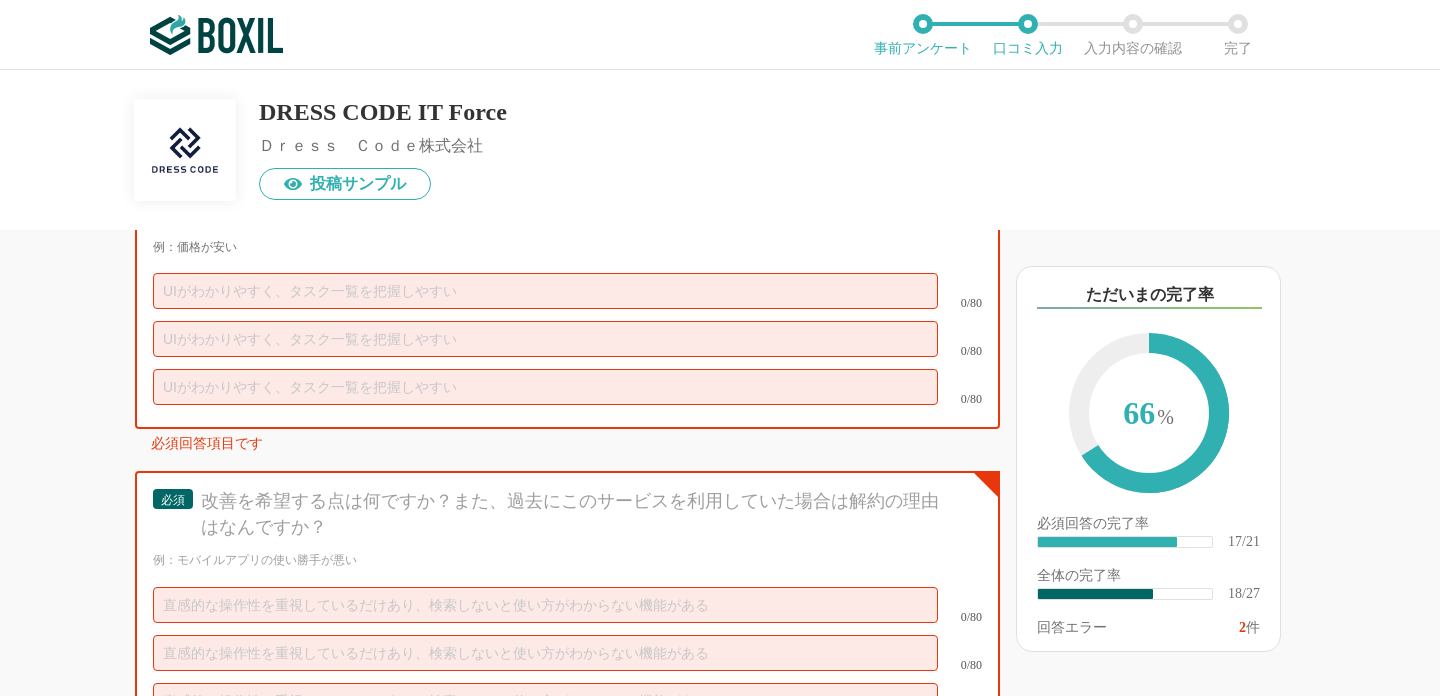 click at bounding box center [545, 291] 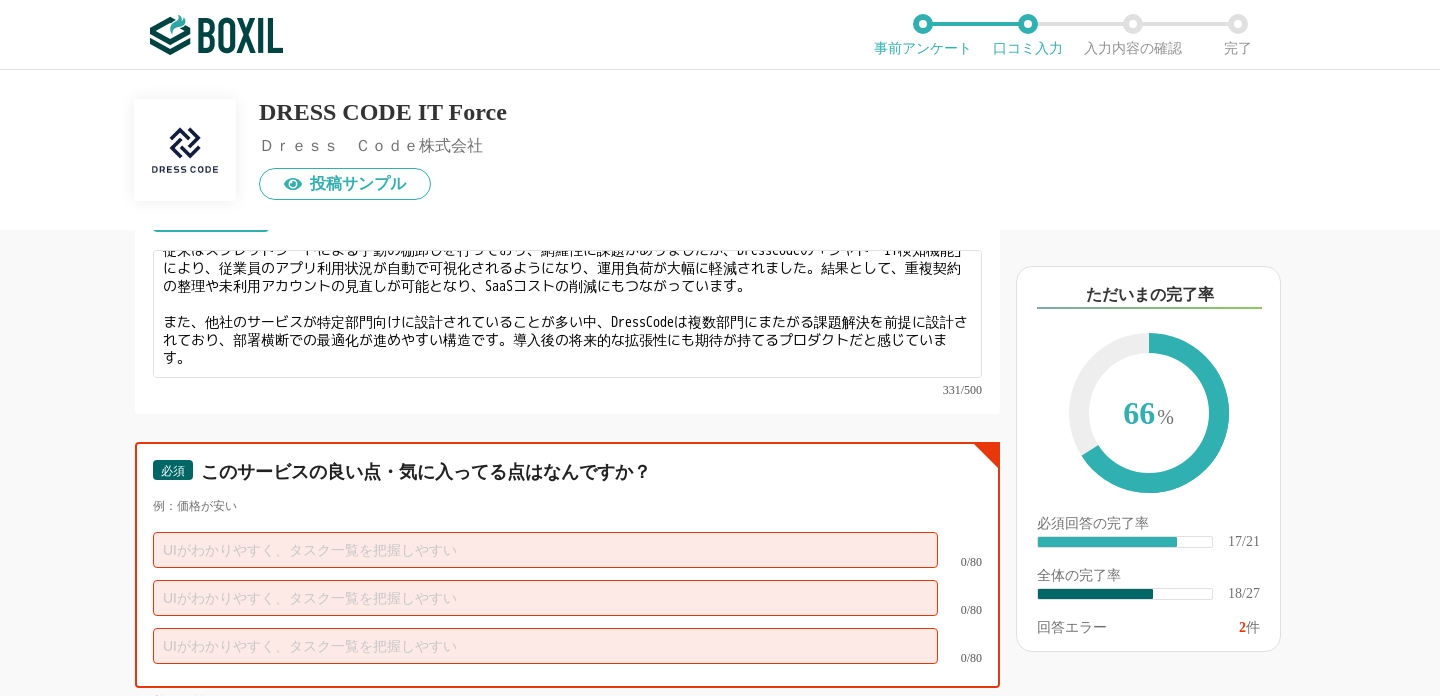 scroll, scrollTop: 4005, scrollLeft: 0, axis: vertical 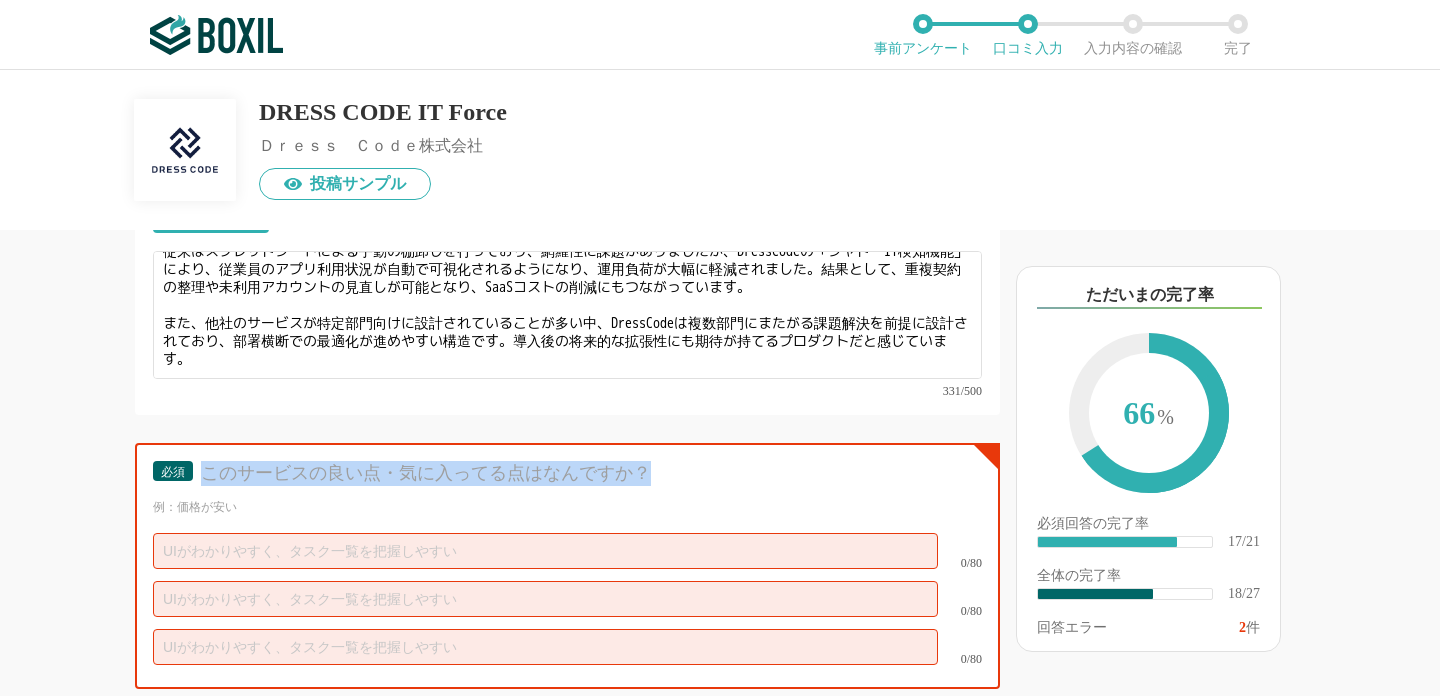 drag, startPoint x: 201, startPoint y: 557, endPoint x: 654, endPoint y: 565, distance: 453.07065 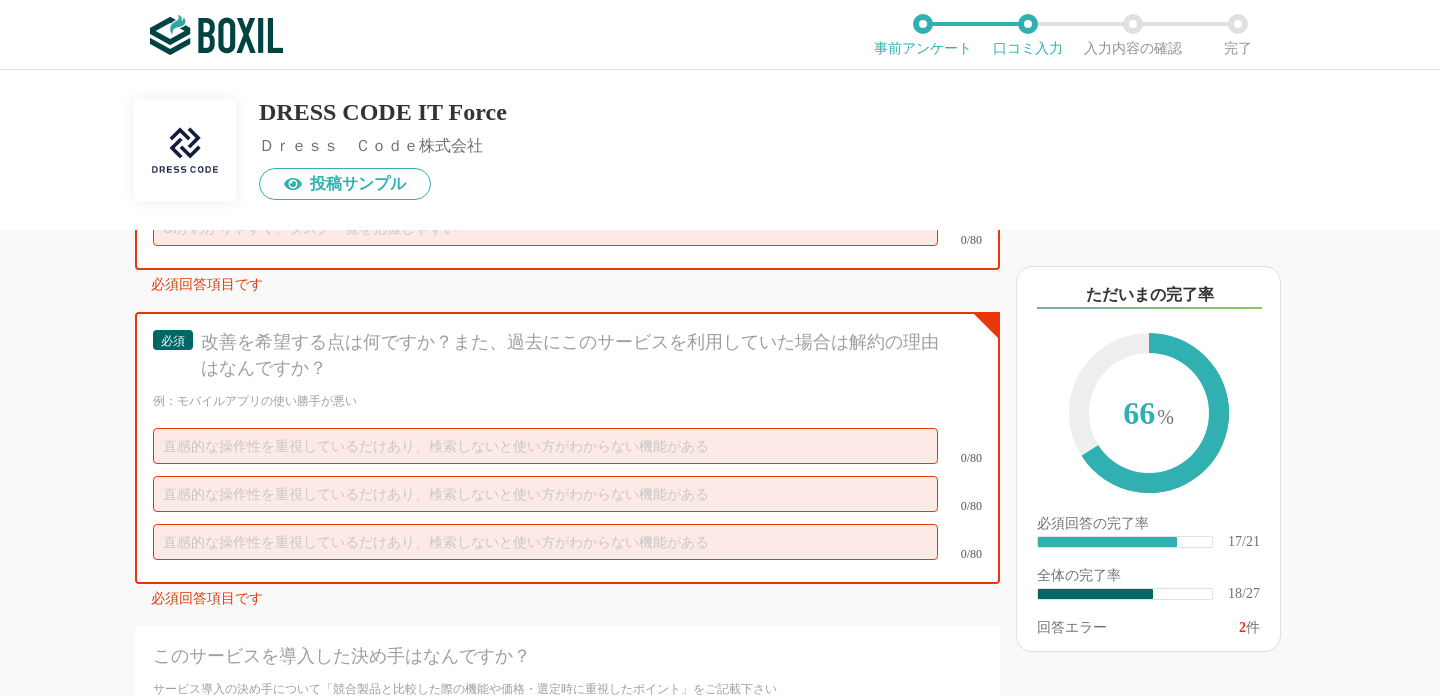 scroll, scrollTop: 4444, scrollLeft: 0, axis: vertical 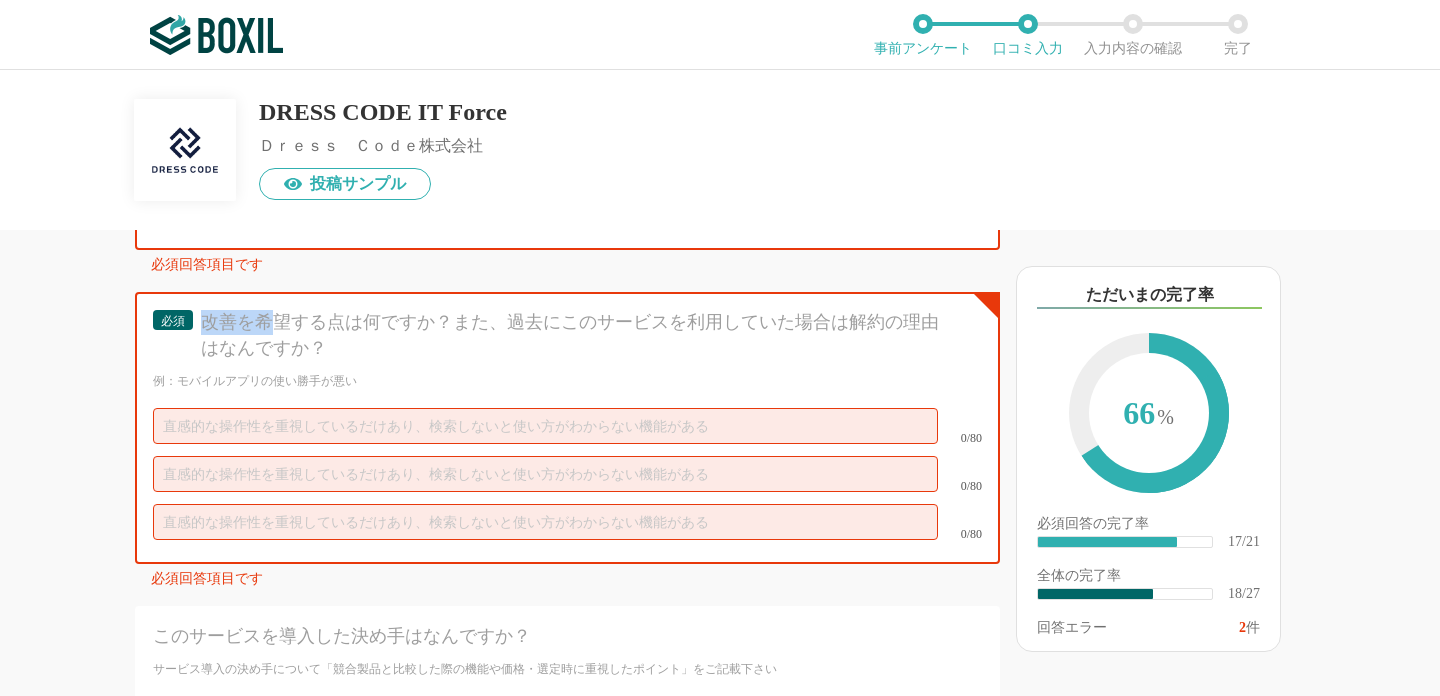 drag, startPoint x: 196, startPoint y: 405, endPoint x: 264, endPoint y: 418, distance: 69.2315 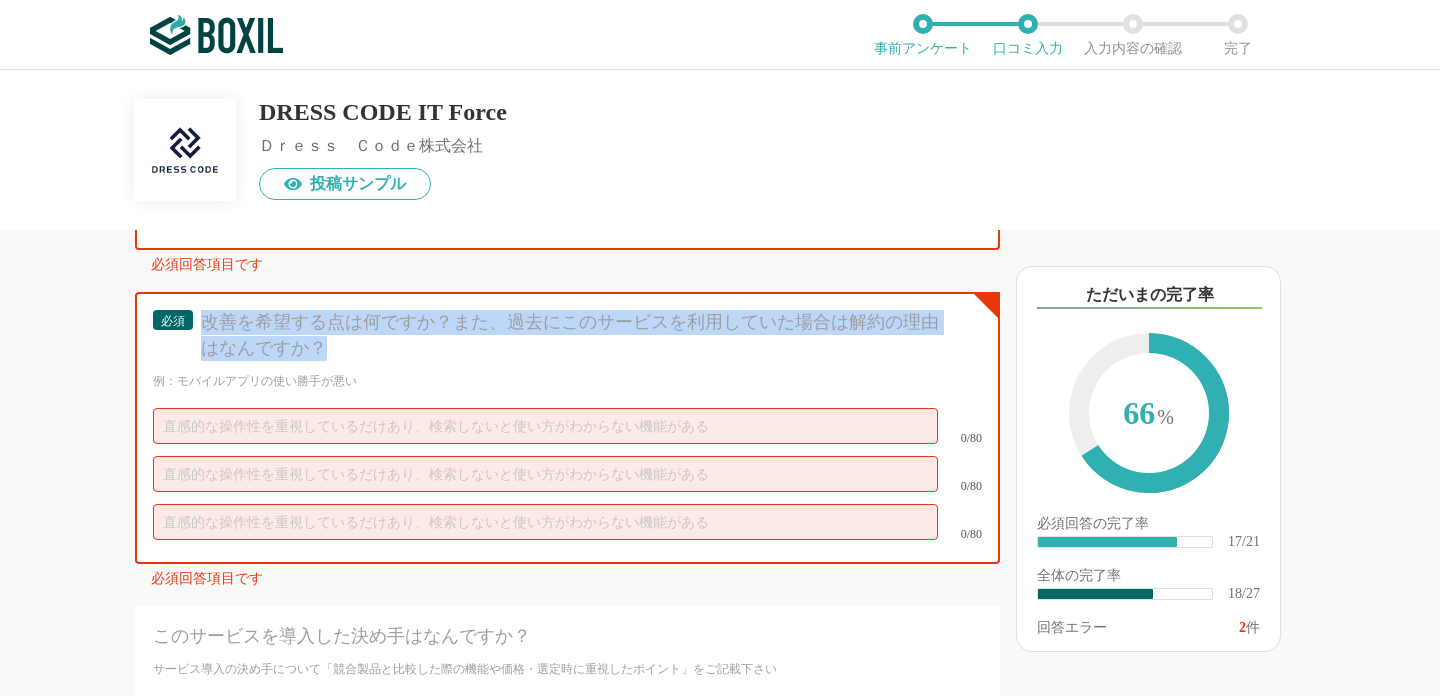 click on "改善を希望する点は何ですか？また、過去にこのサービスを利用していた場合は解約の理由はなんですか？" at bounding box center (574, 335) 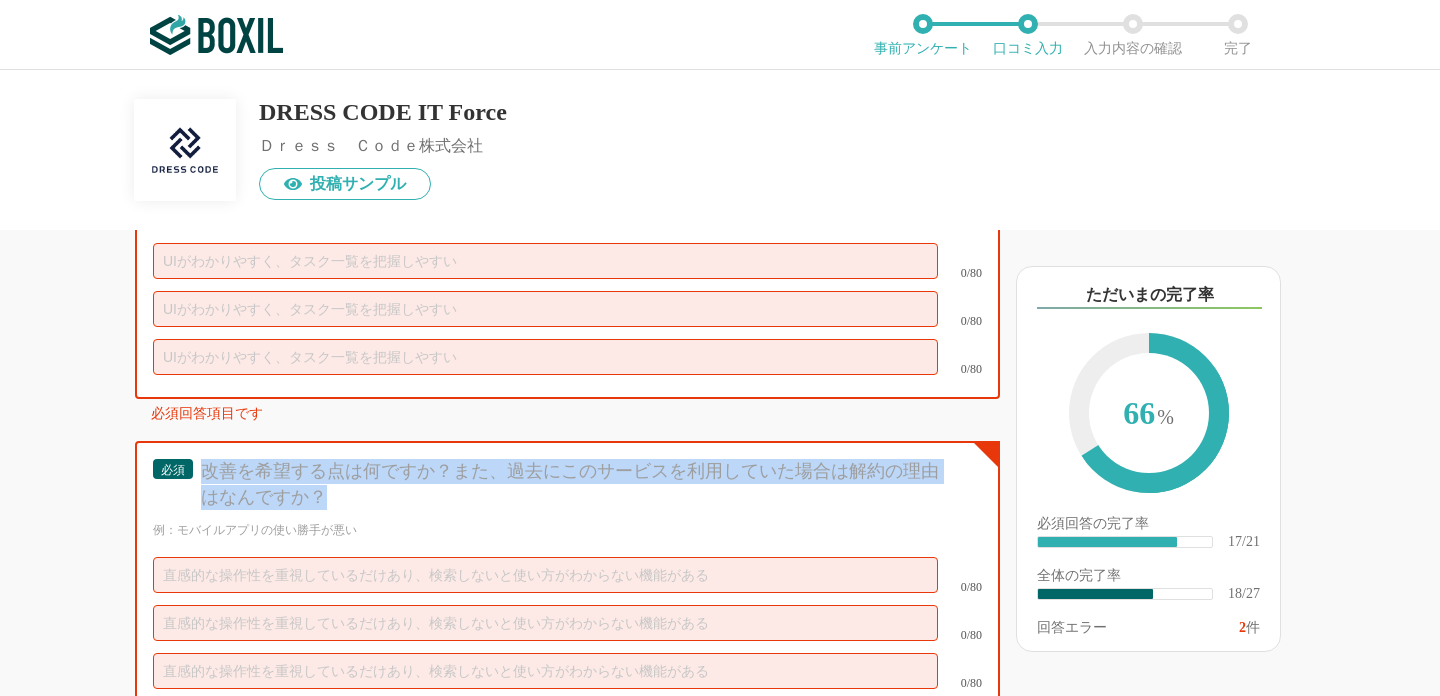 scroll, scrollTop: 4287, scrollLeft: 0, axis: vertical 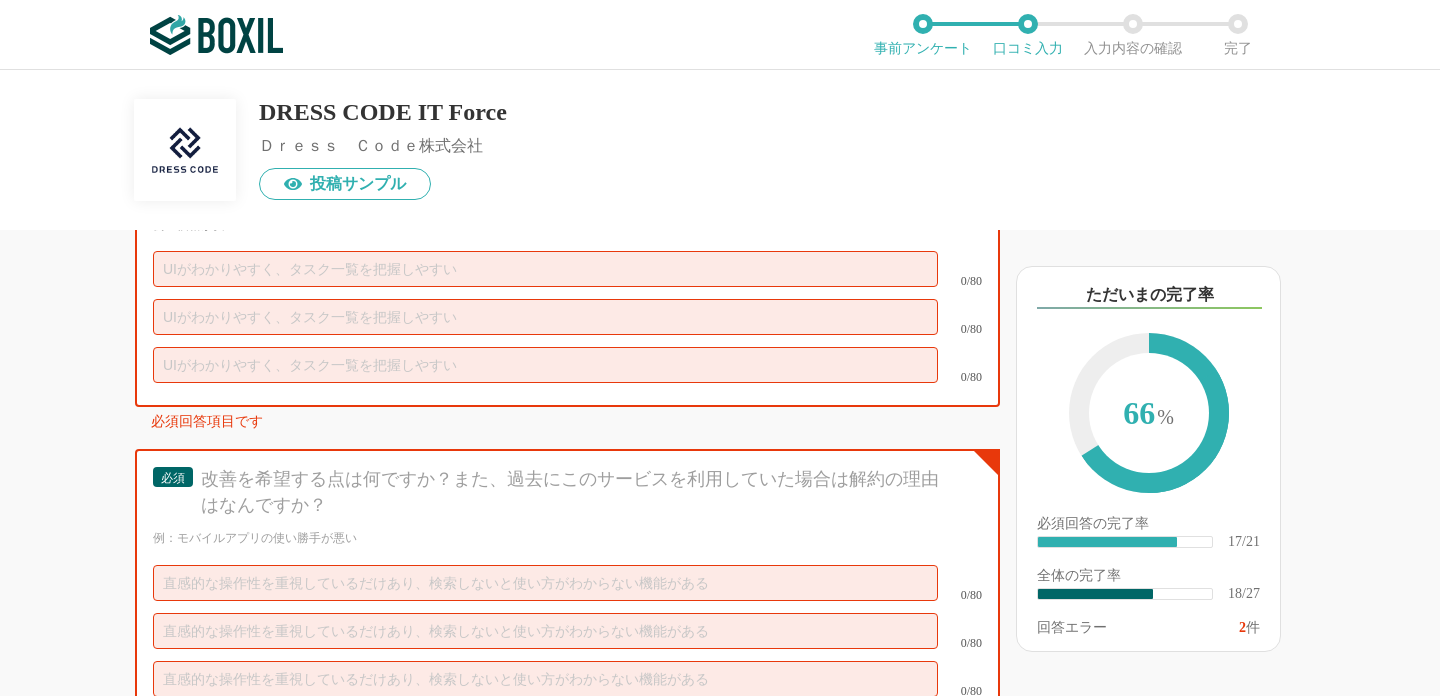click at bounding box center (545, 269) 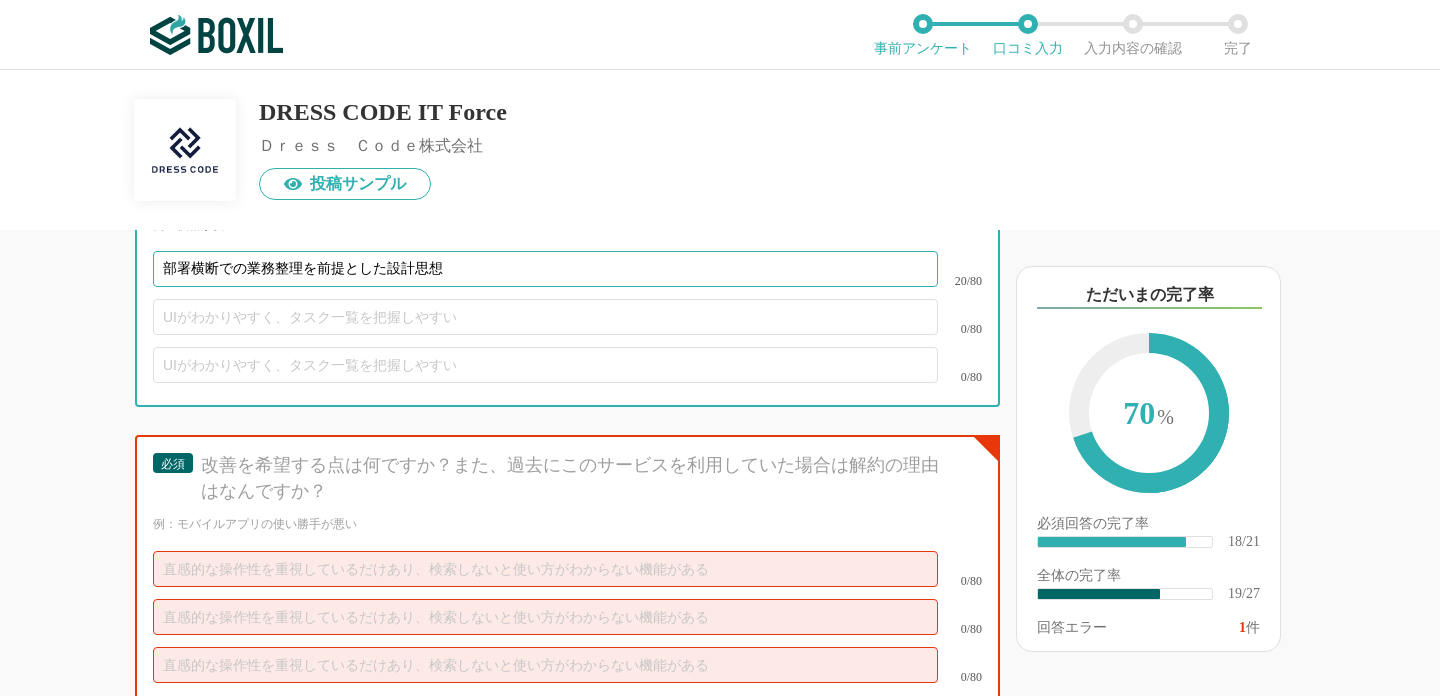 type on "部署横断での業務整理を前提とした設計思想" 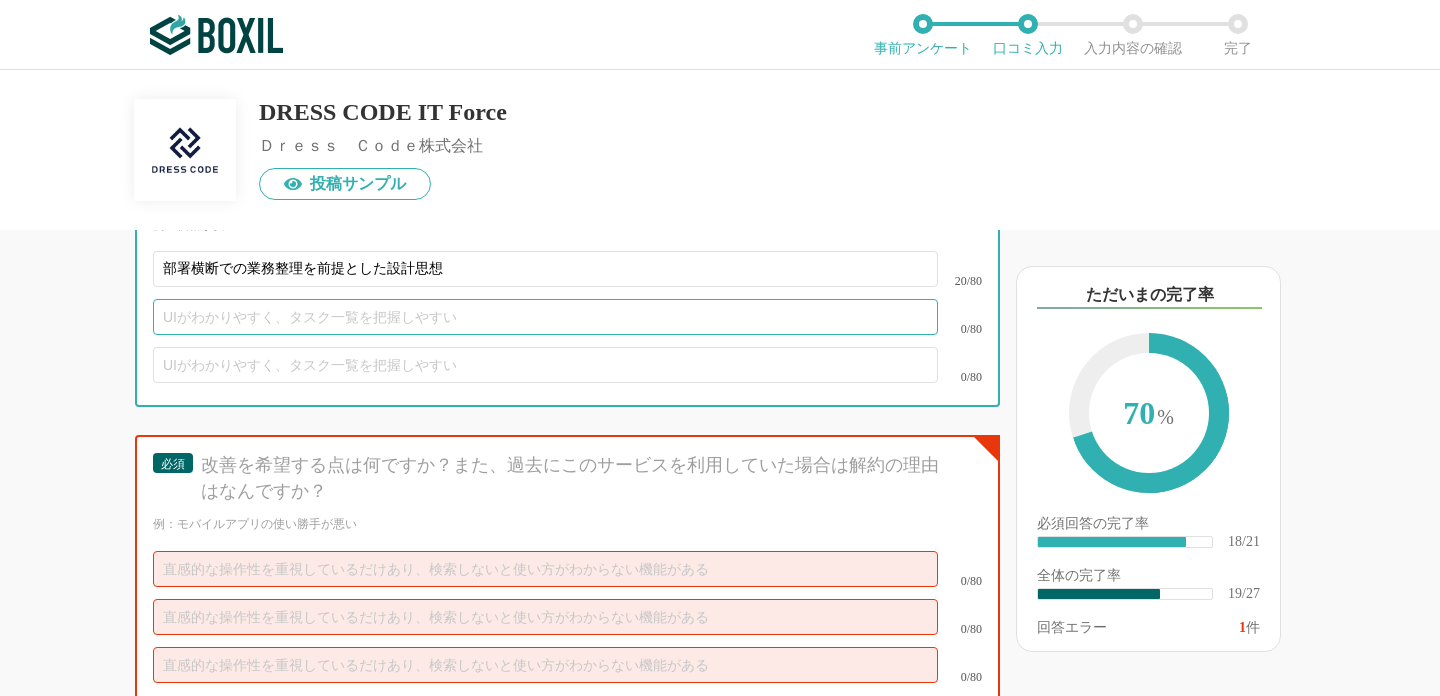 click at bounding box center [545, 317] 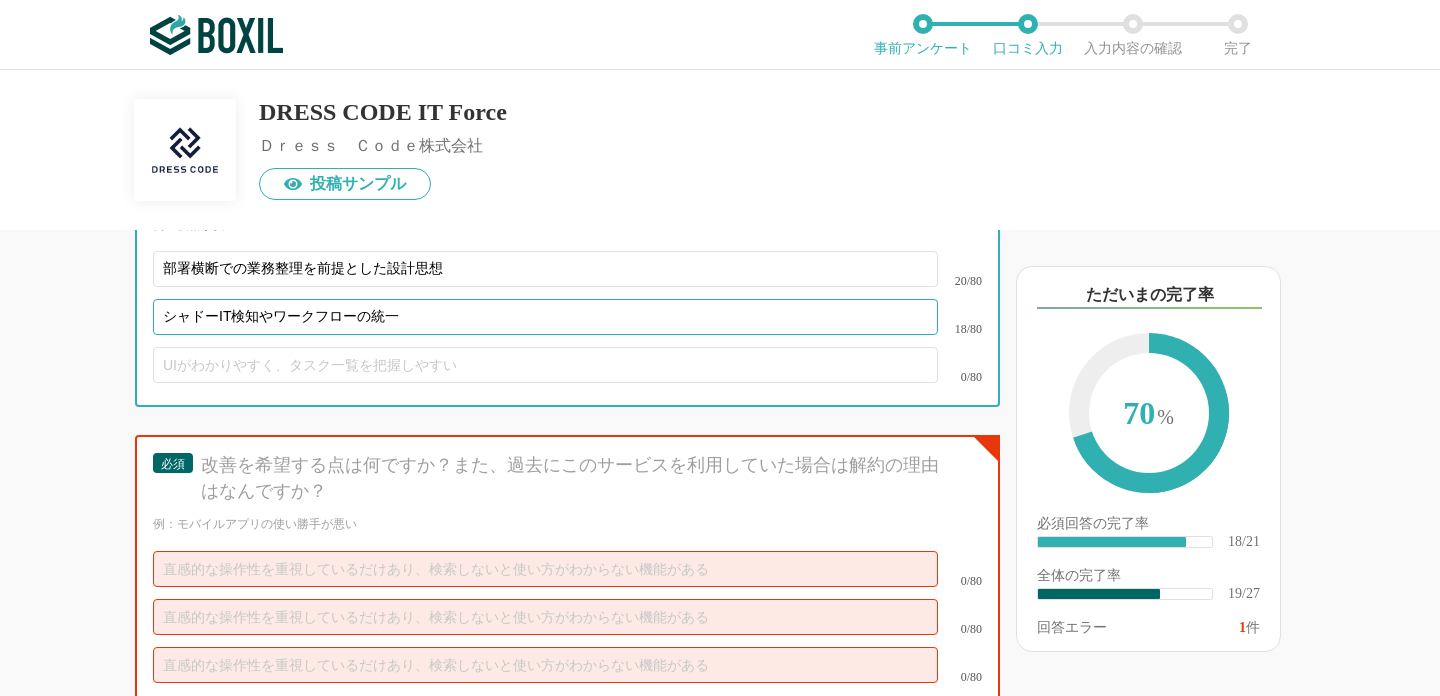 type on "シャドーIT検知やワークフローの統一" 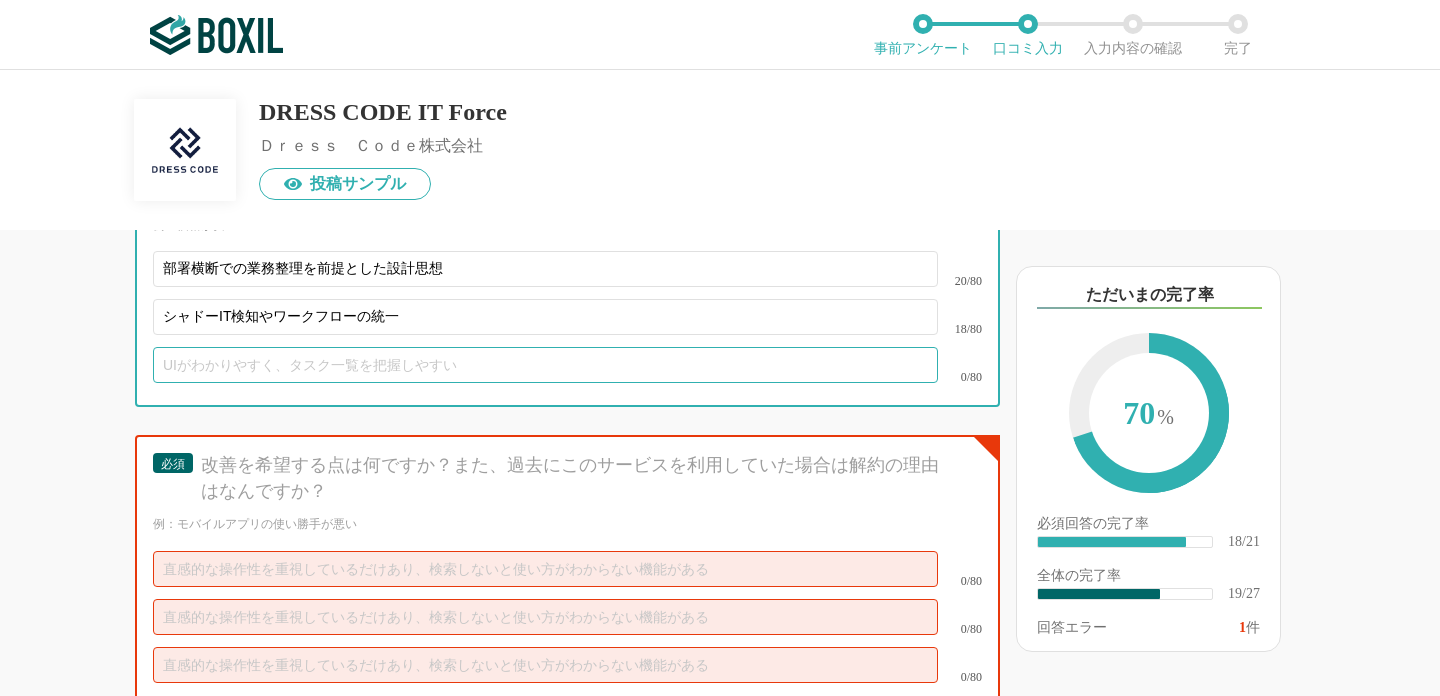 click at bounding box center [545, 365] 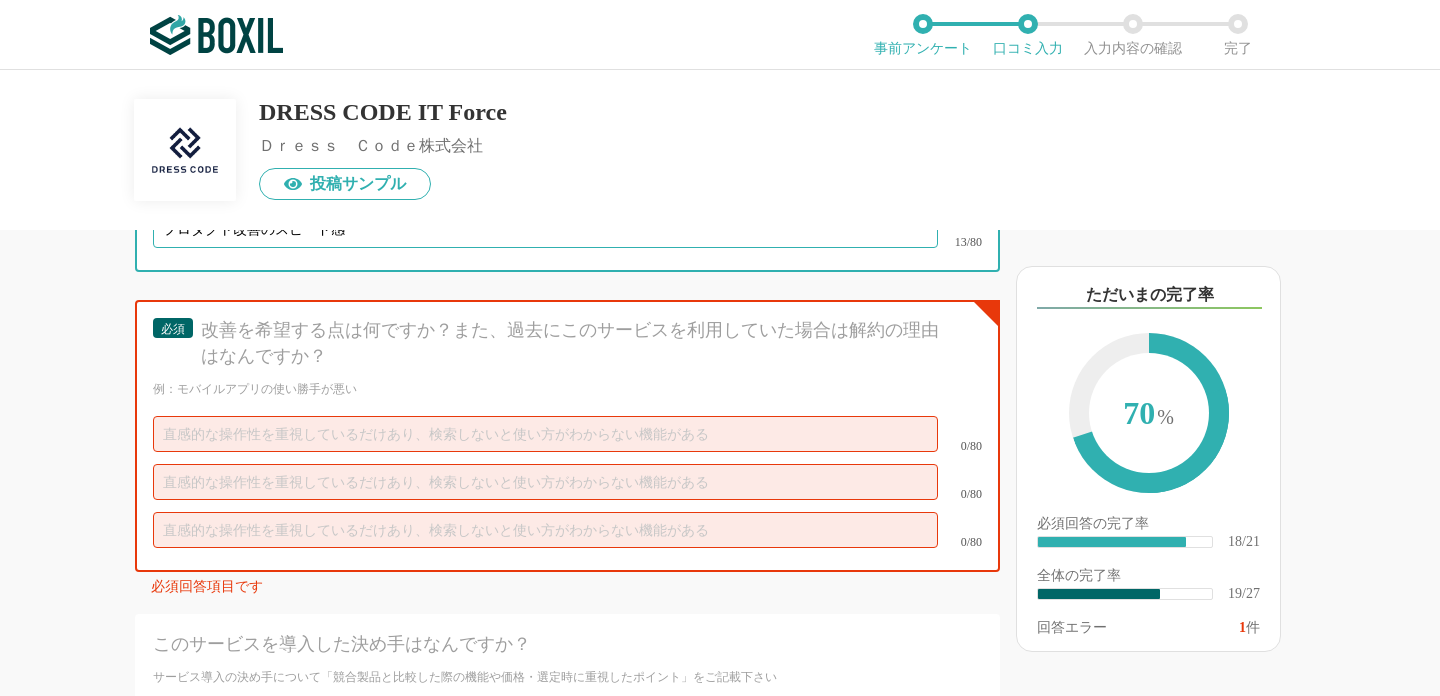 scroll, scrollTop: 4424, scrollLeft: 0, axis: vertical 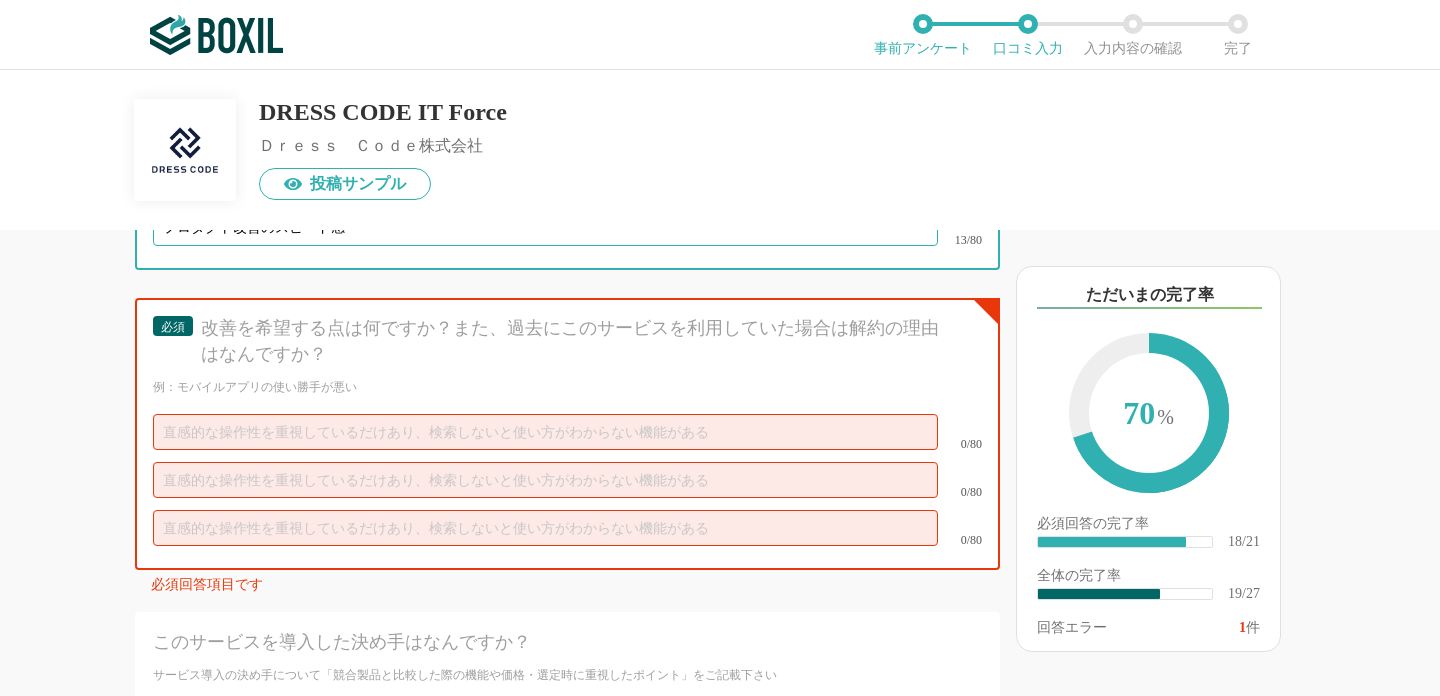 type on "プロダクト改善のスピード感" 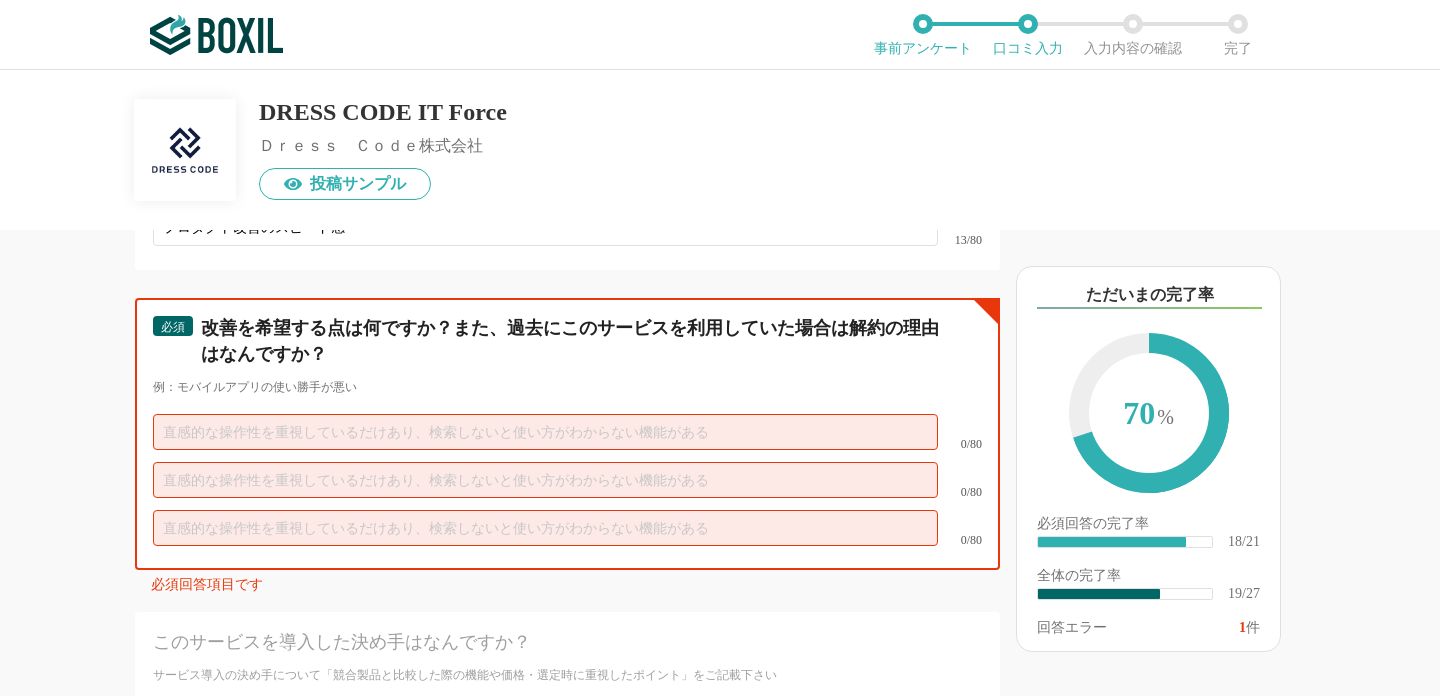 click at bounding box center (545, 432) 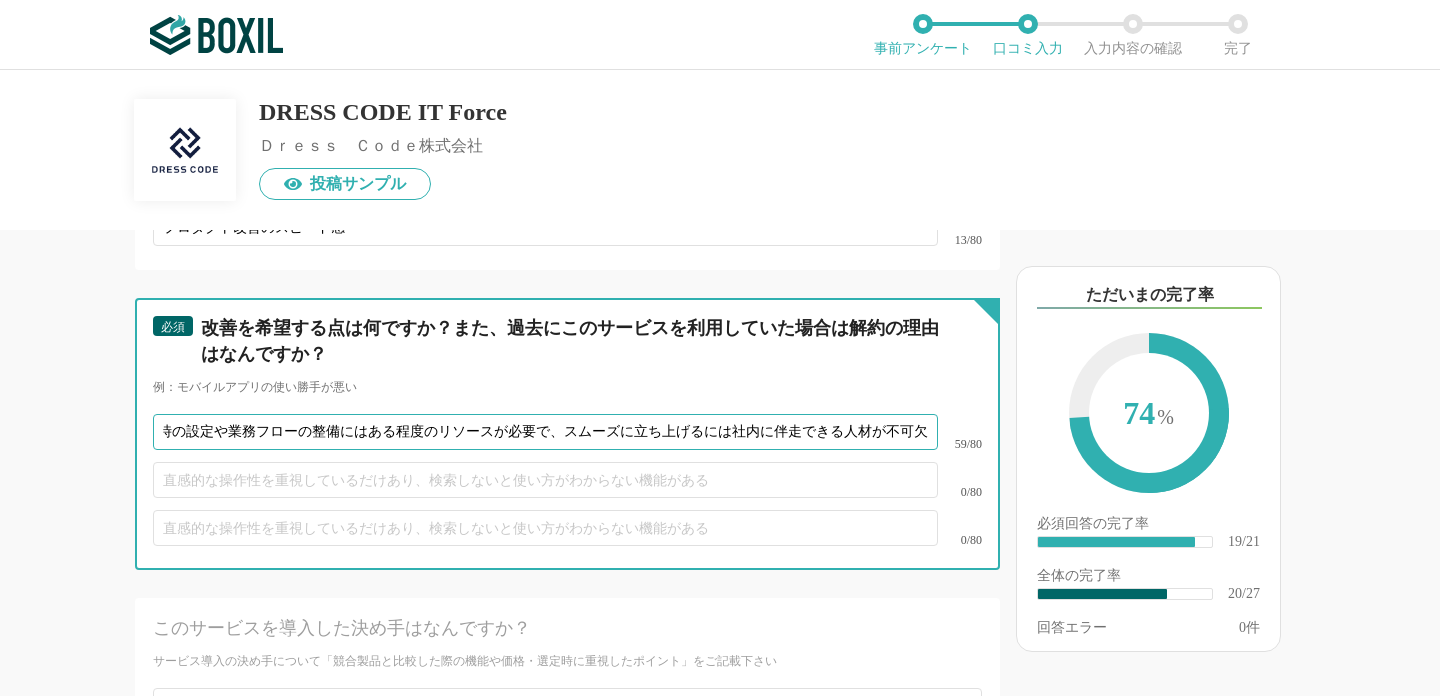 scroll, scrollTop: 0, scrollLeft: 0, axis: both 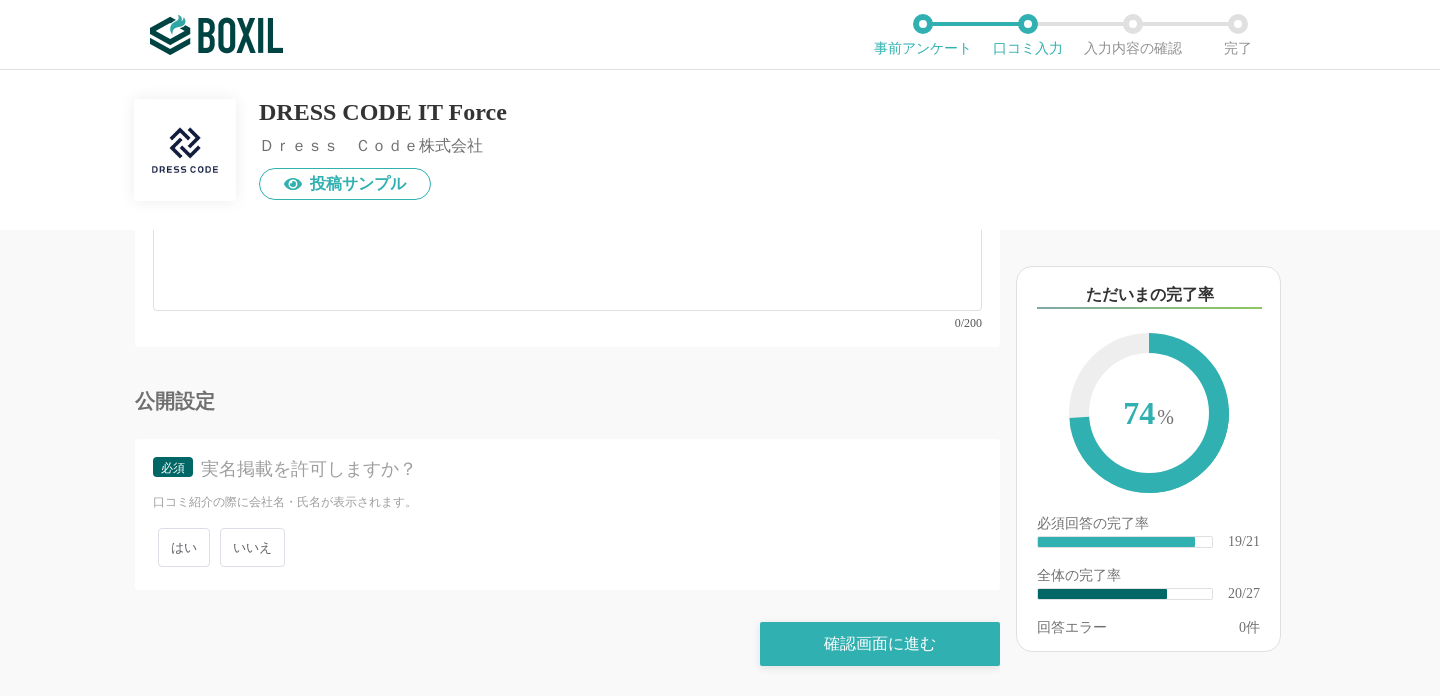 type on "初期導入時の設定や業務フローの整備にはある程度のリソースが必要で、スムーズに立ち上げるには社内伴走できる人材が不可欠" 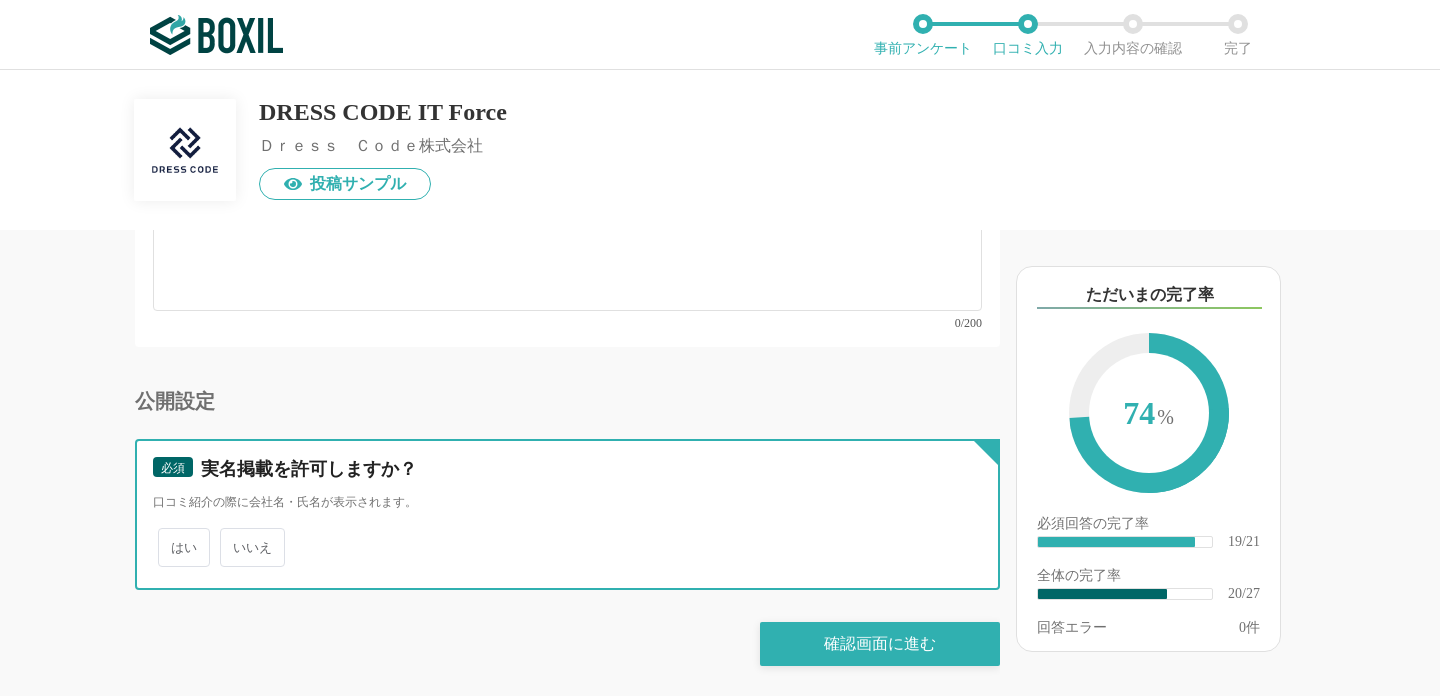 click on "はい" at bounding box center (169, 537) 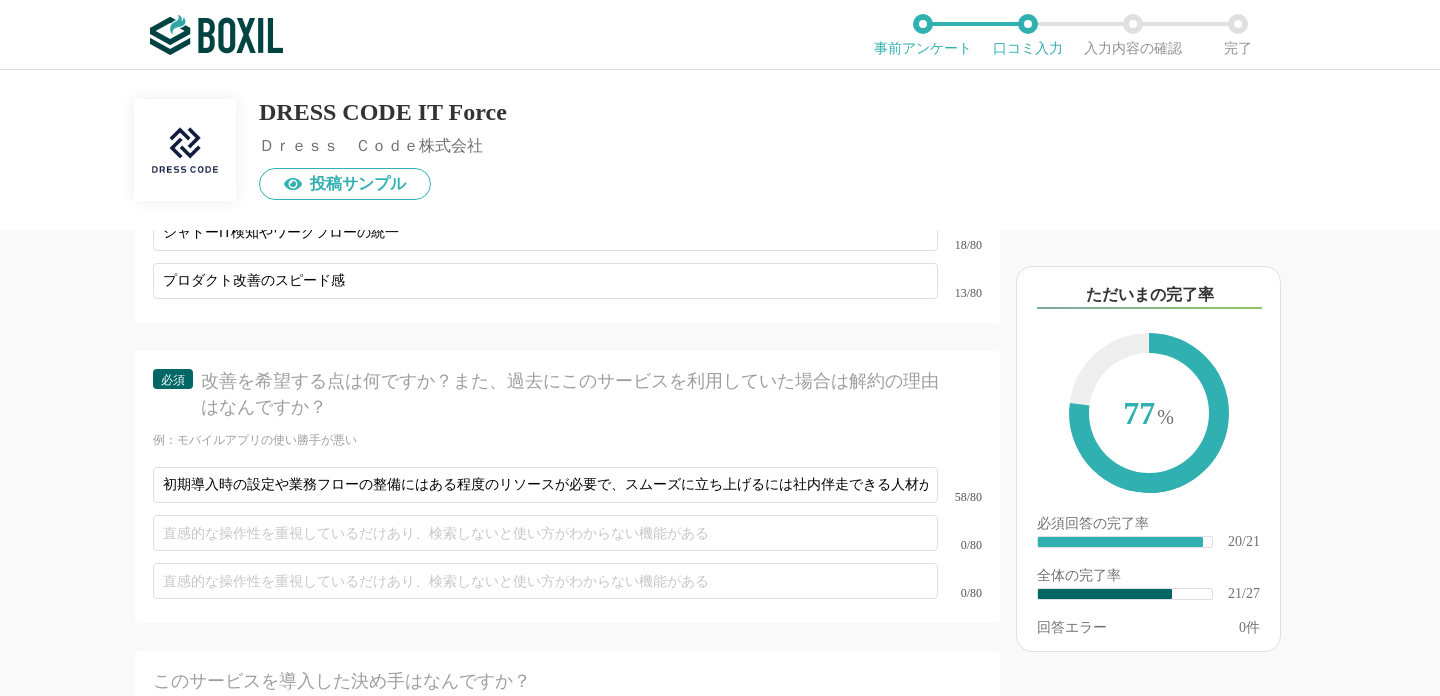scroll, scrollTop: 4365, scrollLeft: 0, axis: vertical 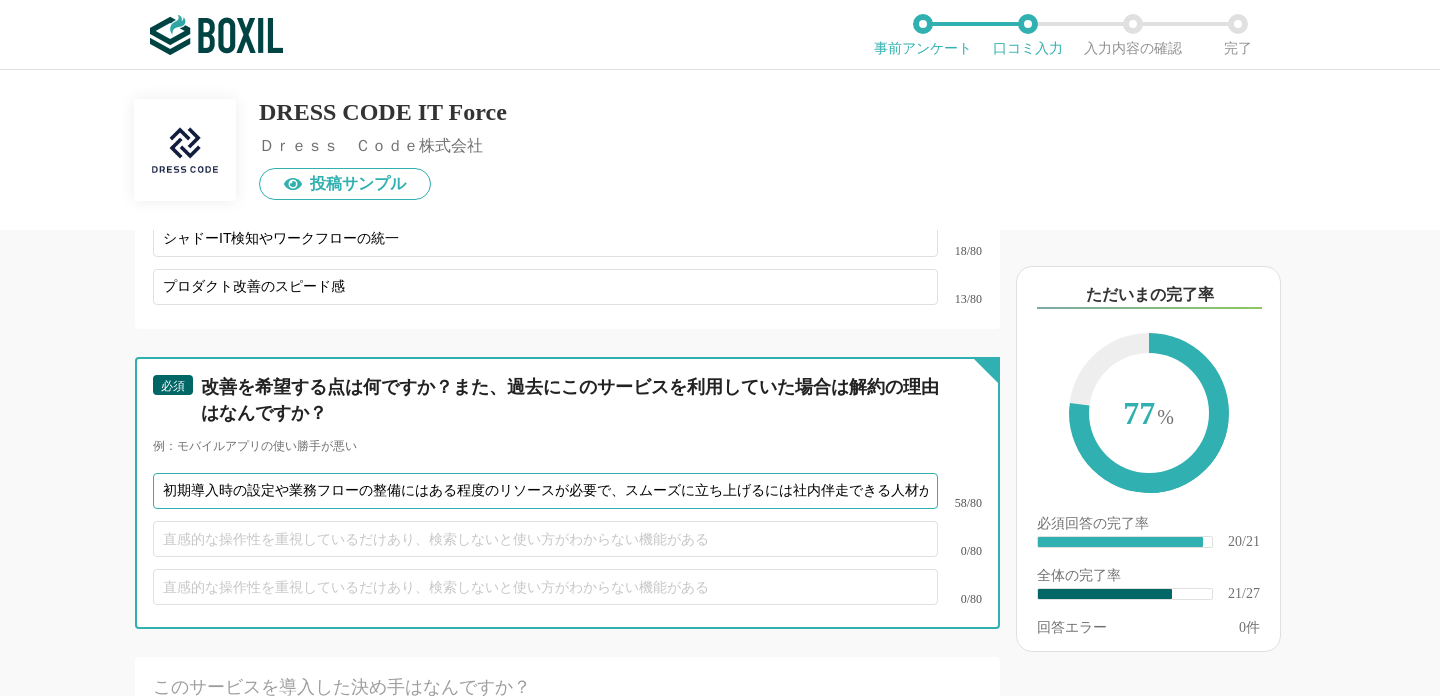 drag, startPoint x: 600, startPoint y: 574, endPoint x: 599, endPoint y: 606, distance: 32.01562 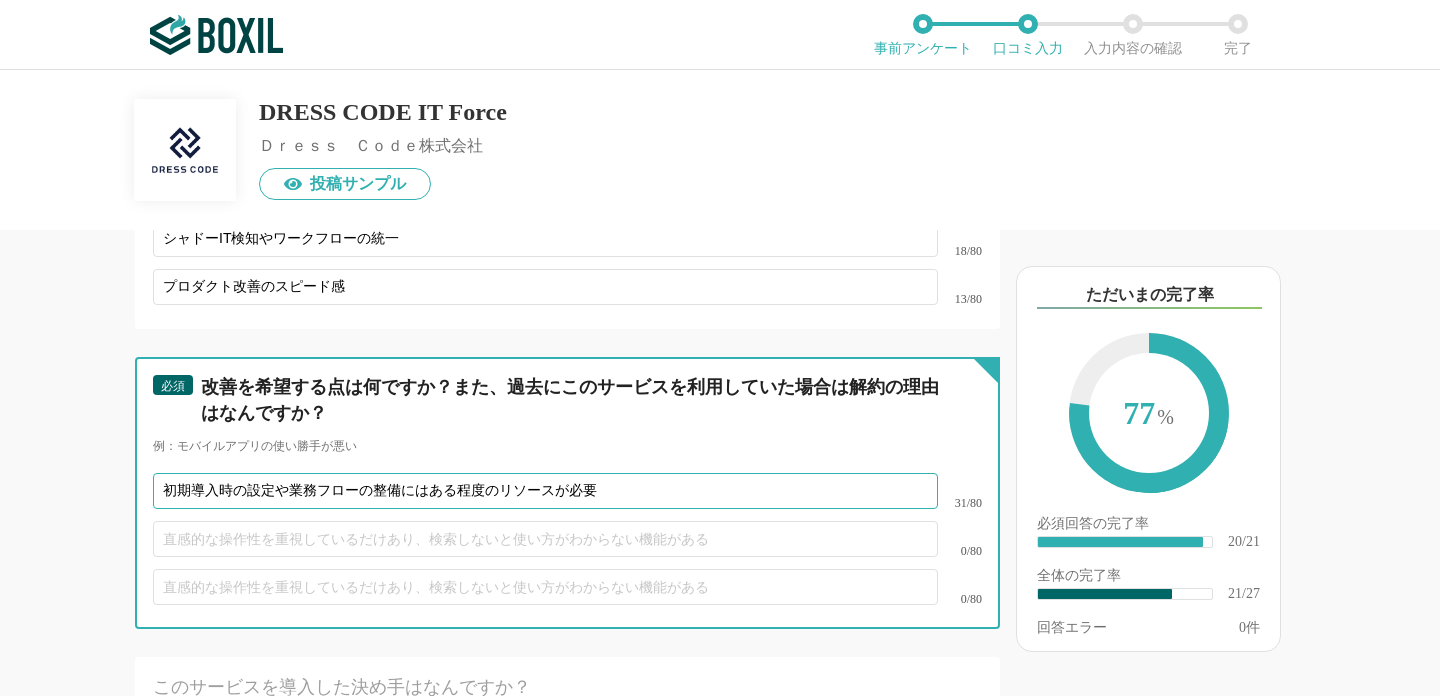 type on "初期導入時の設定や業務フローの整備にはある程度のリソースが必要" 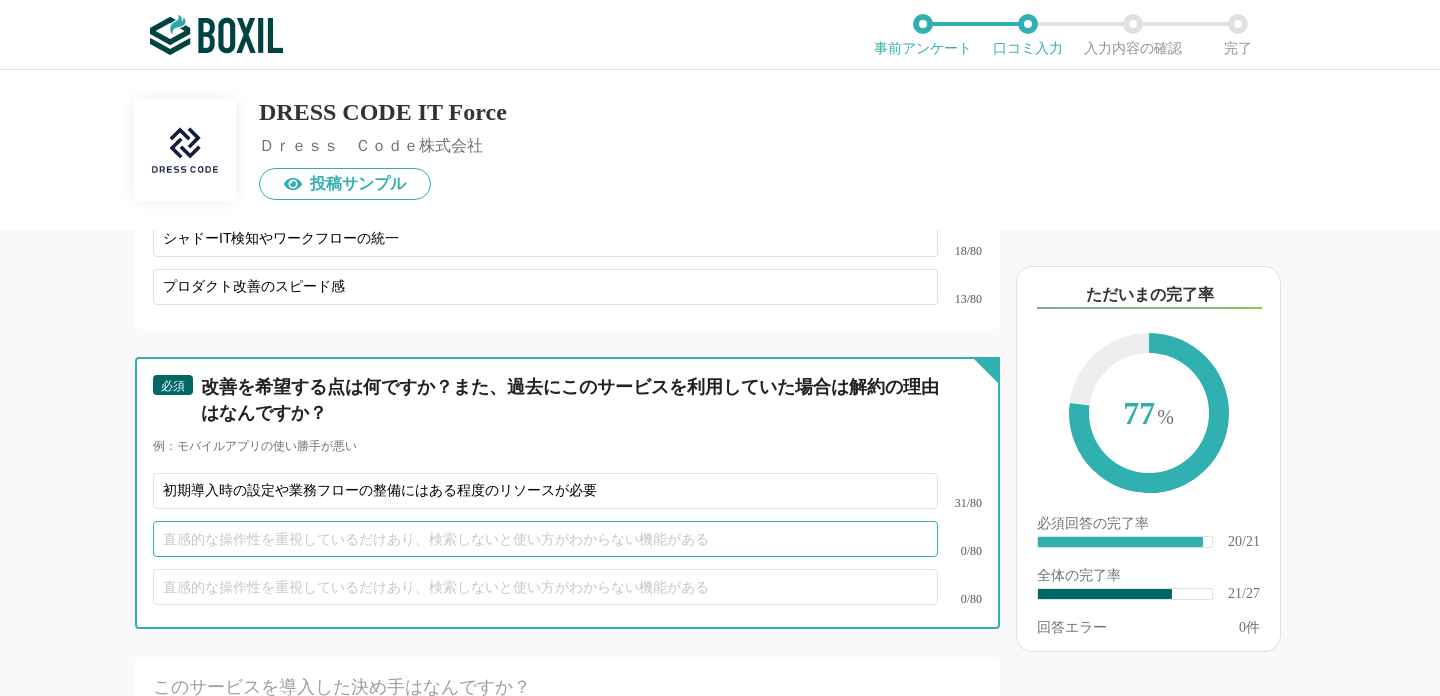 click at bounding box center (545, 539) 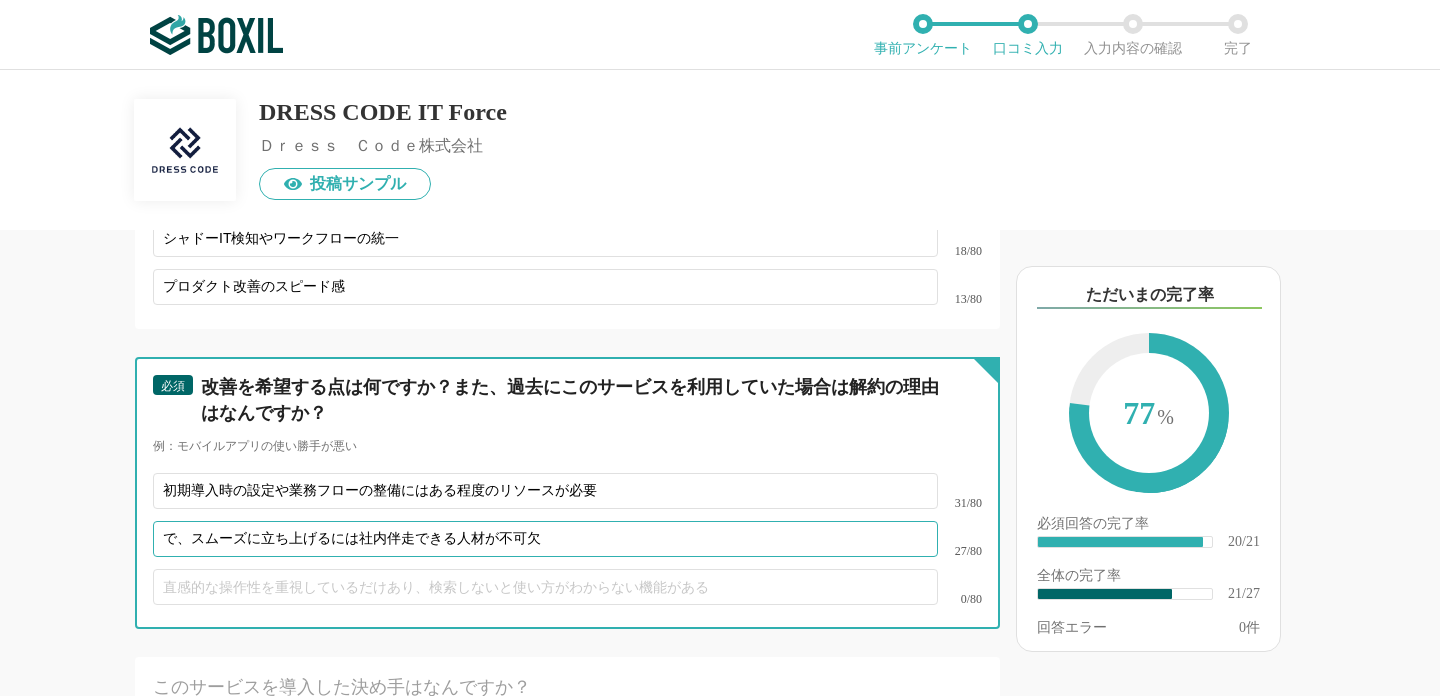 drag, startPoint x: 183, startPoint y: 624, endPoint x: 73, endPoint y: 604, distance: 111.8034 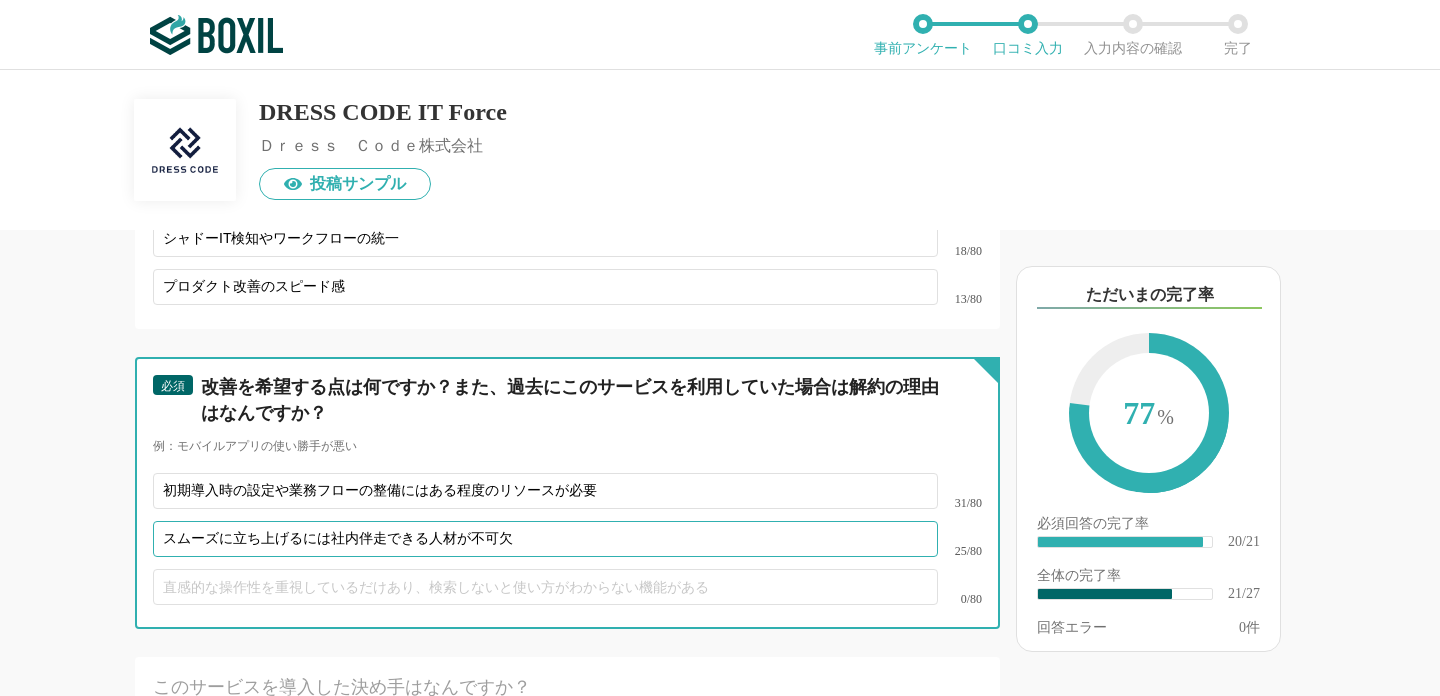 type 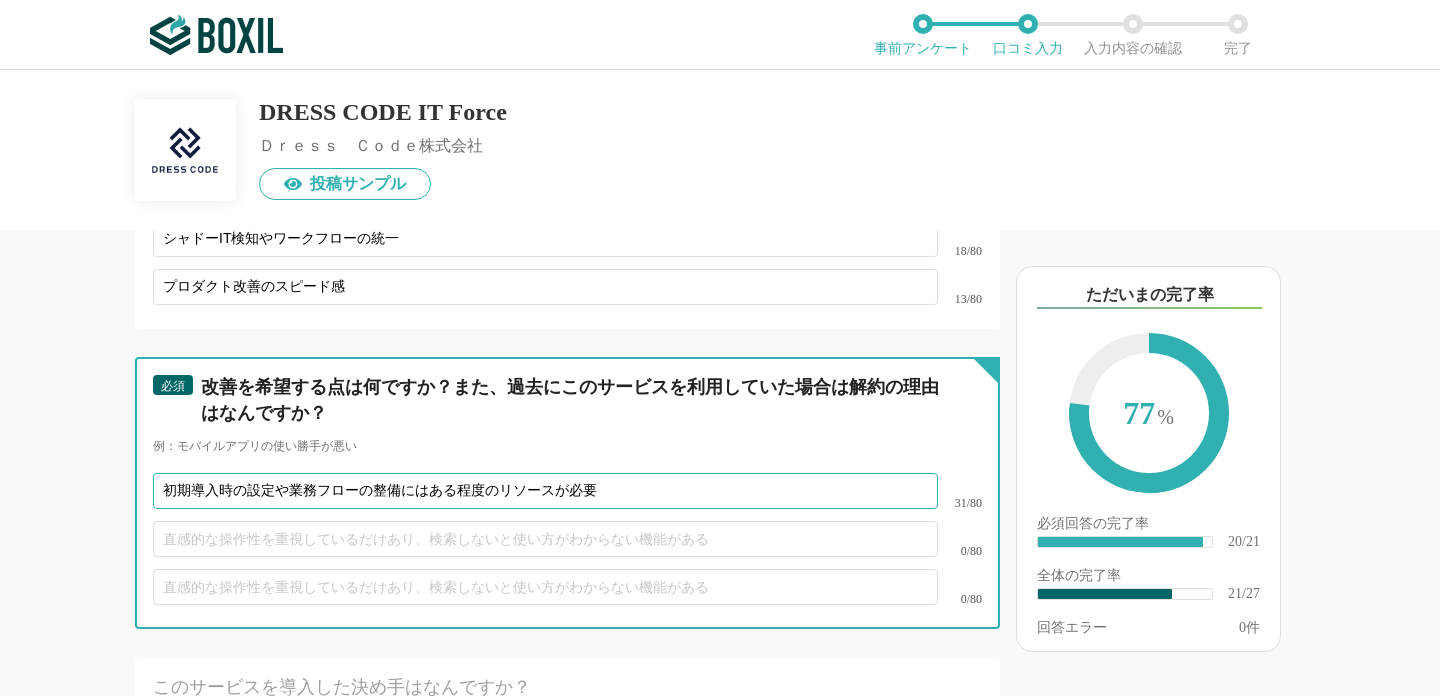 click on "初期導入時の設定や業務フローの整備にはある程度のリソースが必要" at bounding box center [545, 491] 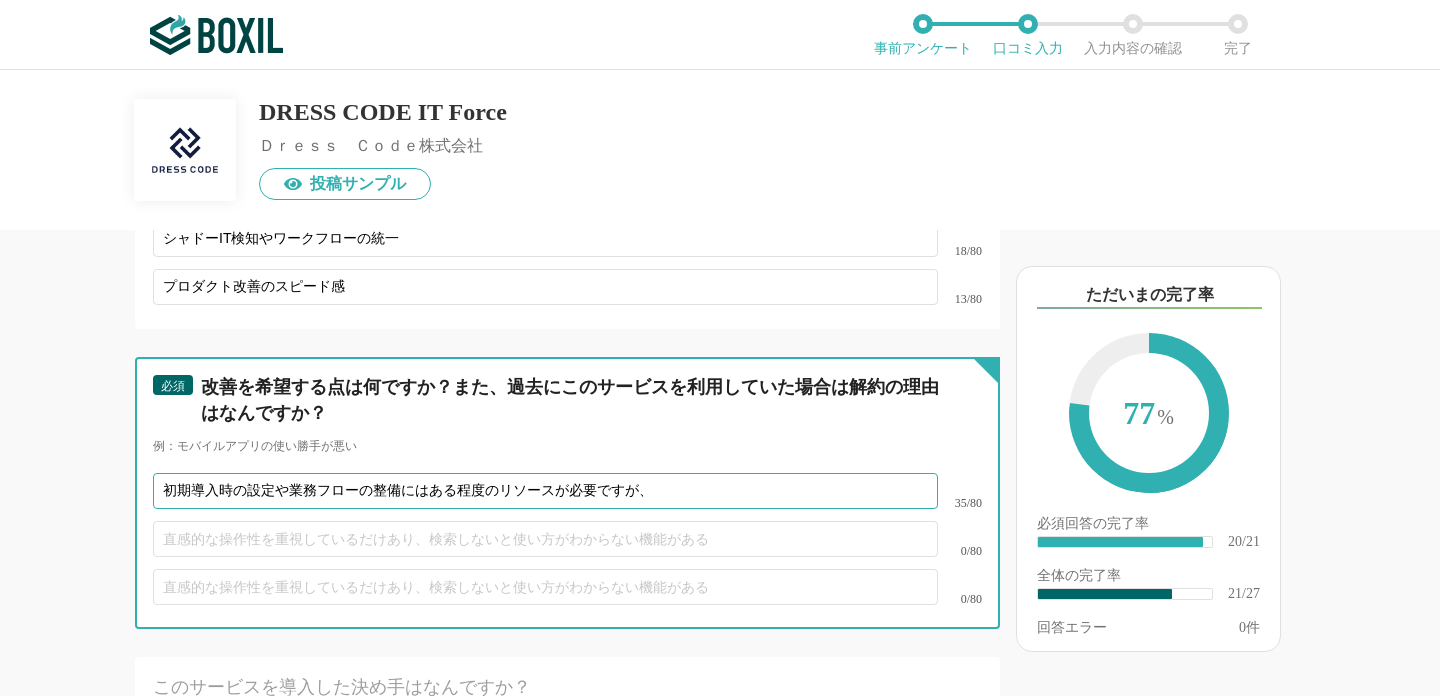 click on "初期導入時の設定や業務フローの整備にはある程度のリソースが必要ですが、" at bounding box center [545, 491] 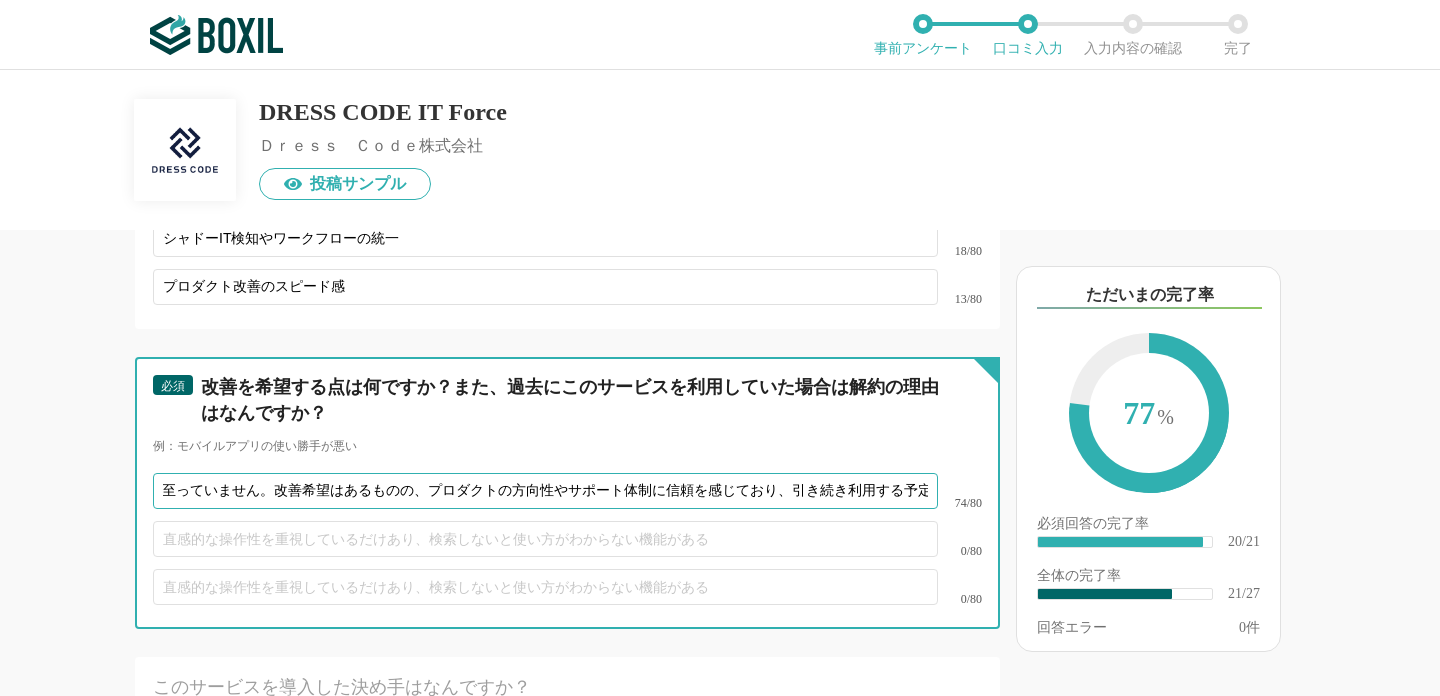 scroll, scrollTop: 0, scrollLeft: 0, axis: both 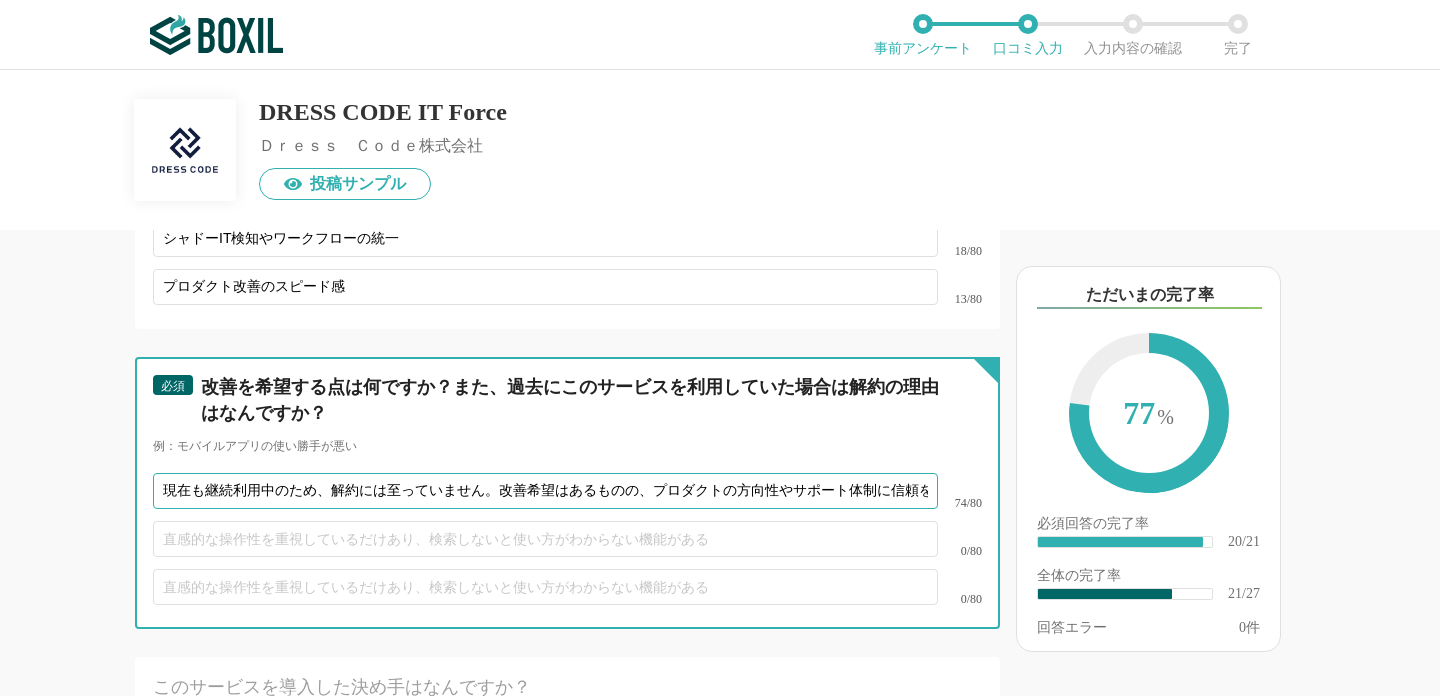 drag, startPoint x: 496, startPoint y: 575, endPoint x: 653, endPoint y: 575, distance: 157 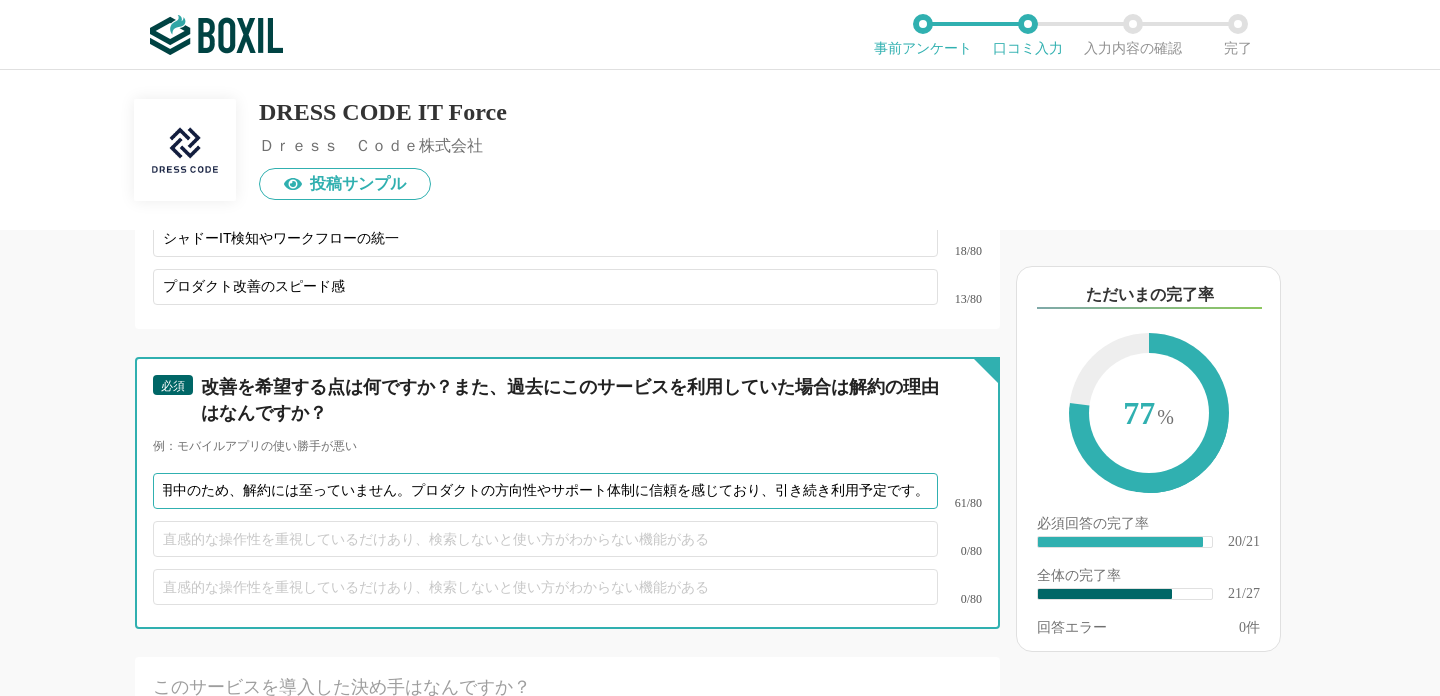 scroll, scrollTop: 0, scrollLeft: 100, axis: horizontal 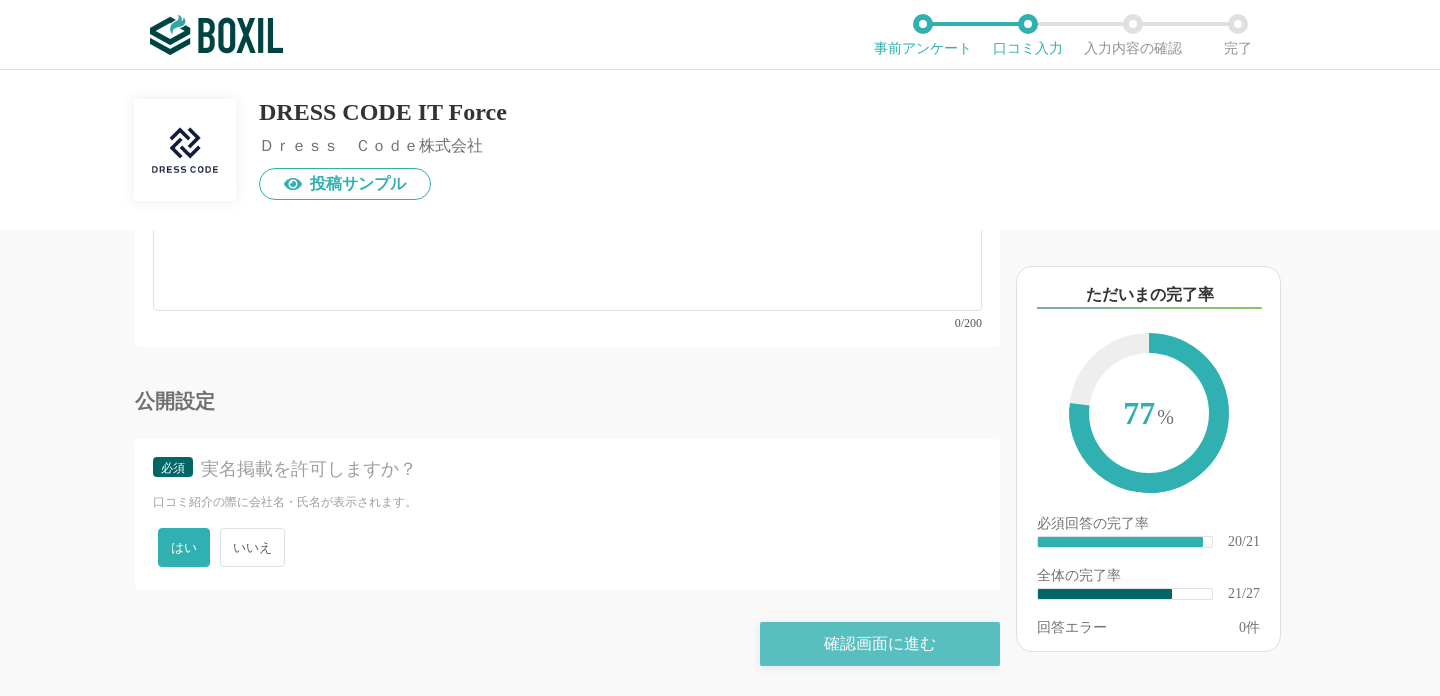 type on "現在も継続利用中のため、解約には至っていません。プロダクトの方向性やサポート体制に信頼を感じており、引き続き利用予定です。" 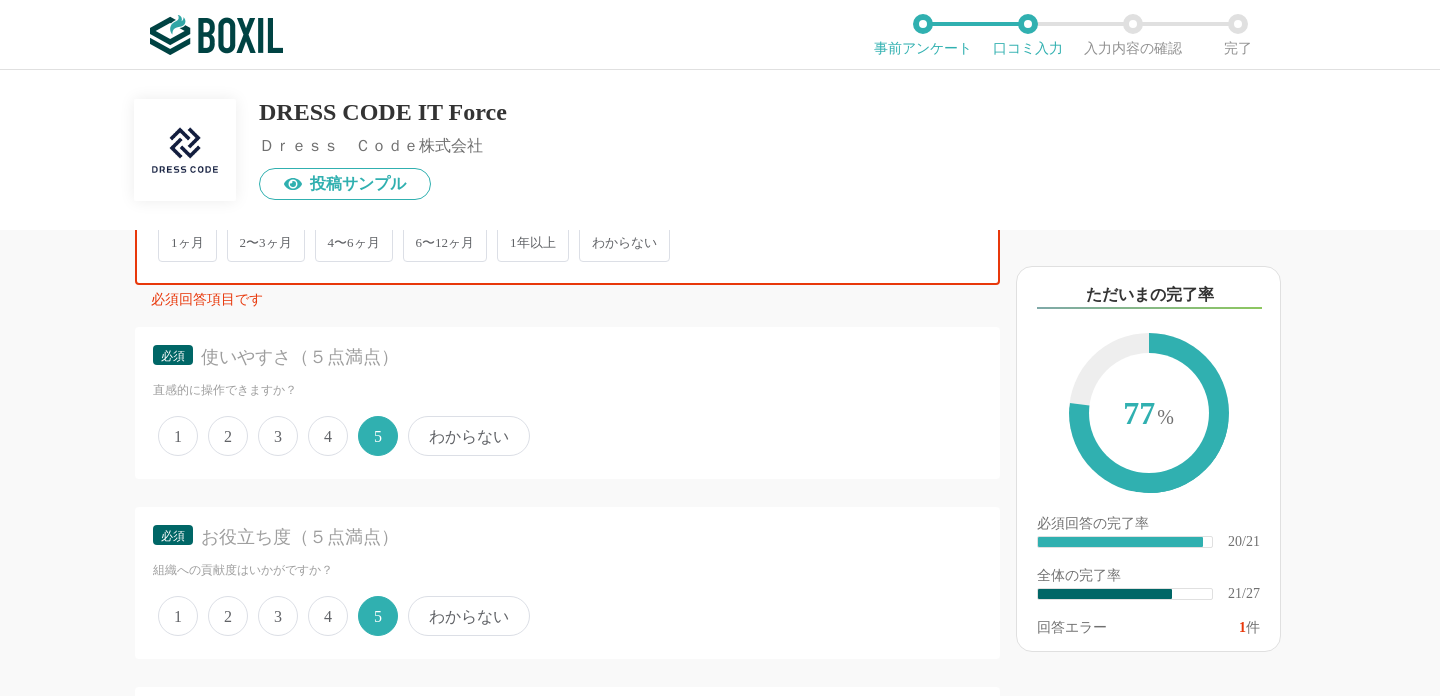 scroll, scrollTop: 988, scrollLeft: 0, axis: vertical 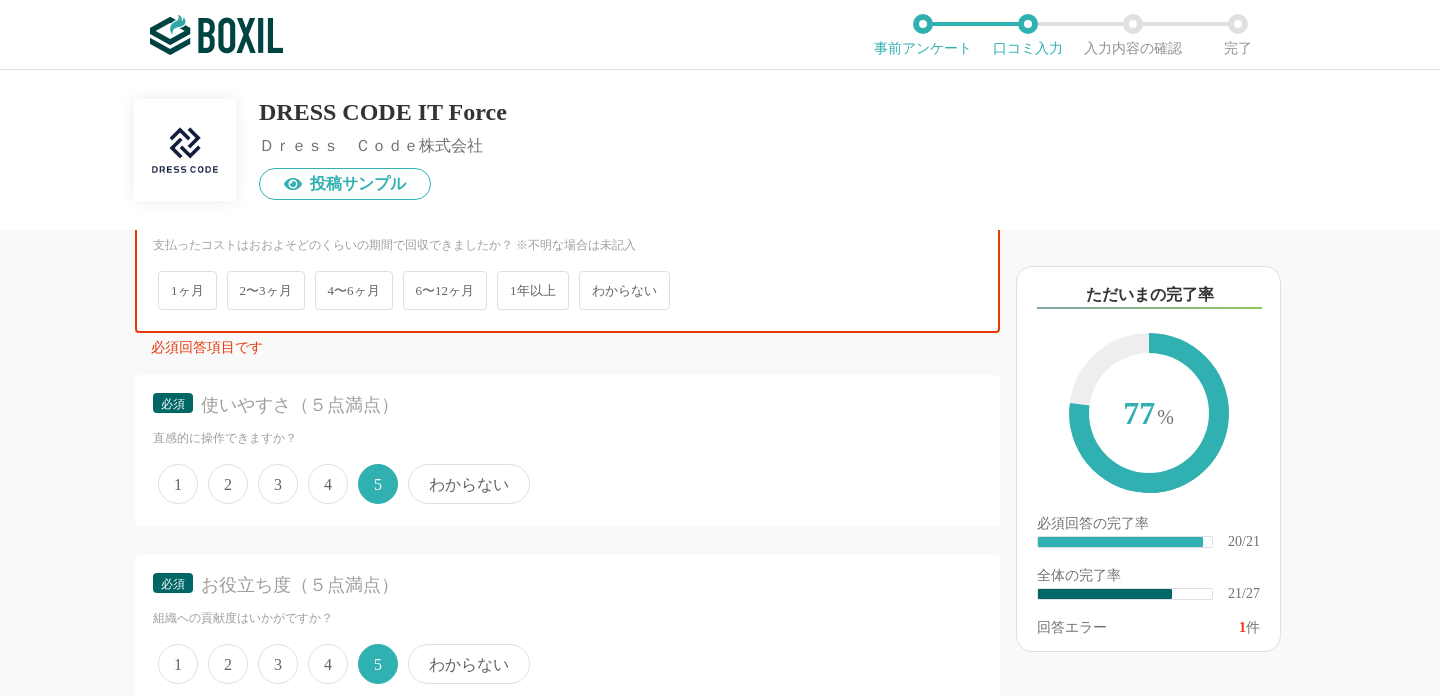 click on "6〜12ヶ月" at bounding box center (445, 290) 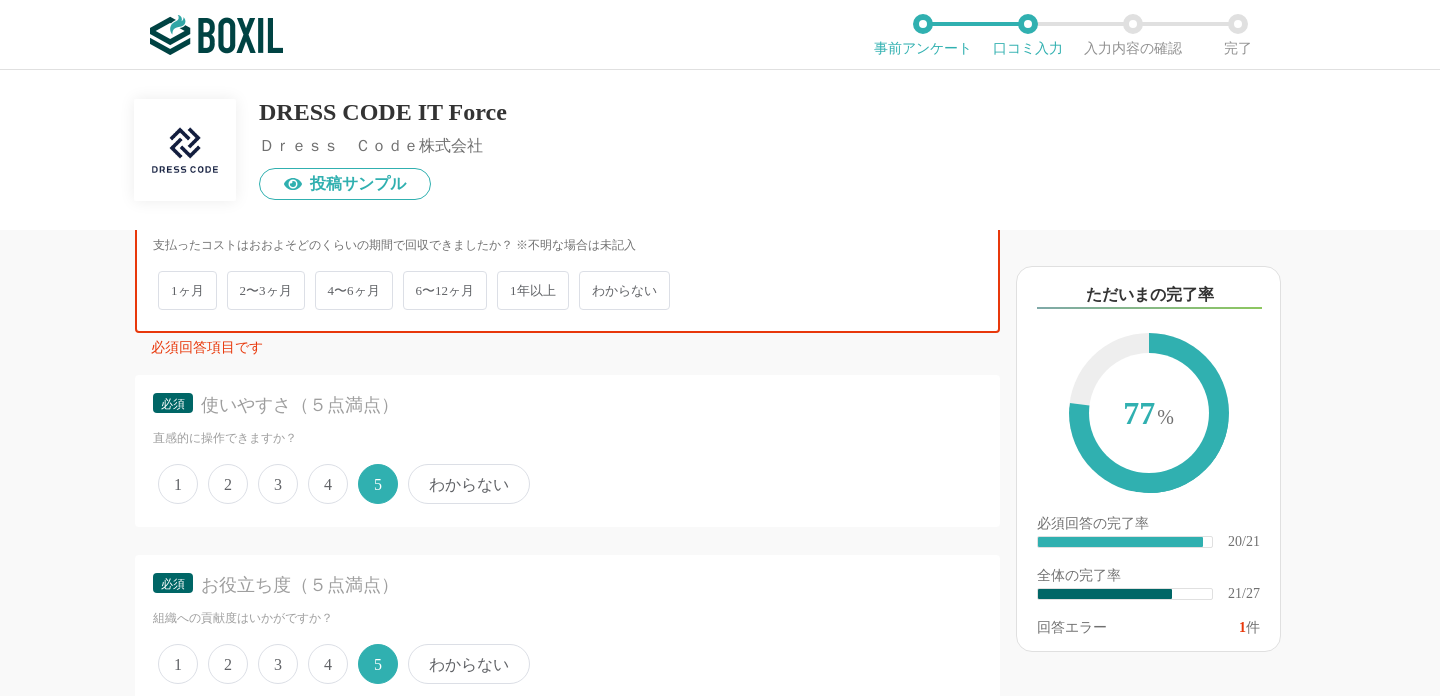 click on "6〜12ヶ月" at bounding box center (414, 280) 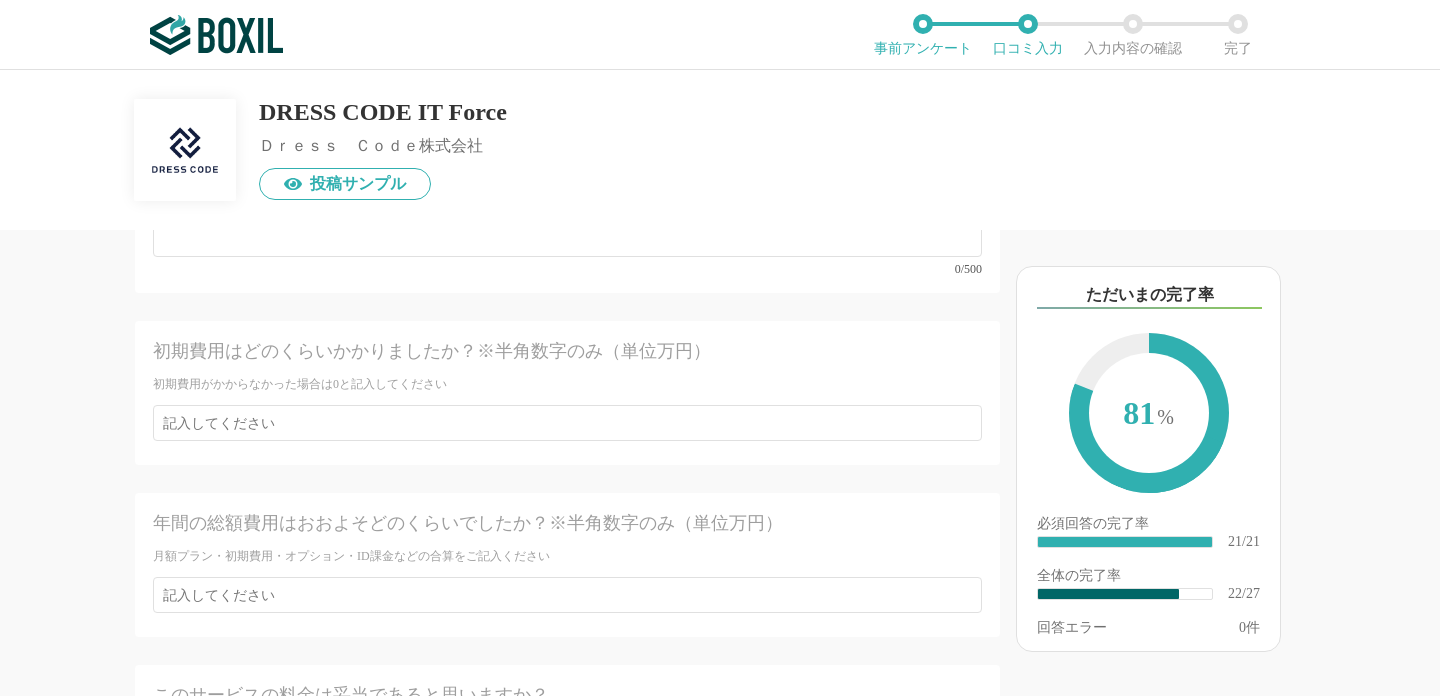 scroll, scrollTop: 5674, scrollLeft: 0, axis: vertical 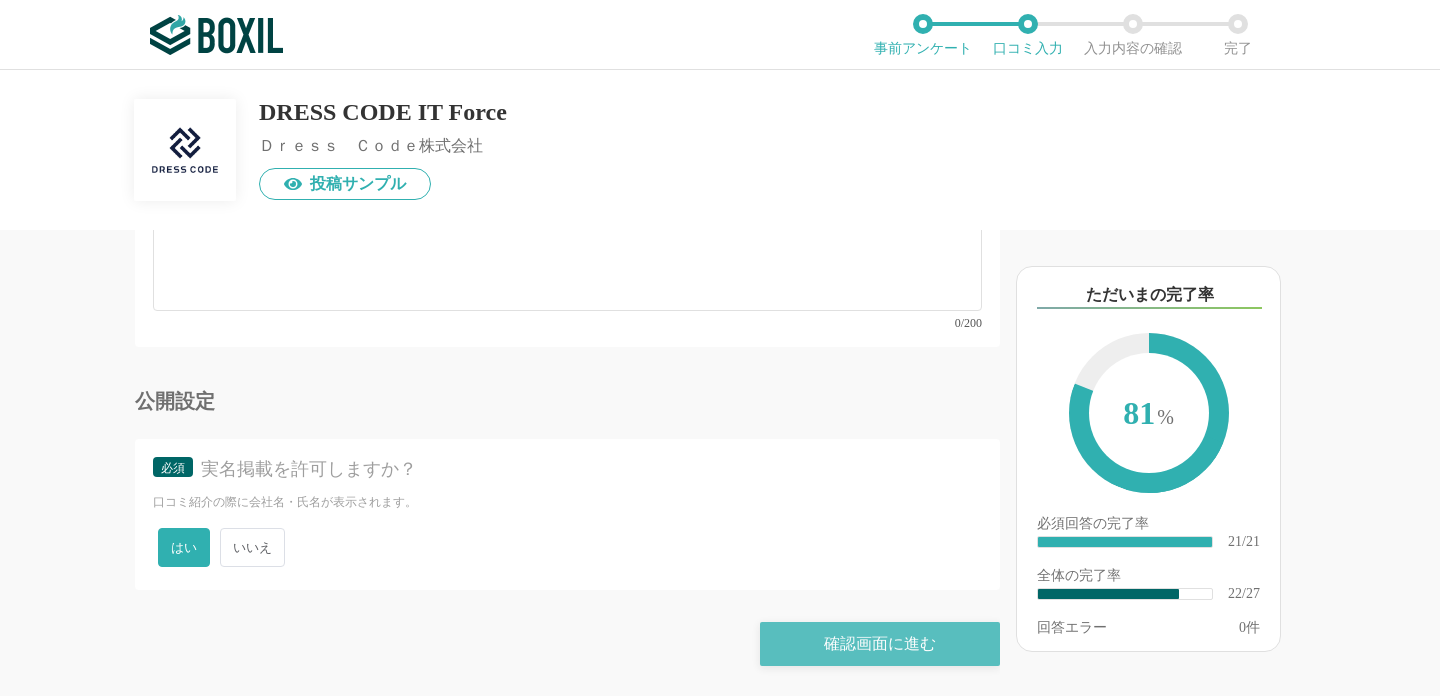 click on "確認画面に進む" at bounding box center [880, 644] 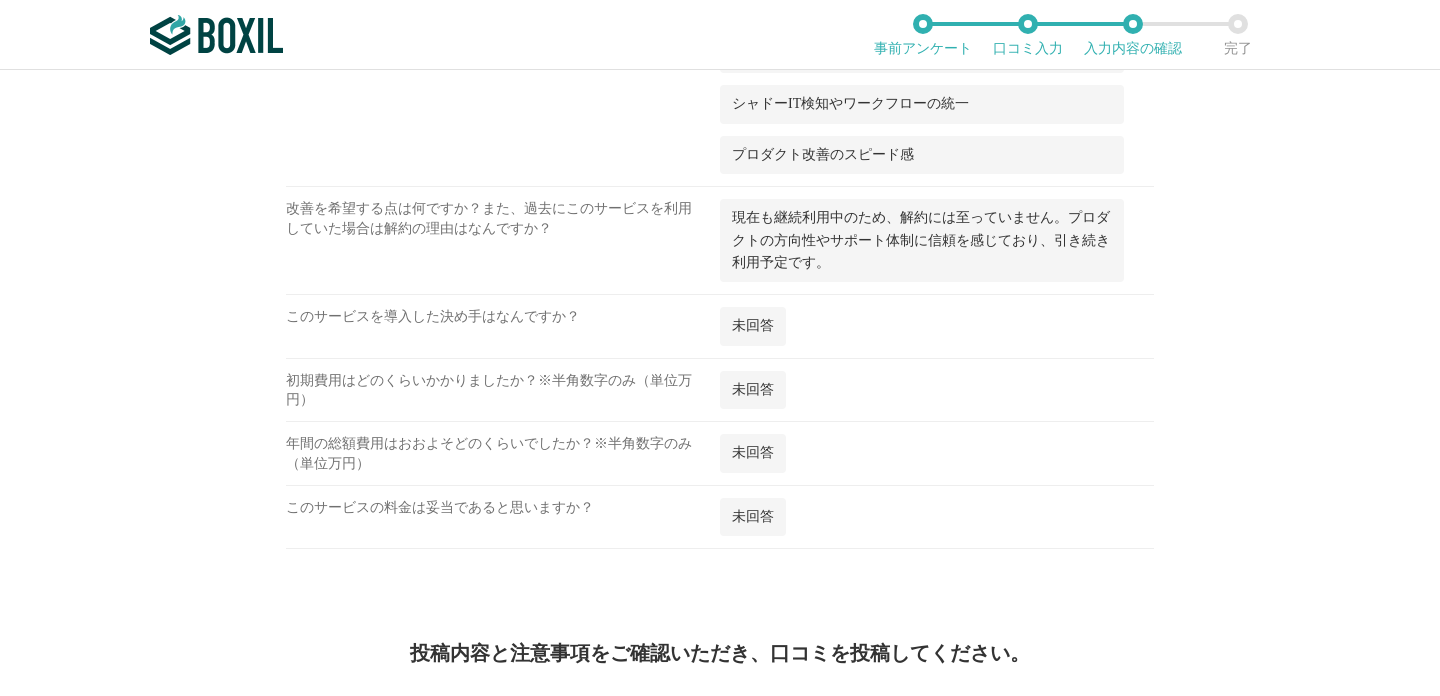 scroll, scrollTop: 2358, scrollLeft: 0, axis: vertical 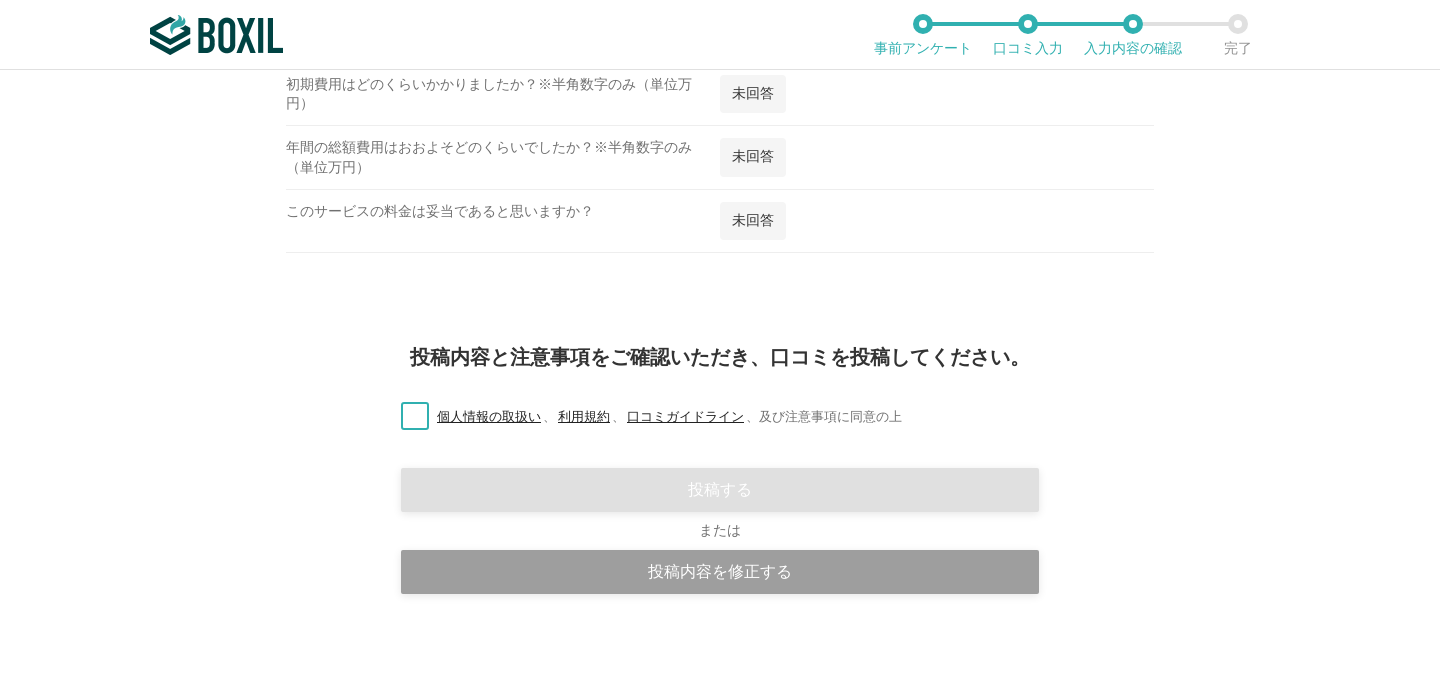 click on "個人情報の取扱い 、 利用規約 、 口コミガイドライン 、 及び注意事項に同意の上" at bounding box center [643, 417] 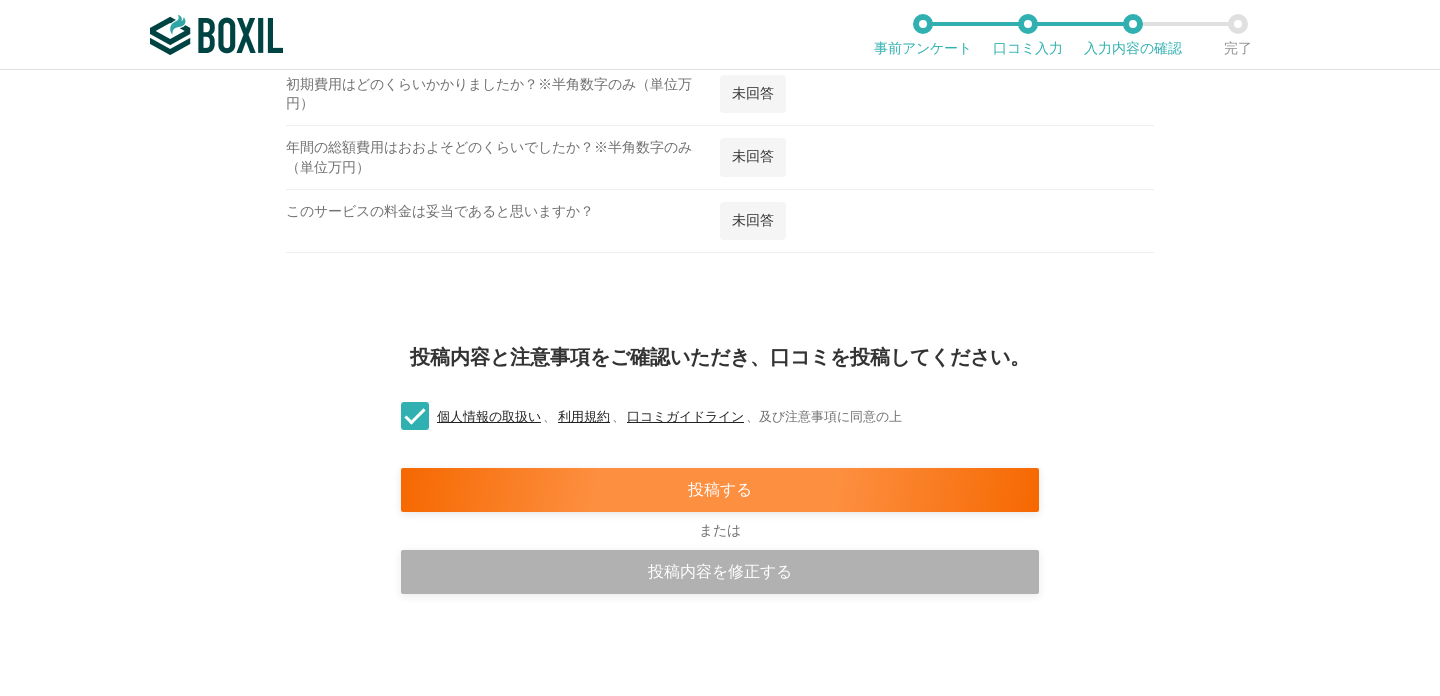 click on "投稿内容を修正する" at bounding box center (720, 572) 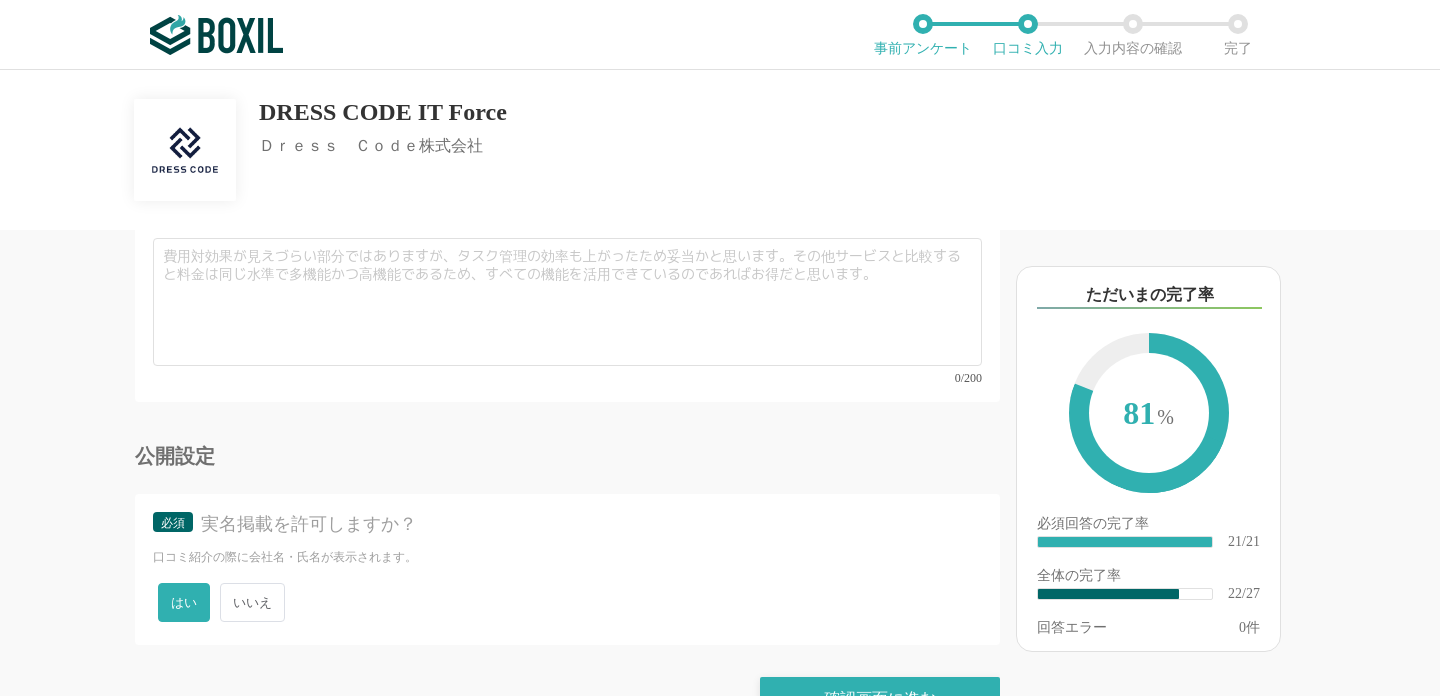 scroll, scrollTop: 5674, scrollLeft: 0, axis: vertical 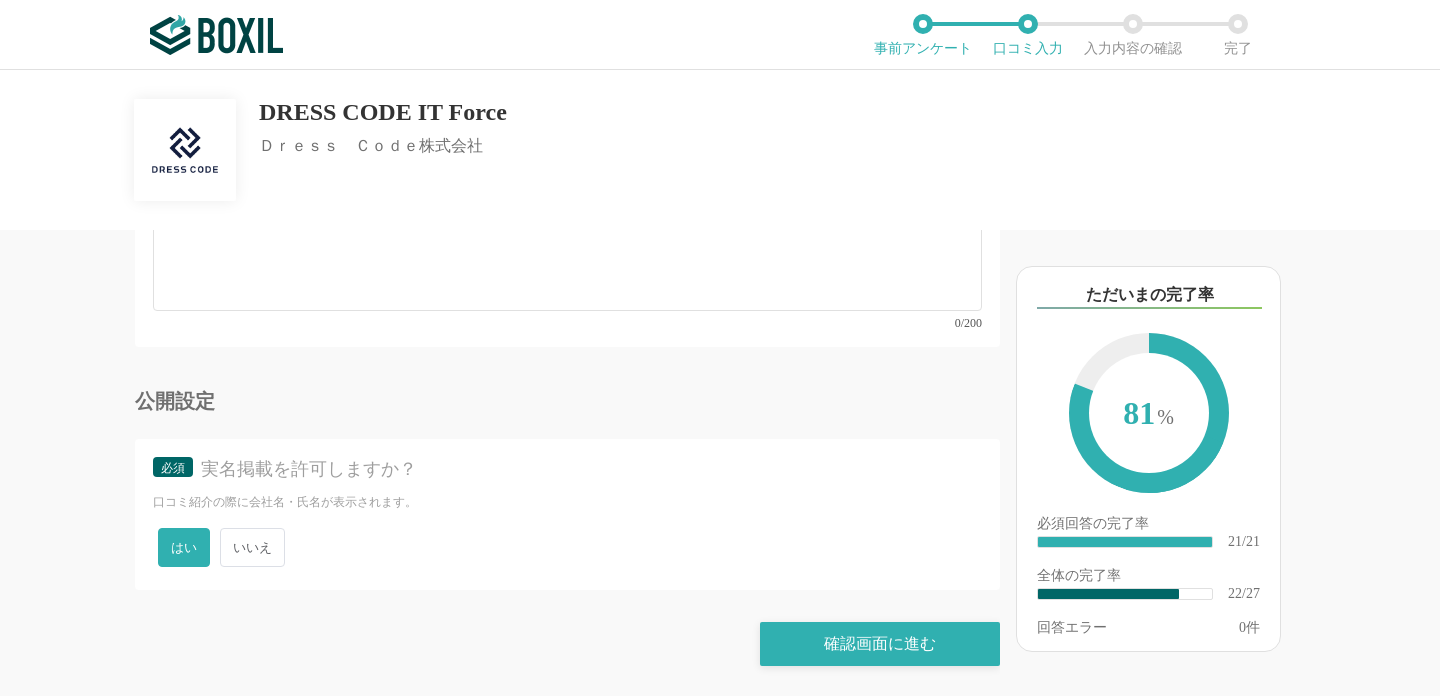 click on "いいえ" at bounding box center (252, 547) 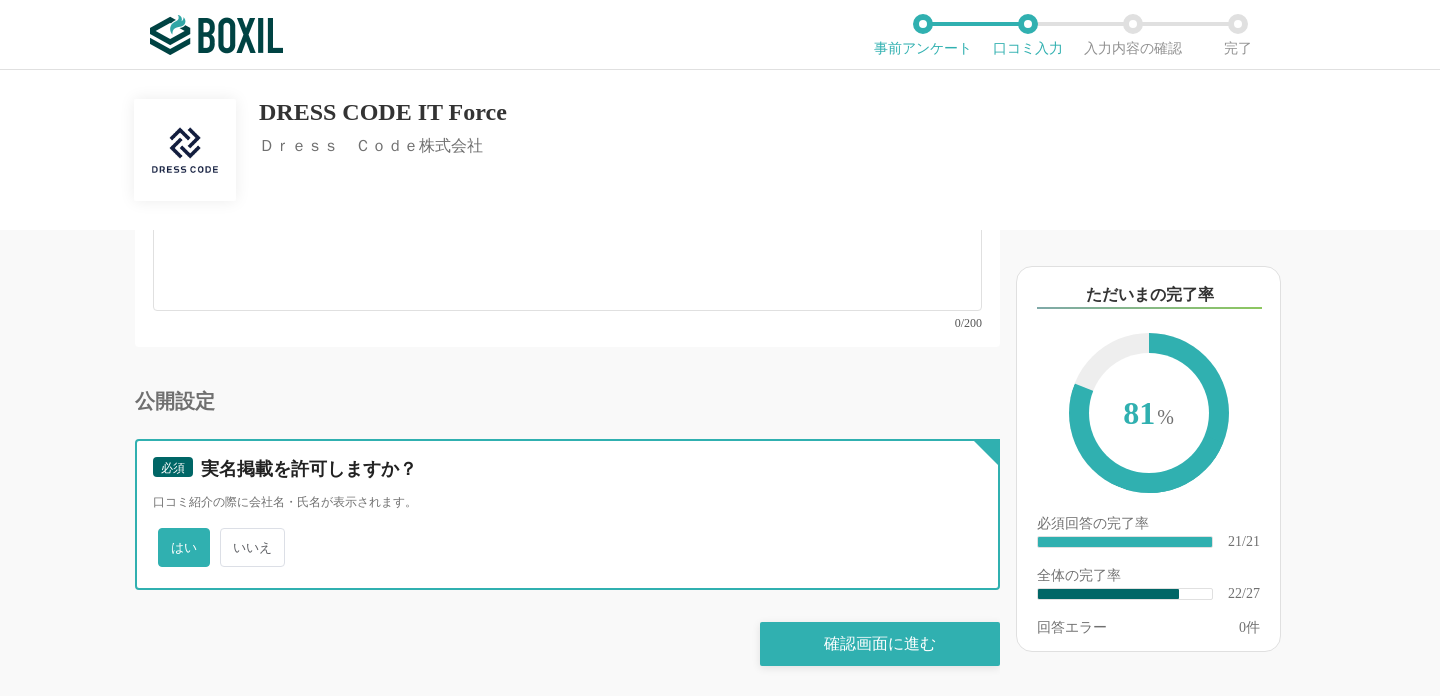 click on "いいえ" at bounding box center (231, 537) 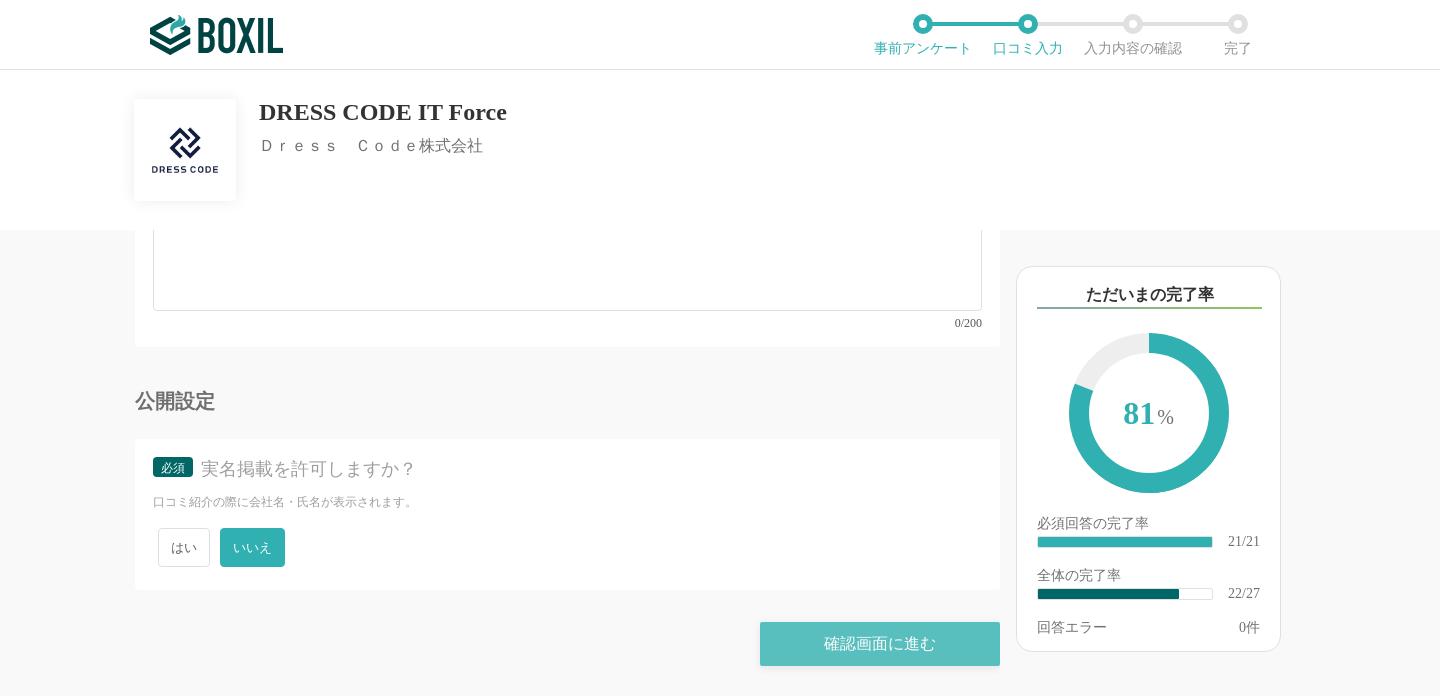 click on "確認画面に進む" at bounding box center (880, 644) 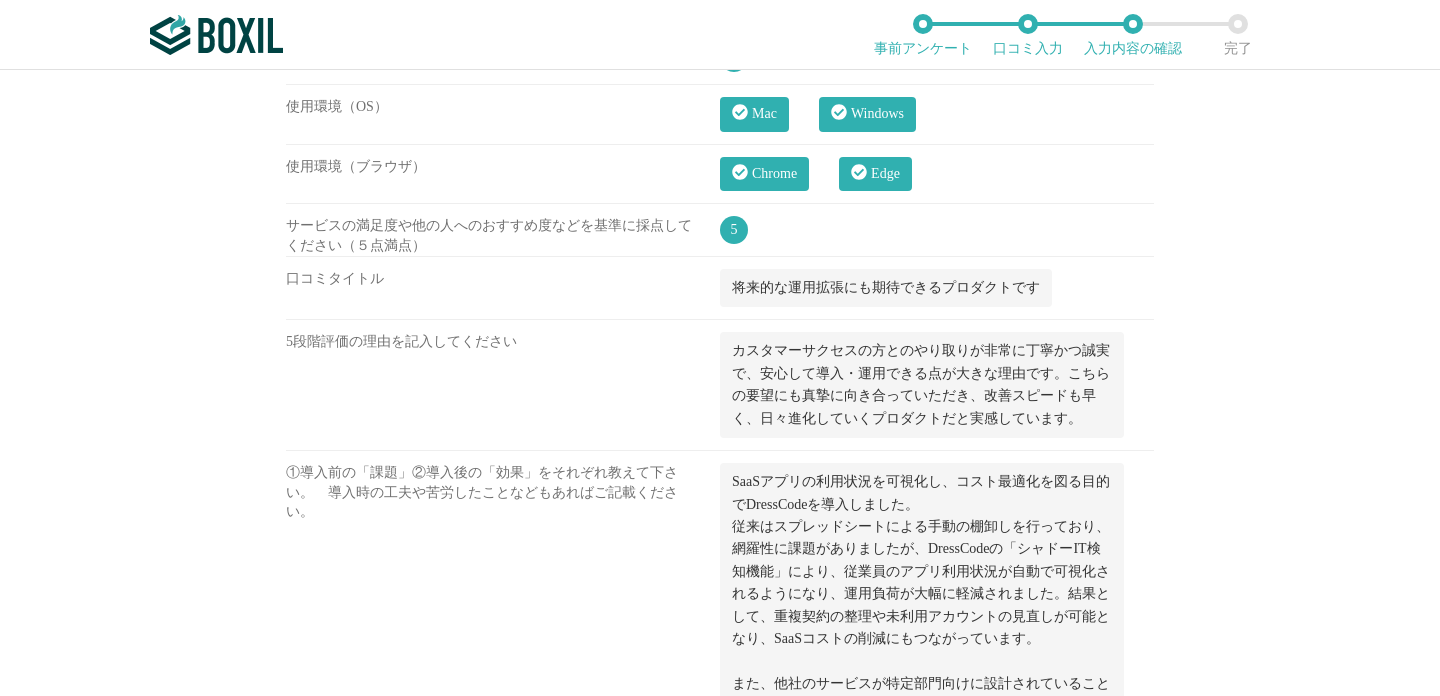 scroll, scrollTop: 2387, scrollLeft: 0, axis: vertical 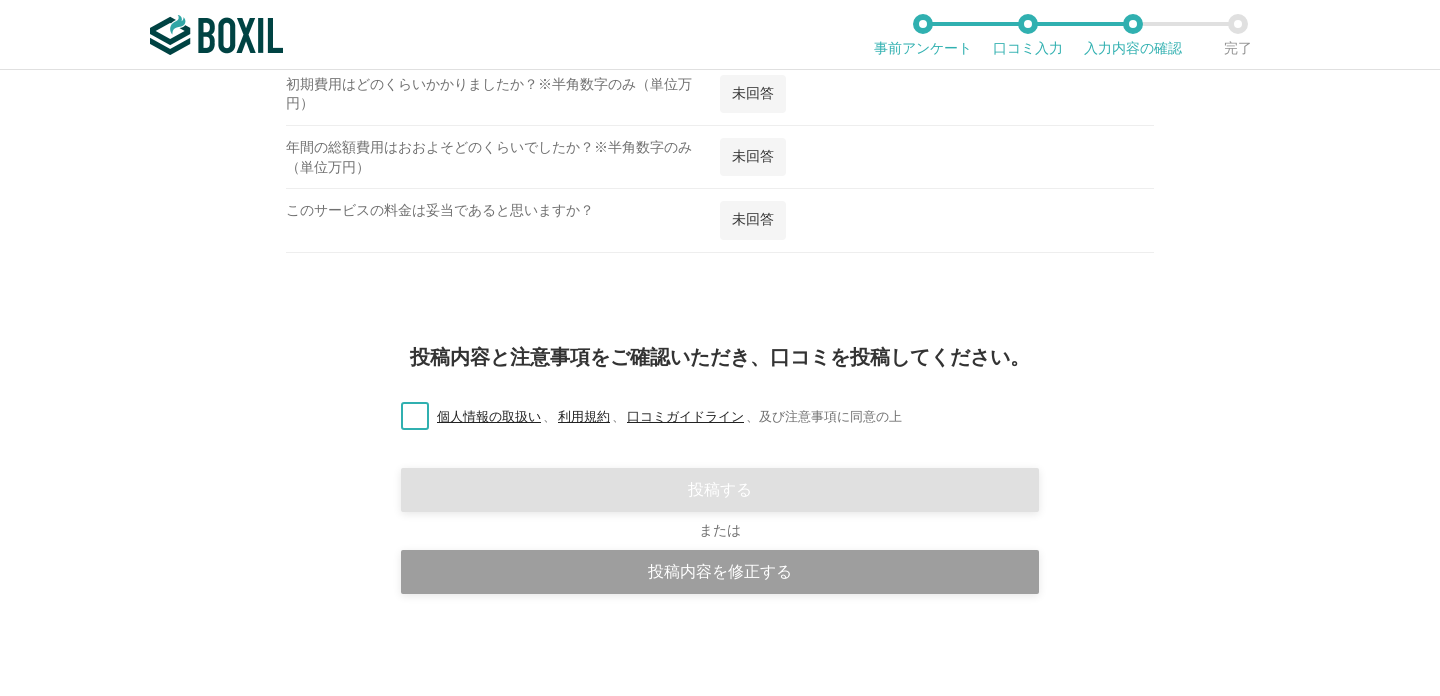 click on "個人情報の取扱い 、 利用規約 、 口コミガイドライン 、 及び注意事項に同意の上" at bounding box center (643, 417) 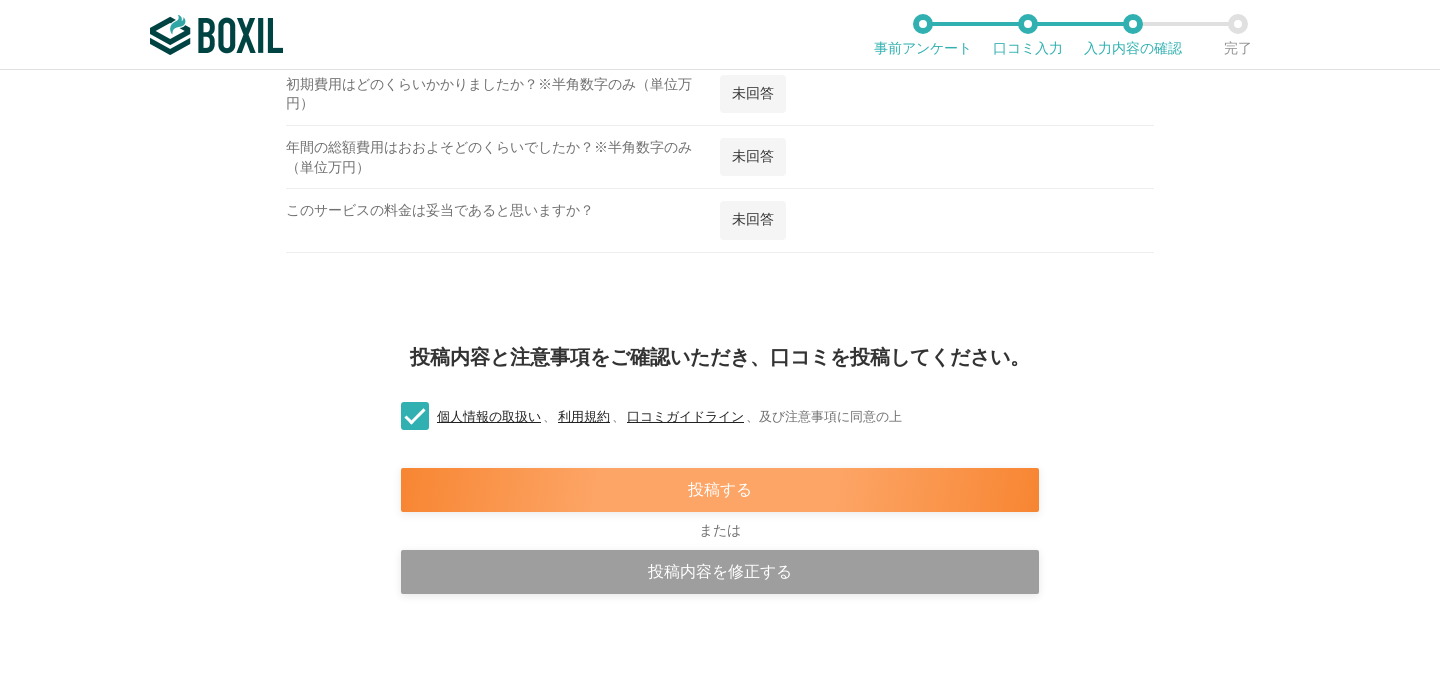 click on "投稿する" at bounding box center (720, 490) 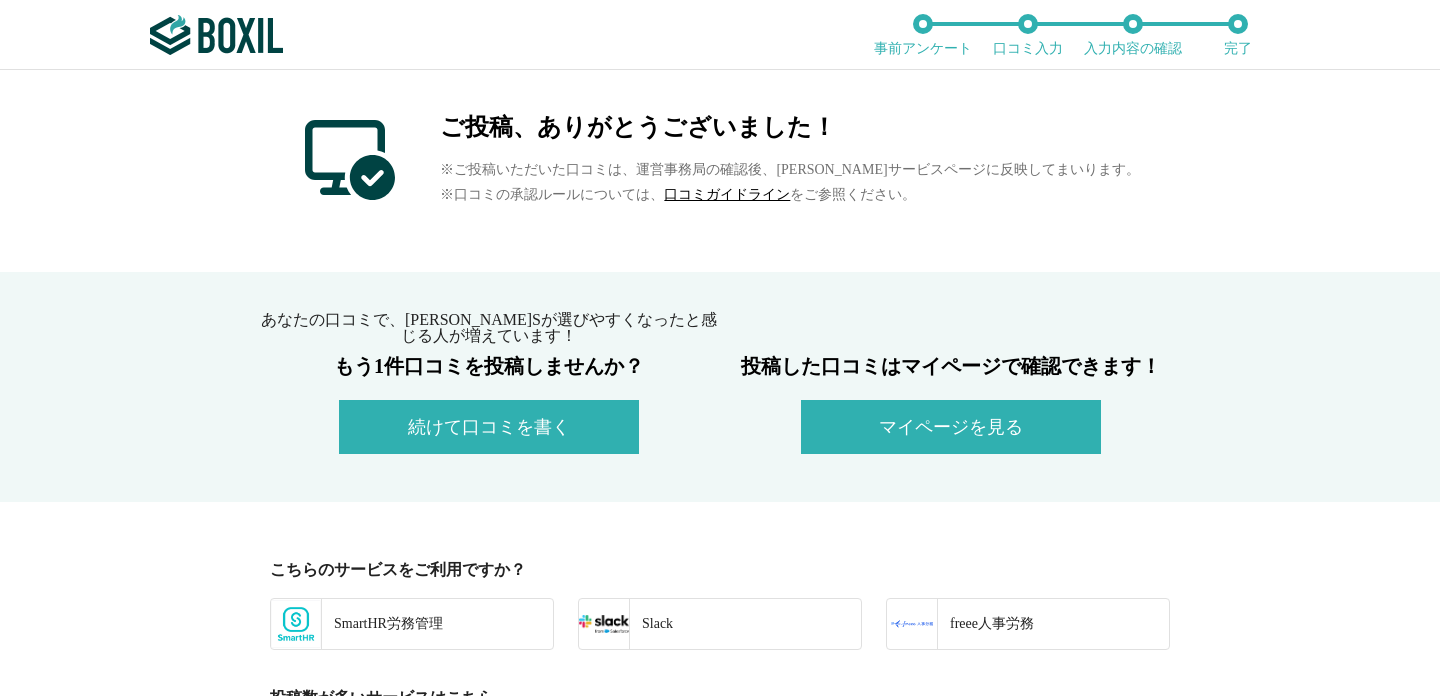 click on "マイページを見る" at bounding box center [951, 427] 